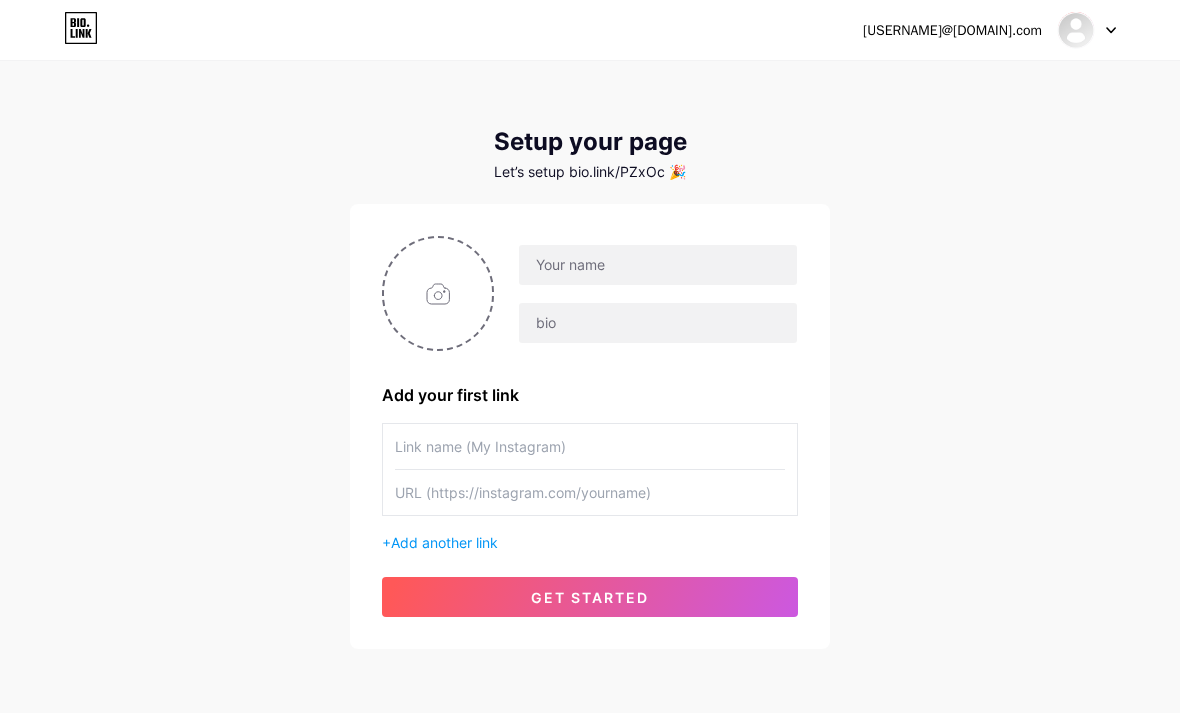 scroll, scrollTop: 0, scrollLeft: 0, axis: both 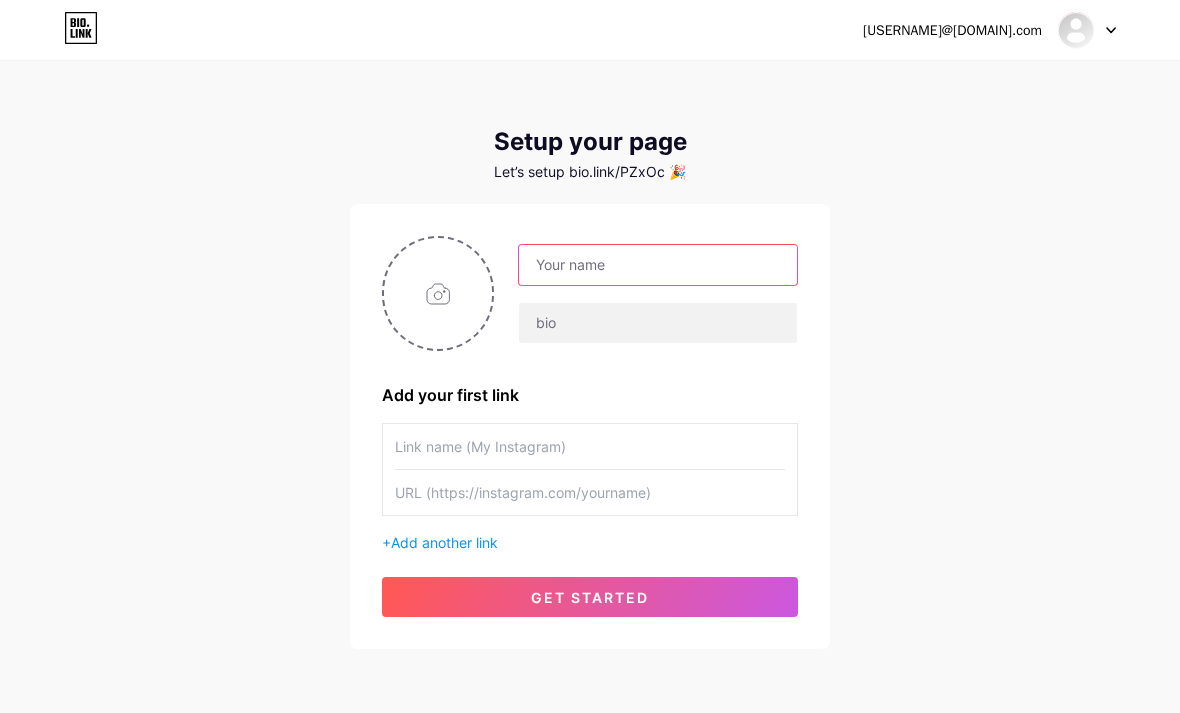 click at bounding box center [658, 265] 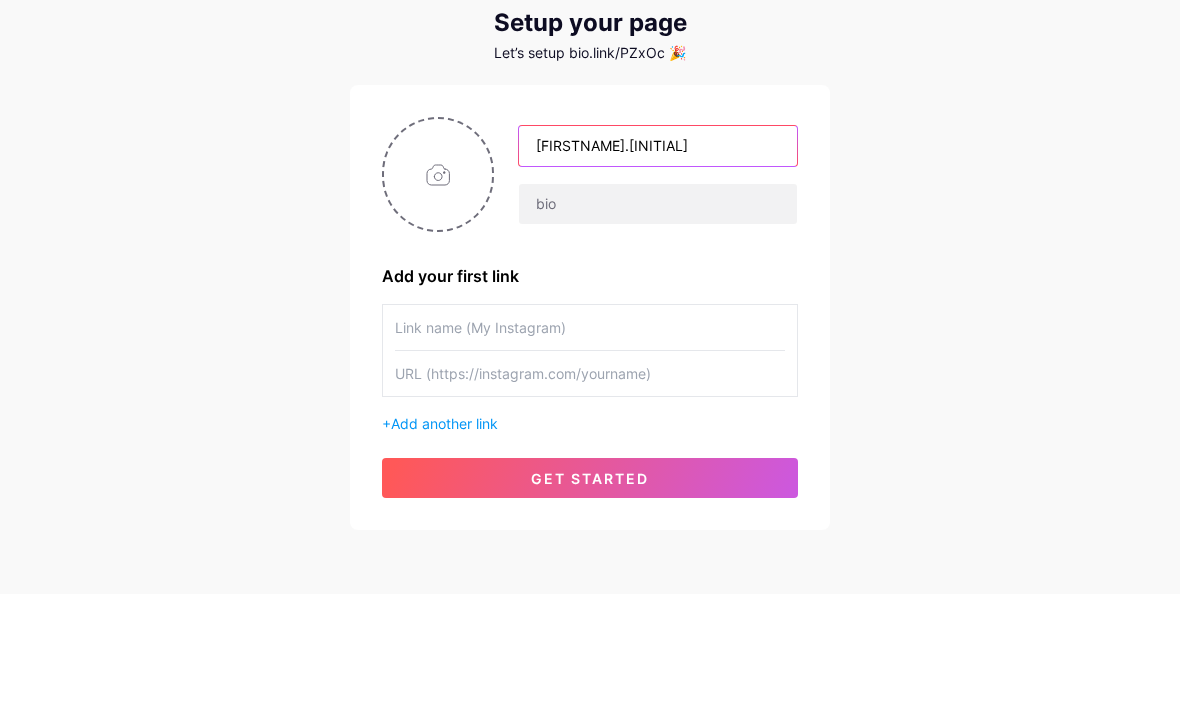 type on "[FIRST]" 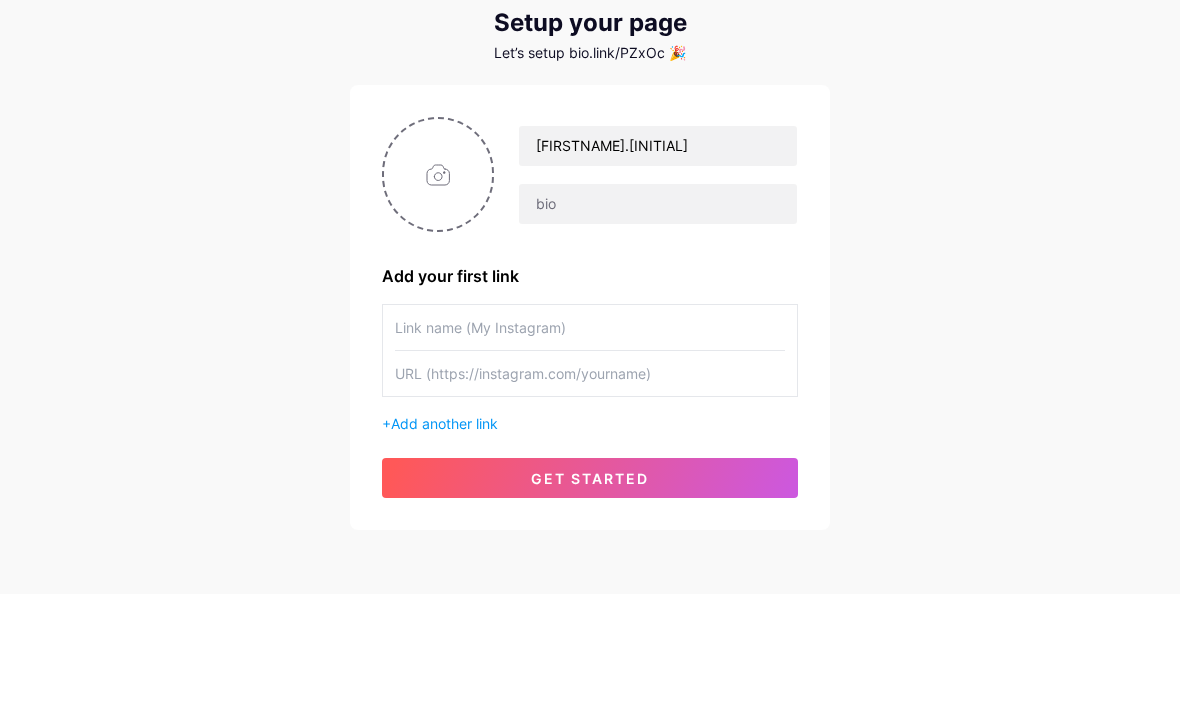 scroll, scrollTop: 80, scrollLeft: 0, axis: vertical 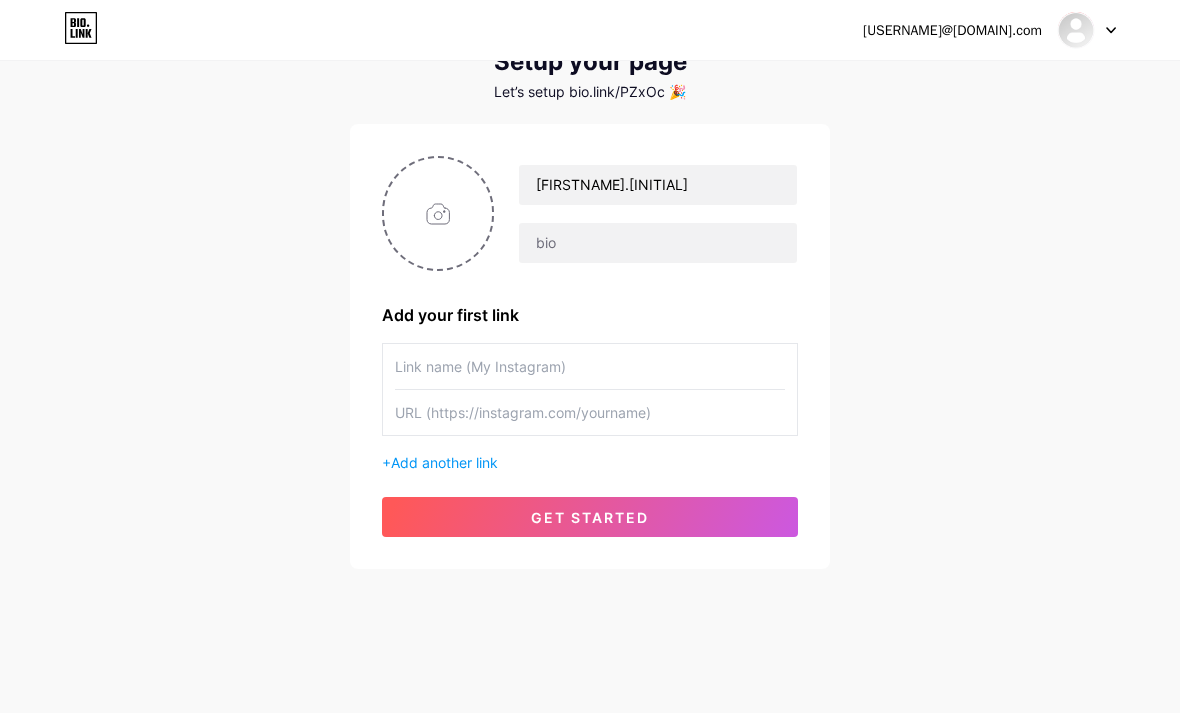type on "C:\fakepath\[FILENAME].jpeg" 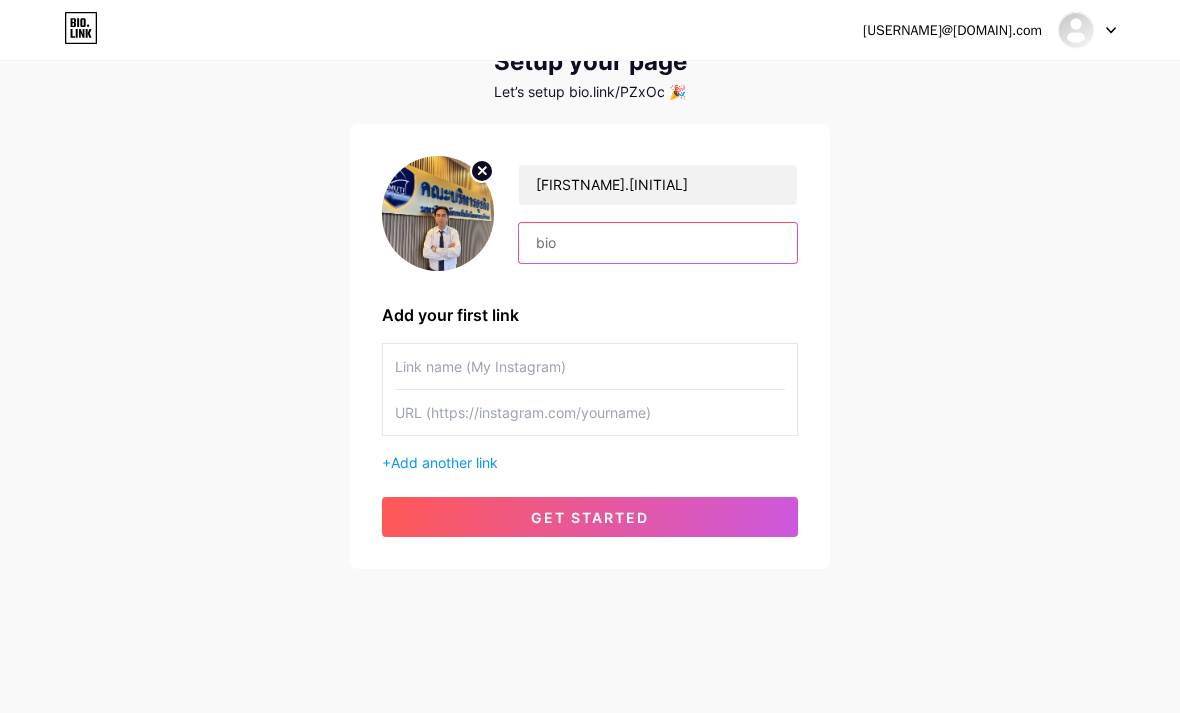 click at bounding box center [658, 243] 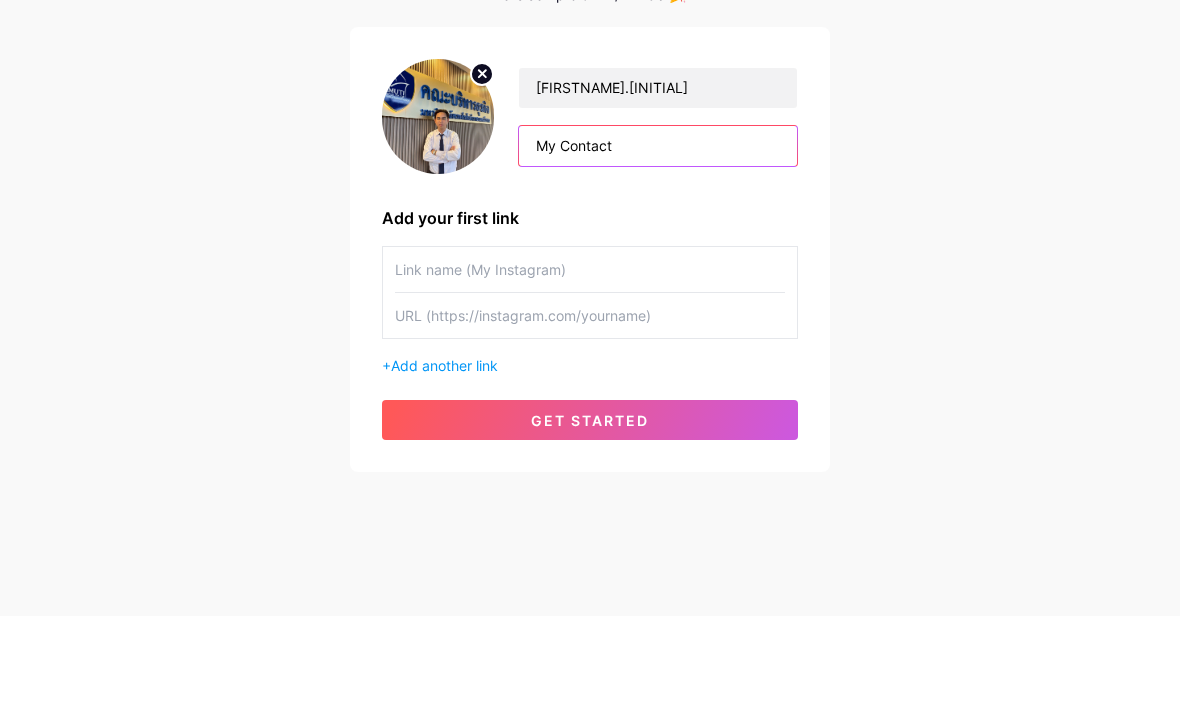 type on "My Contact" 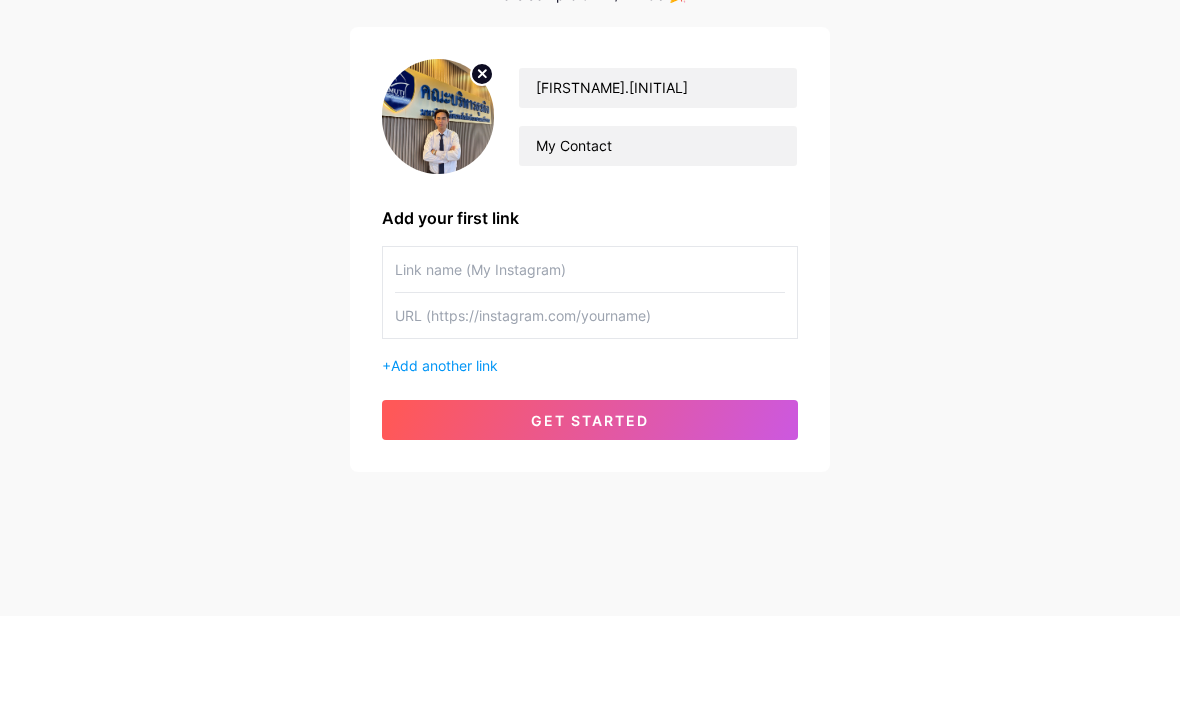 click on "Chris.kr     My Contact     Add your first link
+  Add another link     get started" at bounding box center (590, 346) 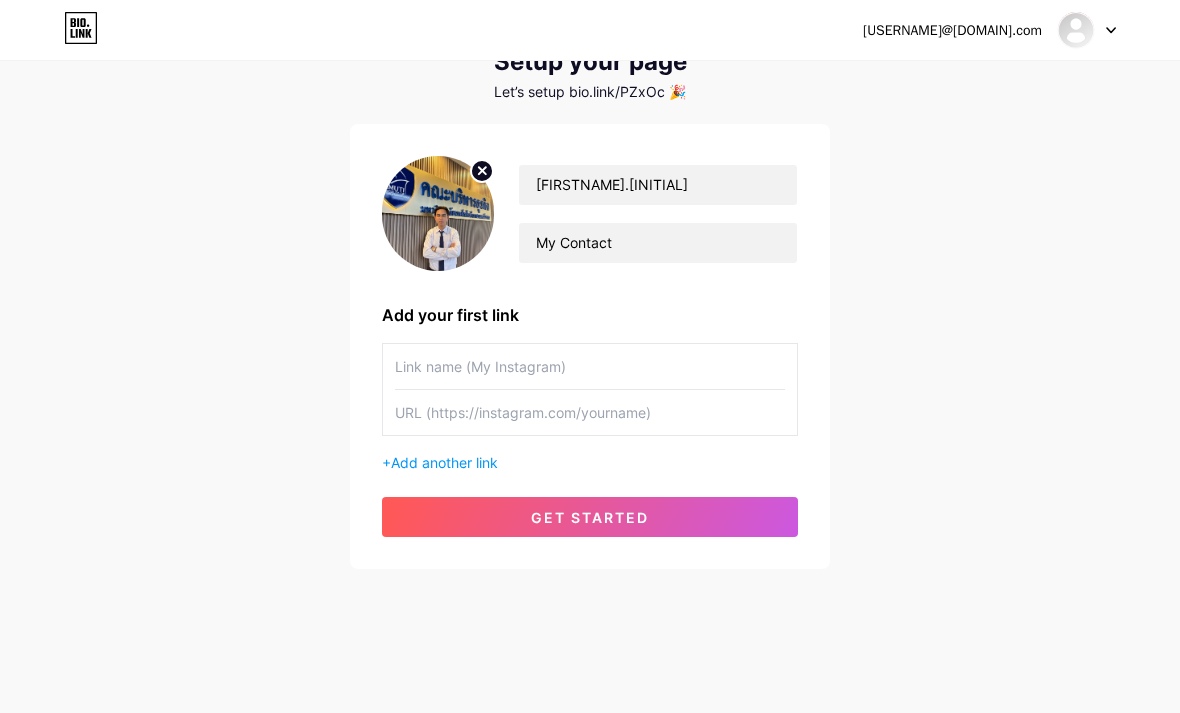 click at bounding box center [590, 366] 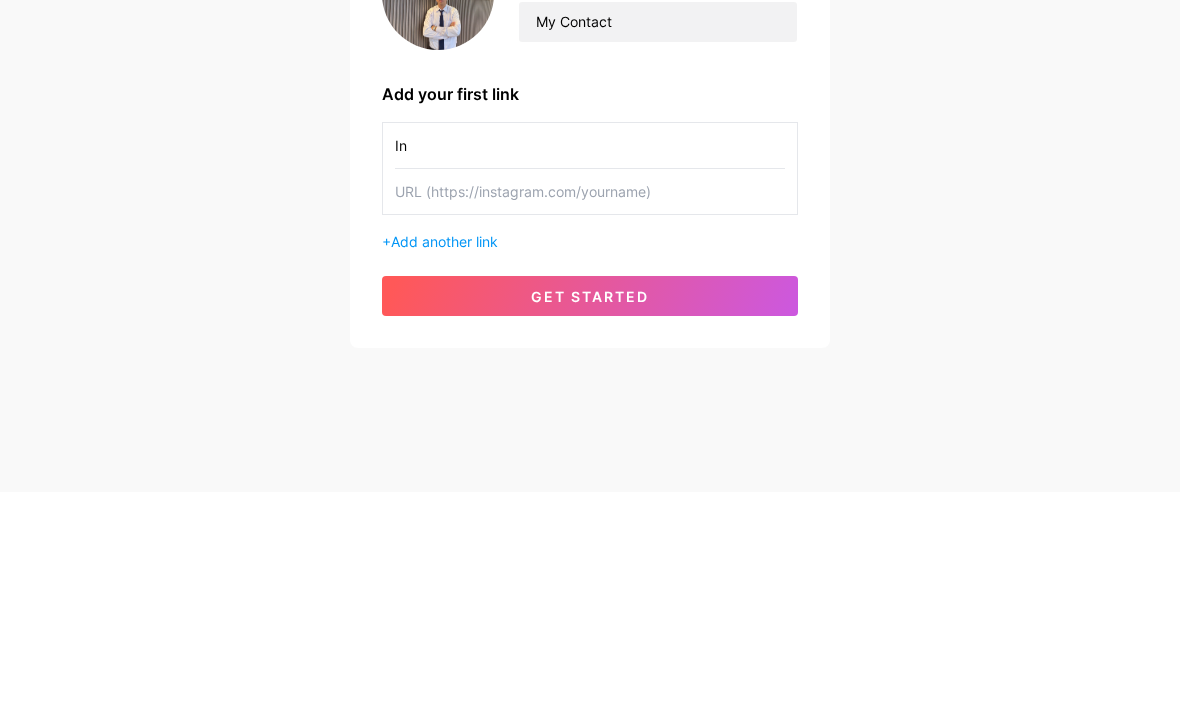 type on "I" 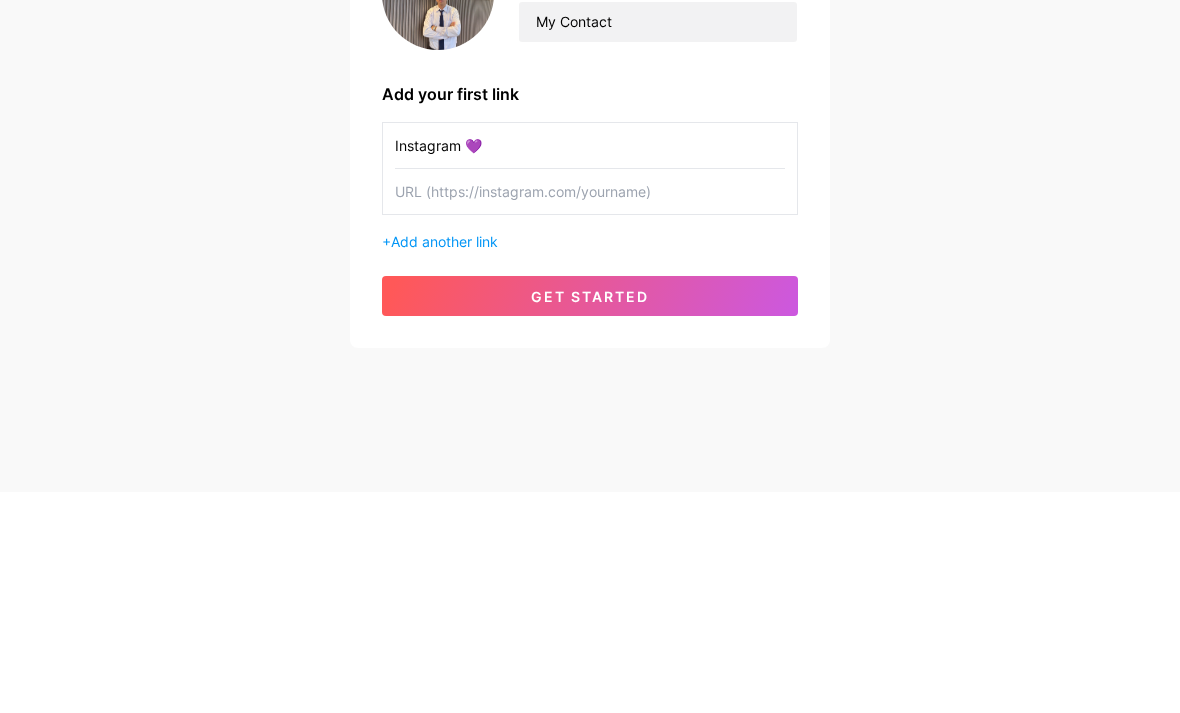 type on "Instagram 💜" 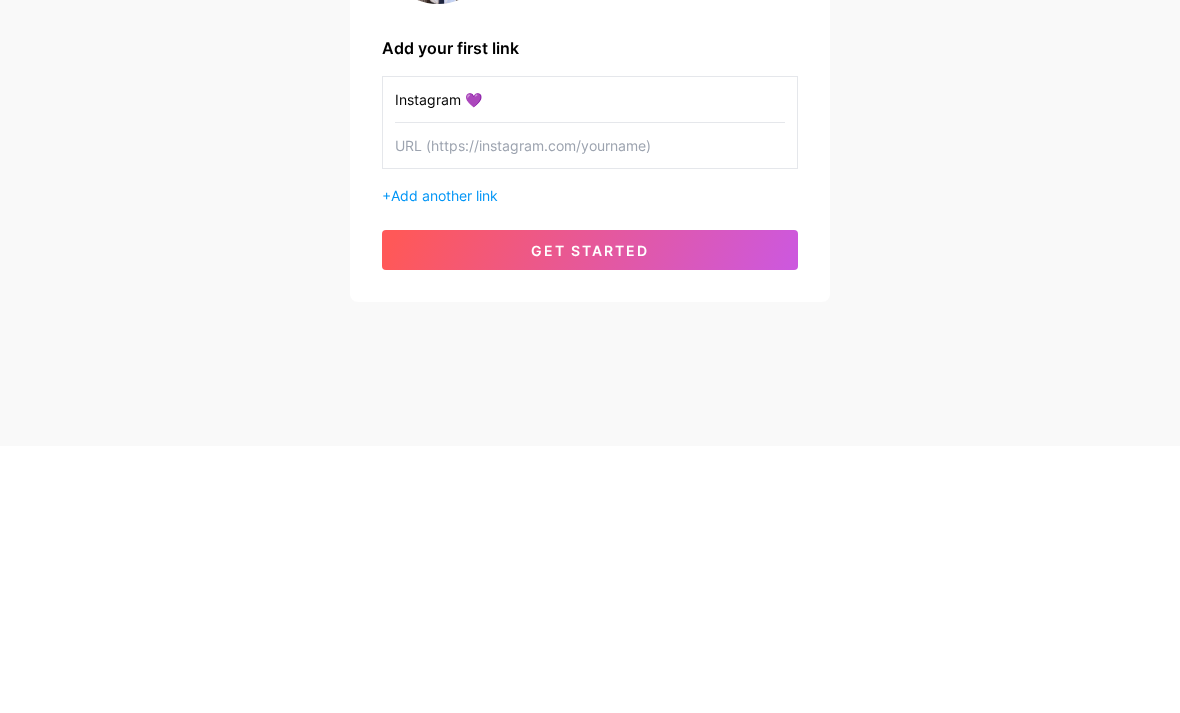 click at bounding box center (590, 412) 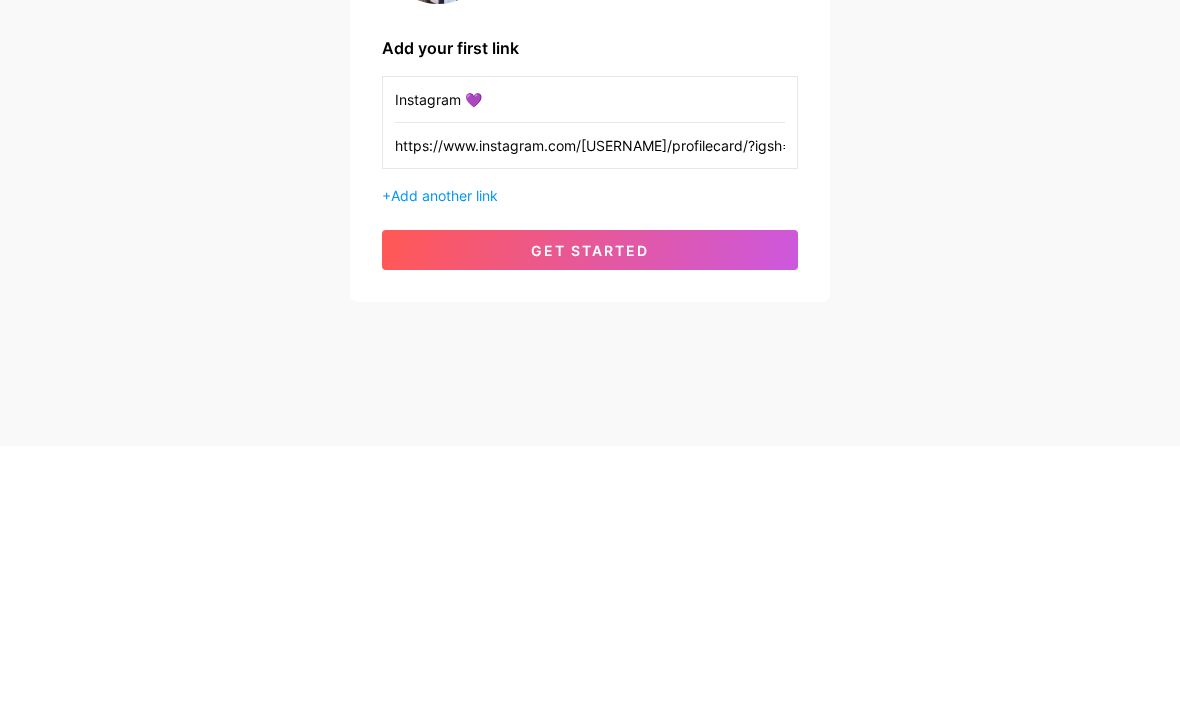 type on "https://www.instagram.com/[USERNAME]/profilecard/?igsh=[ALPHANUMERIC]" 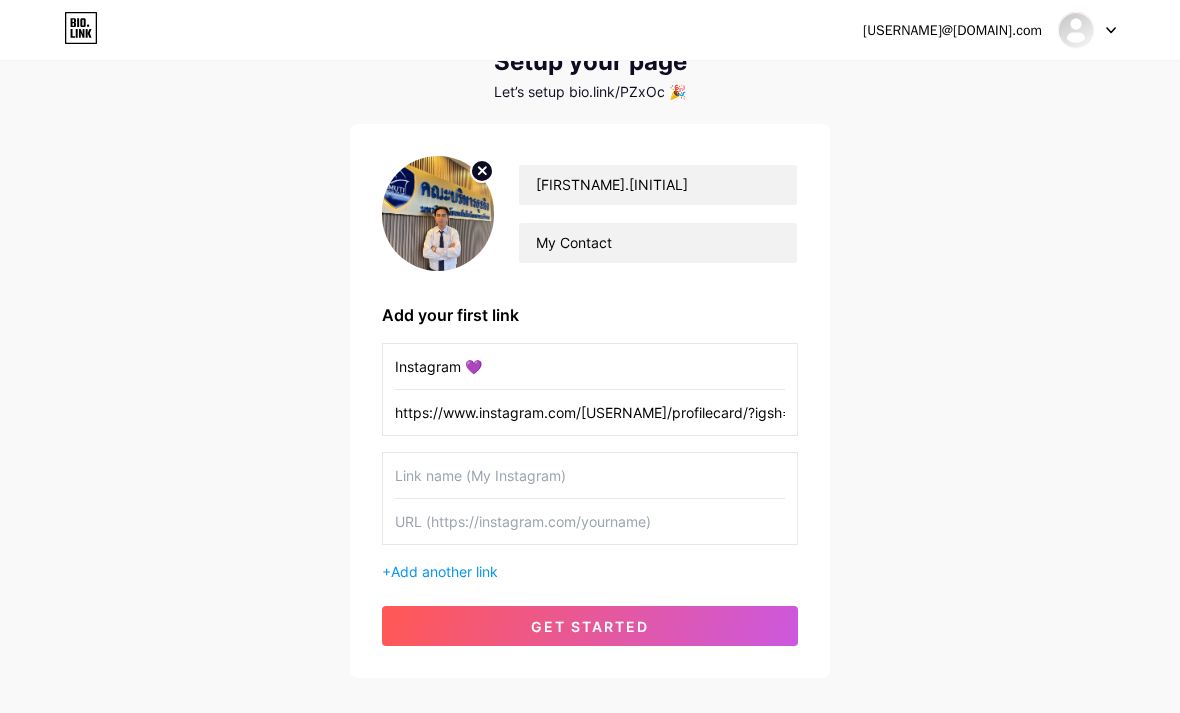 click at bounding box center [590, 475] 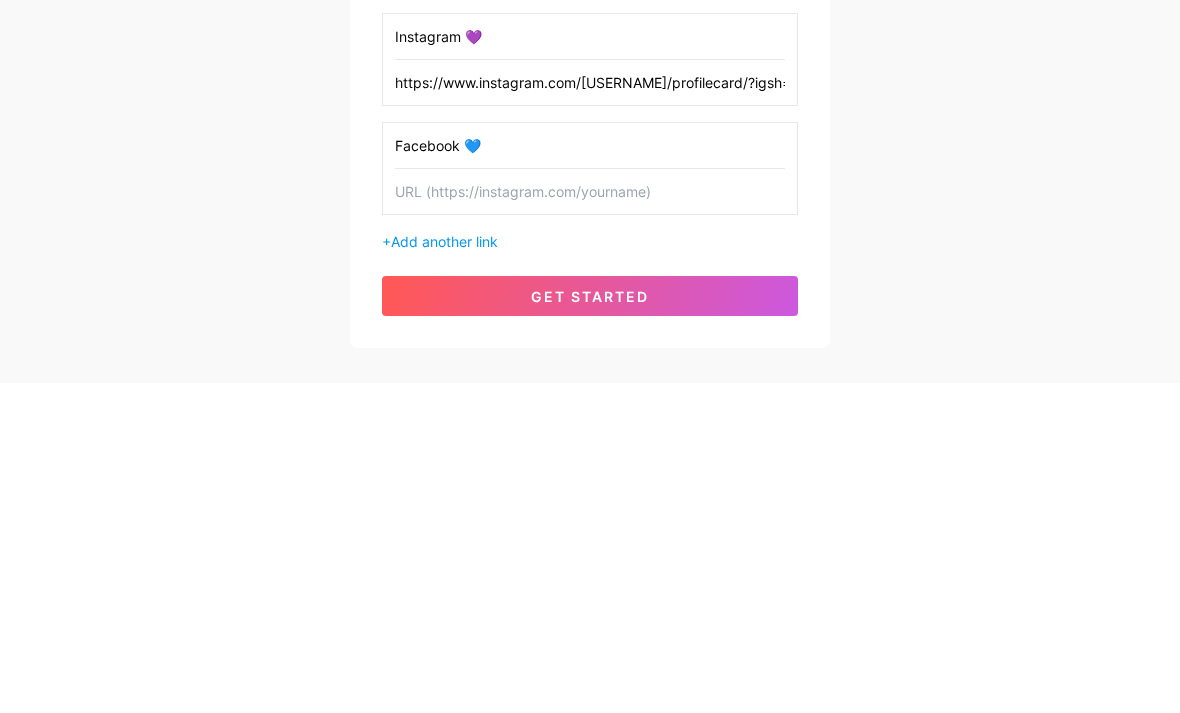 type on "Facebook 💙" 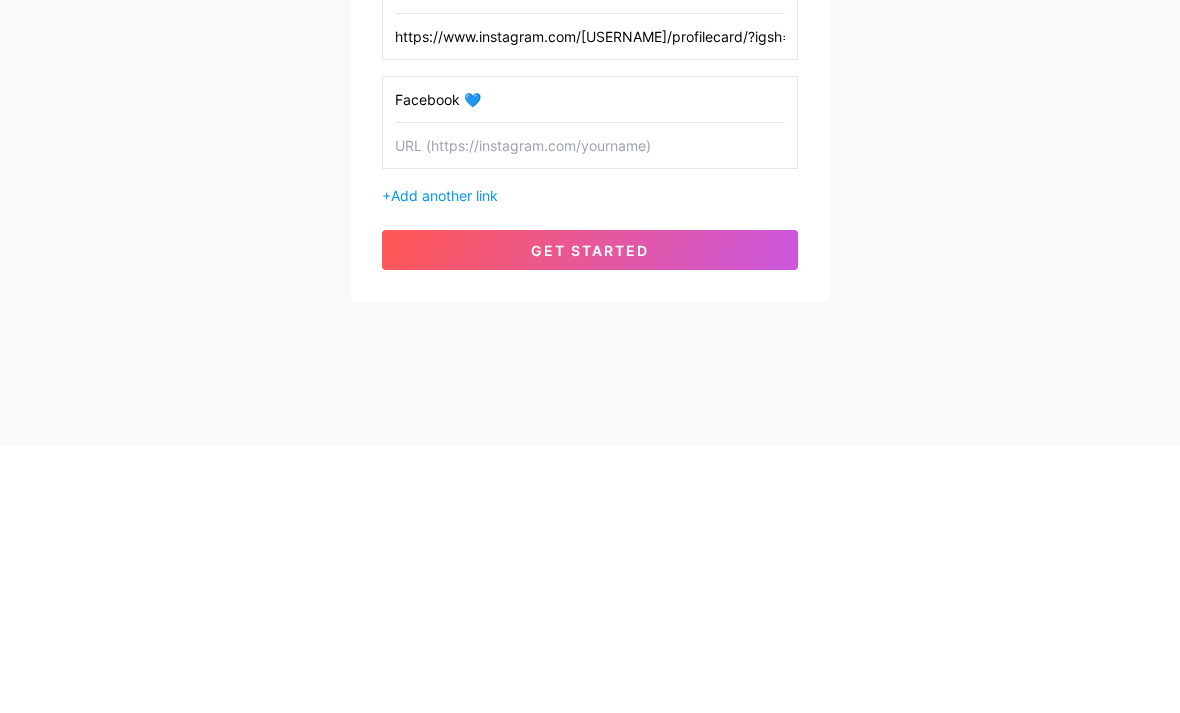 click at bounding box center (590, 412) 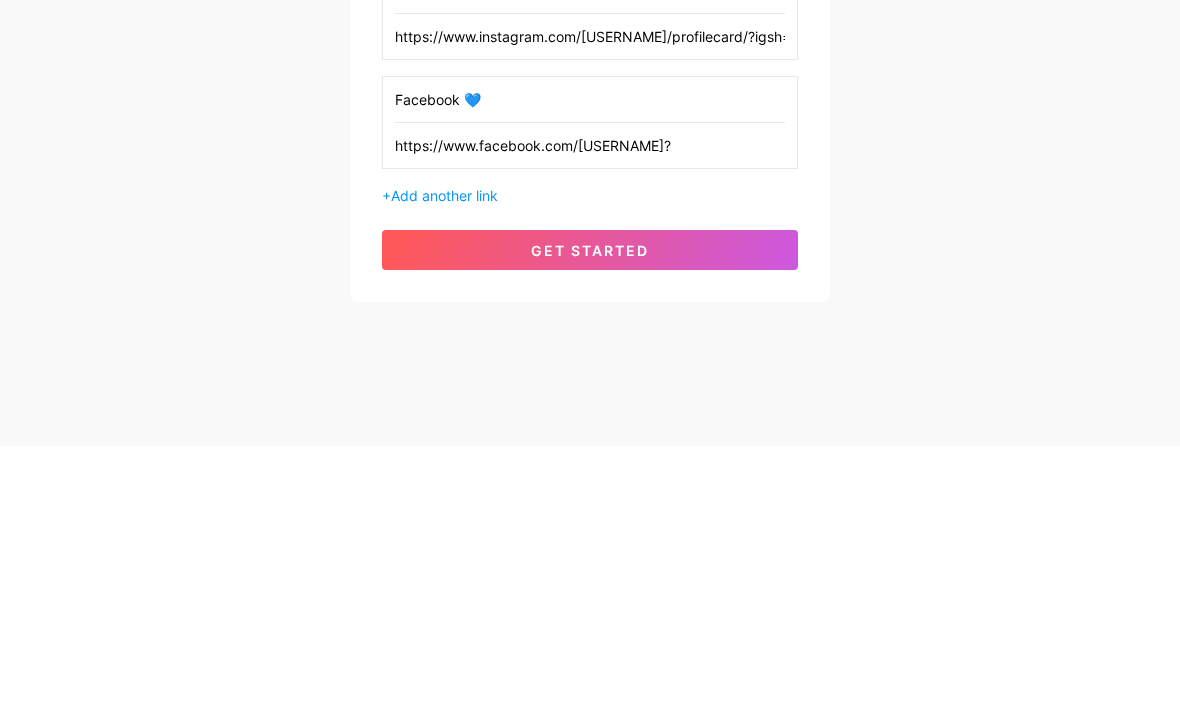 type on "https://www.facebook.com/[USERNAME]?" 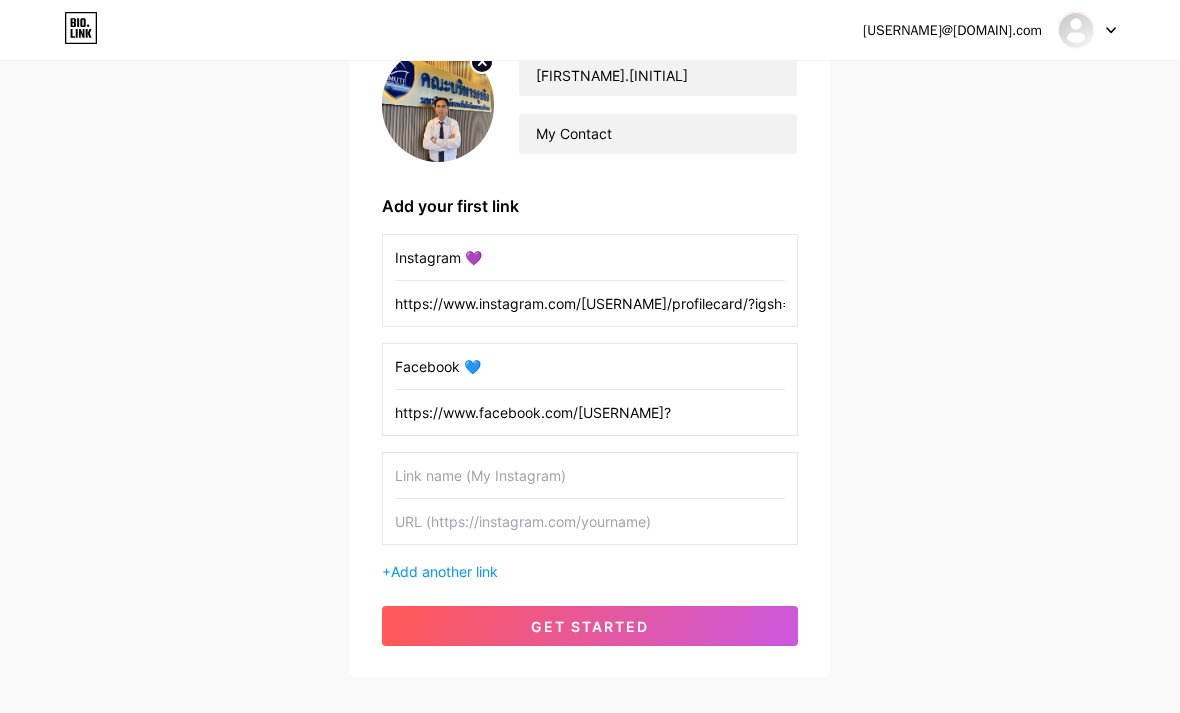 click at bounding box center (590, 475) 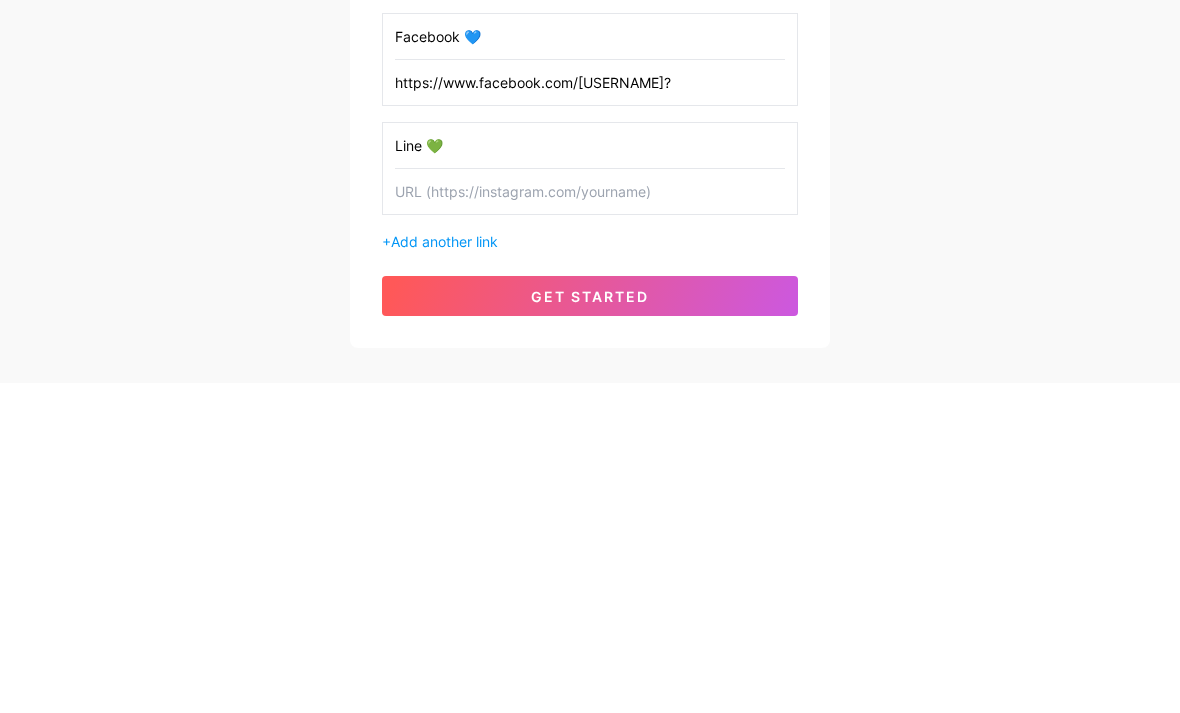 type on "Line 💚" 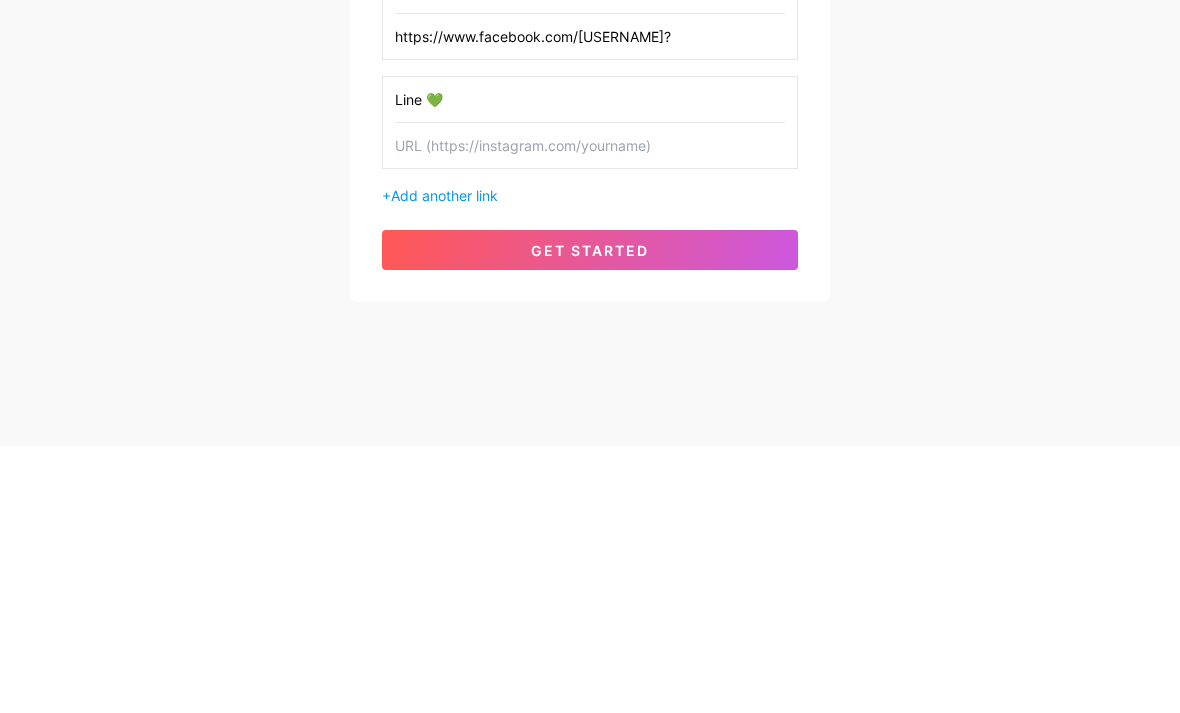 click at bounding box center [590, 412] 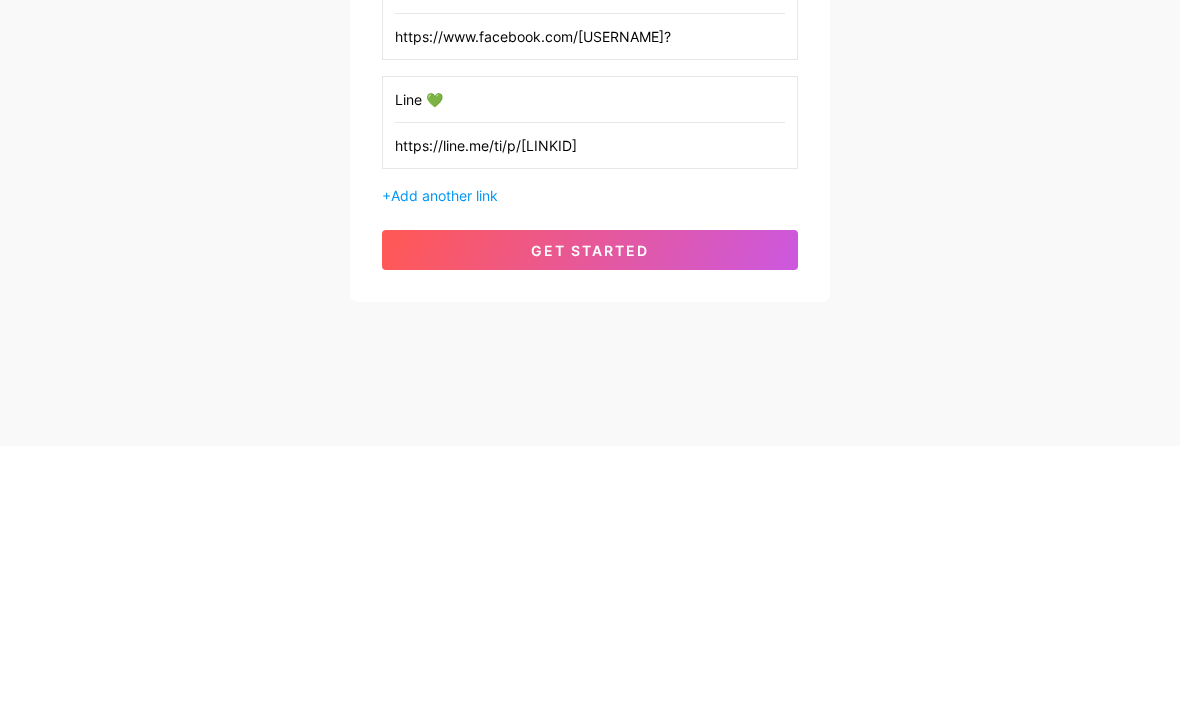 type on "https://line.me/ti/p/[USERNAME]" 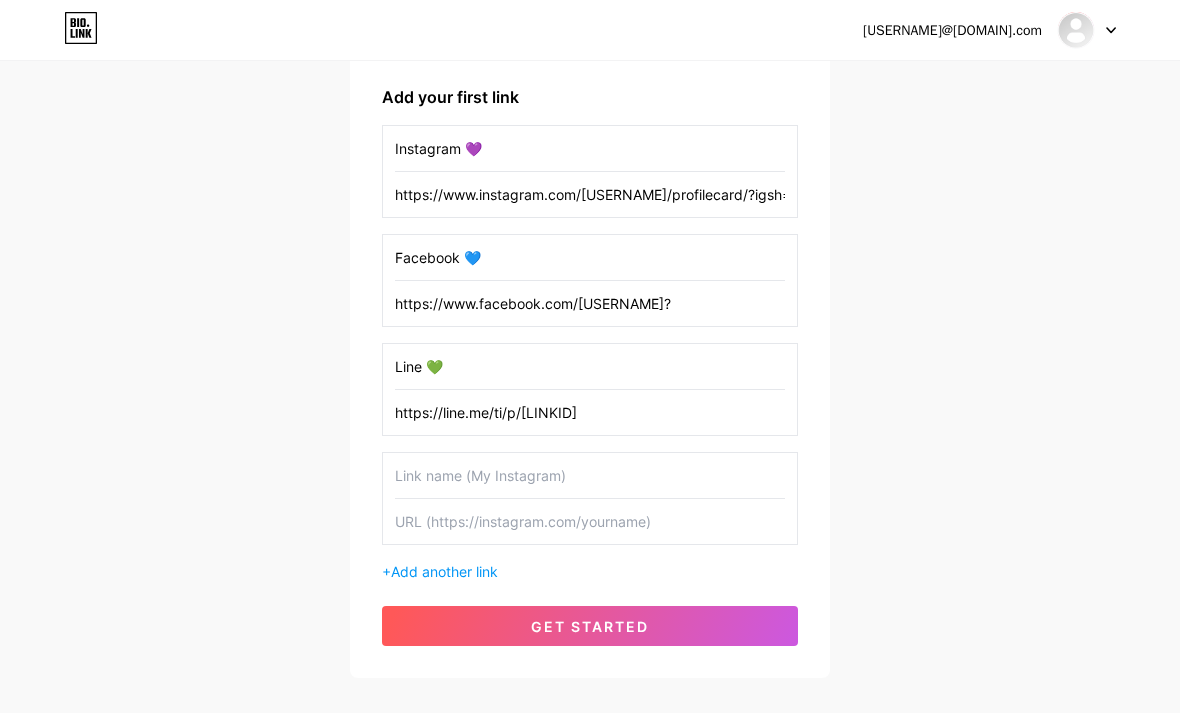 click at bounding box center (590, 475) 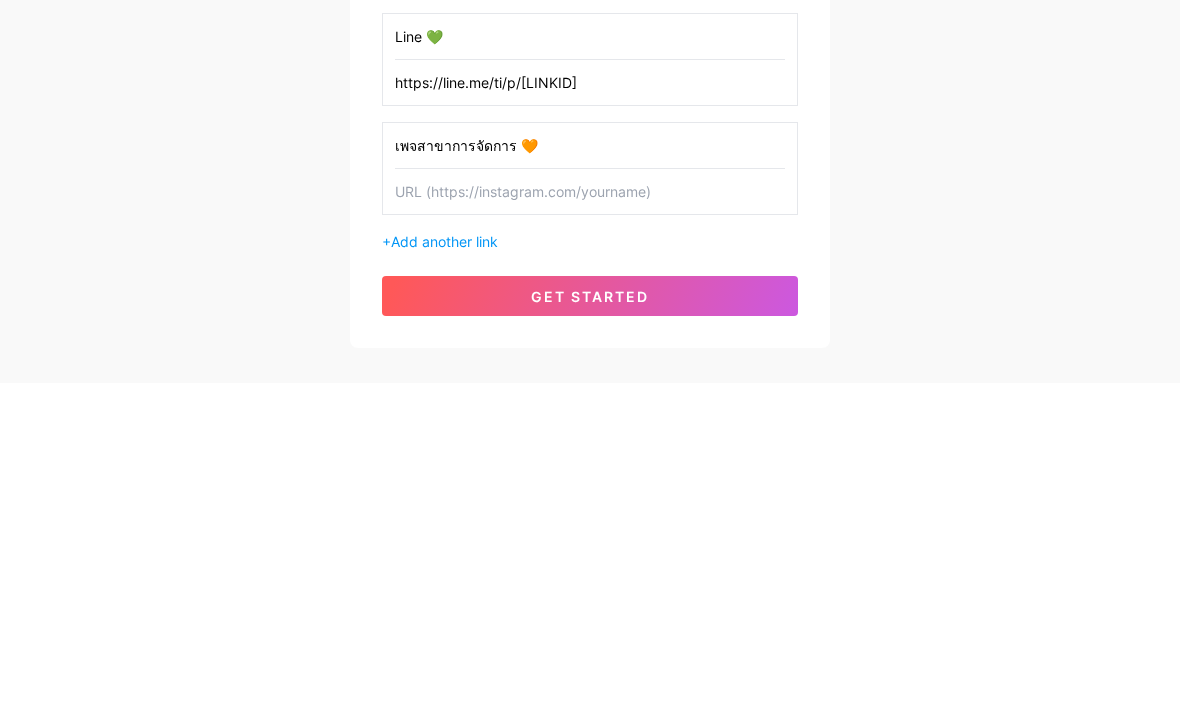 type on "เพจสาขาการจัดการ 🧡" 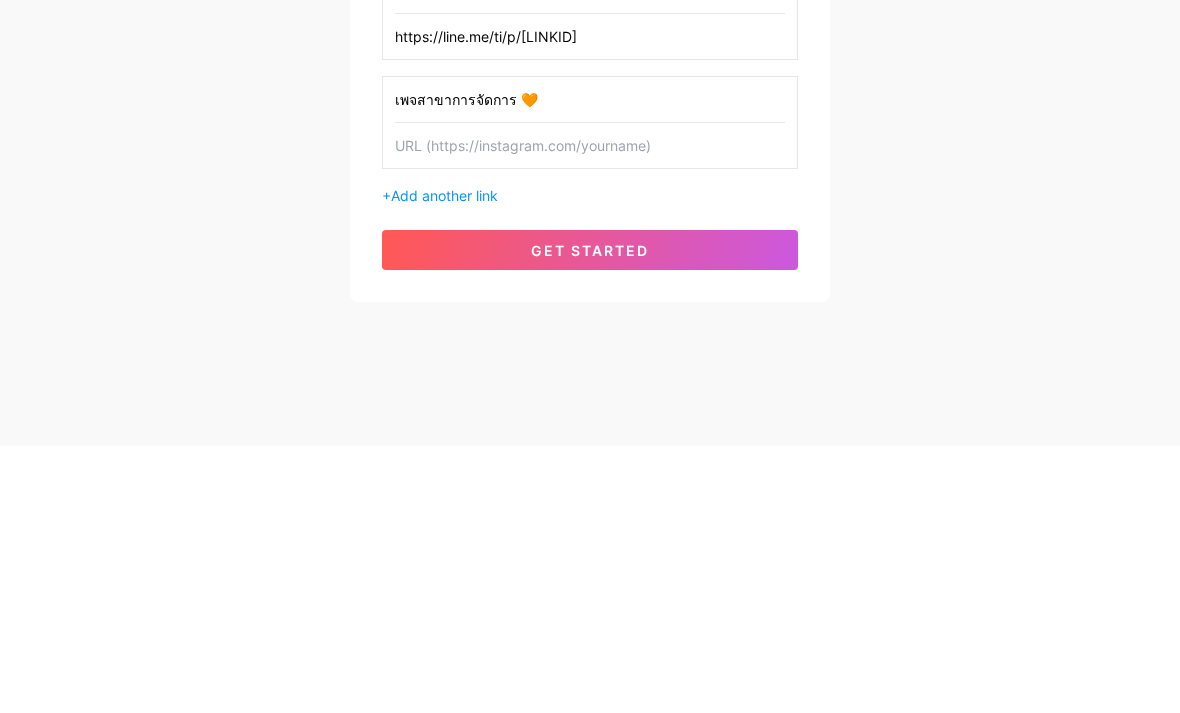click at bounding box center [590, 412] 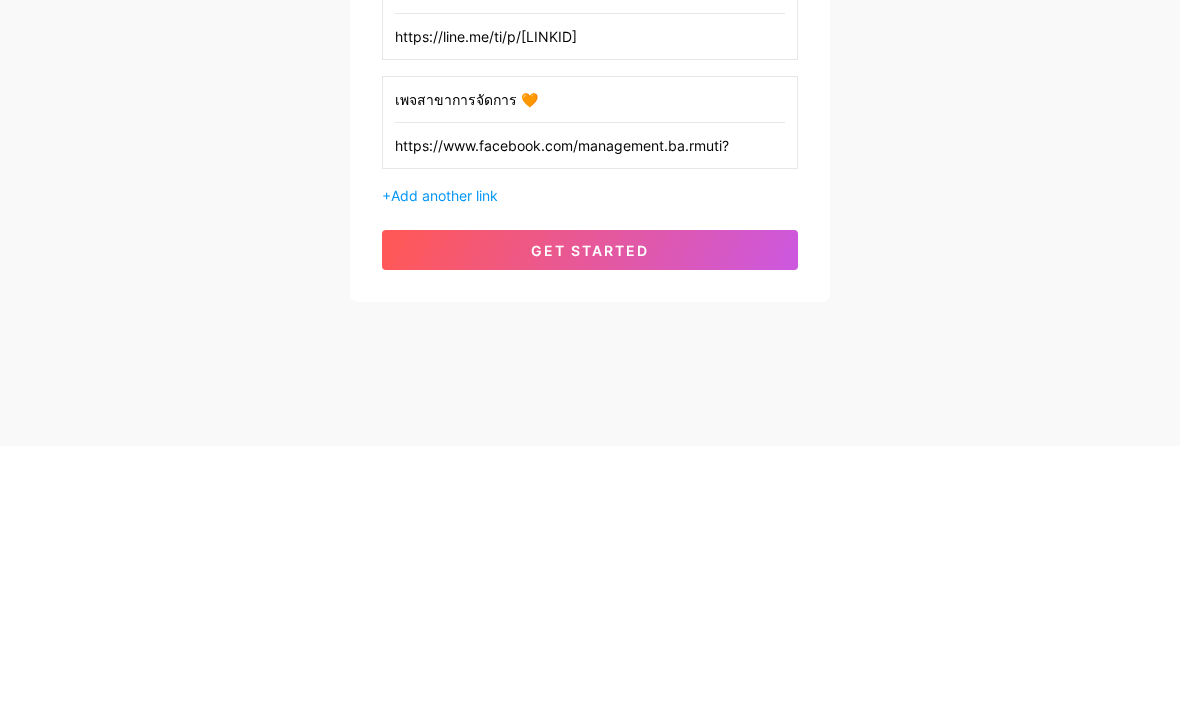 type on "https://www.facebook.com/[USERNAME]?" 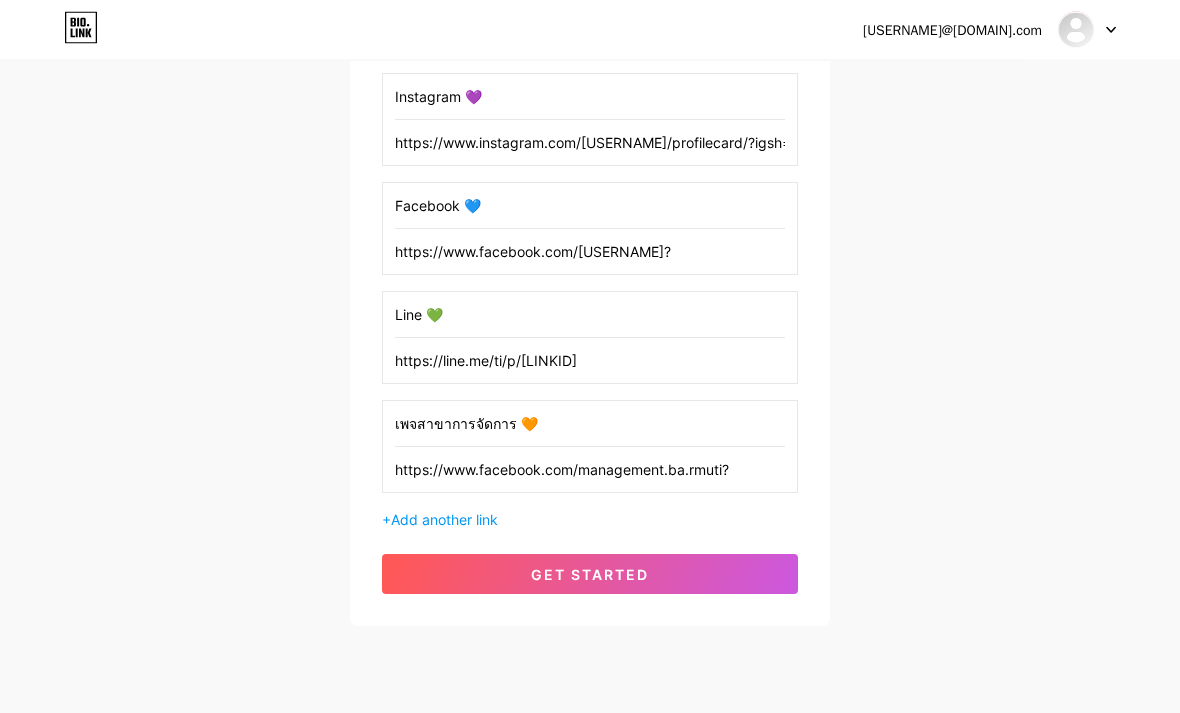 scroll, scrollTop: 0, scrollLeft: 0, axis: both 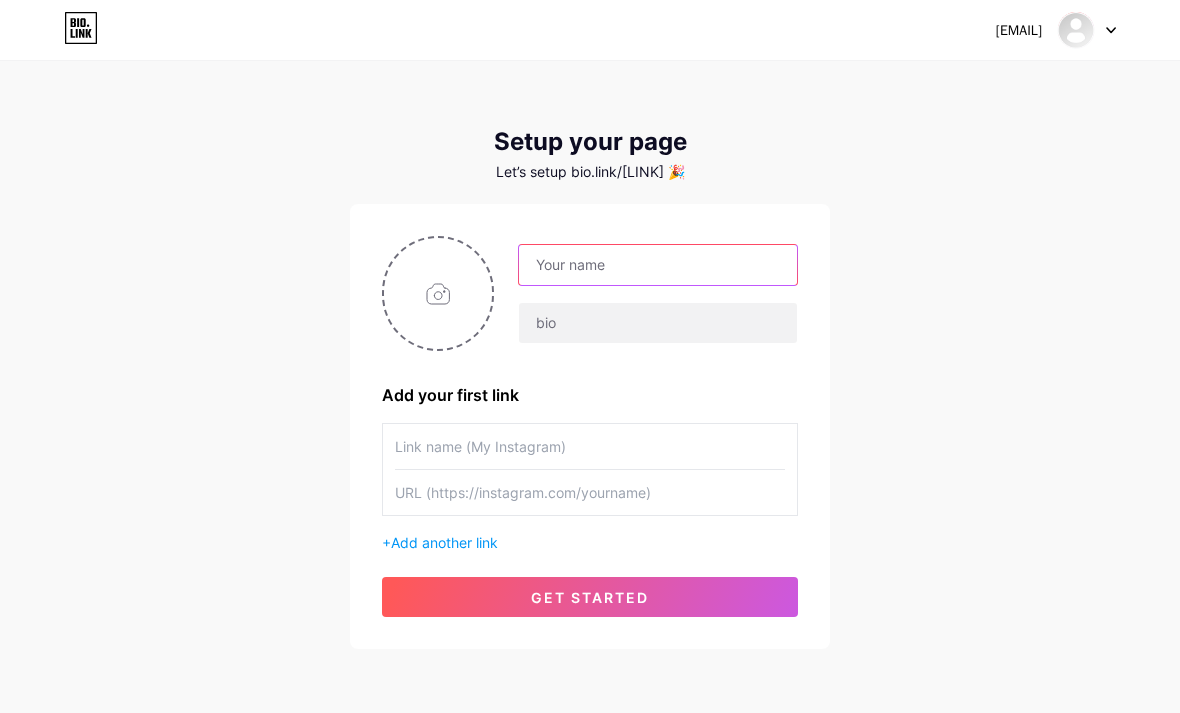 click at bounding box center [658, 265] 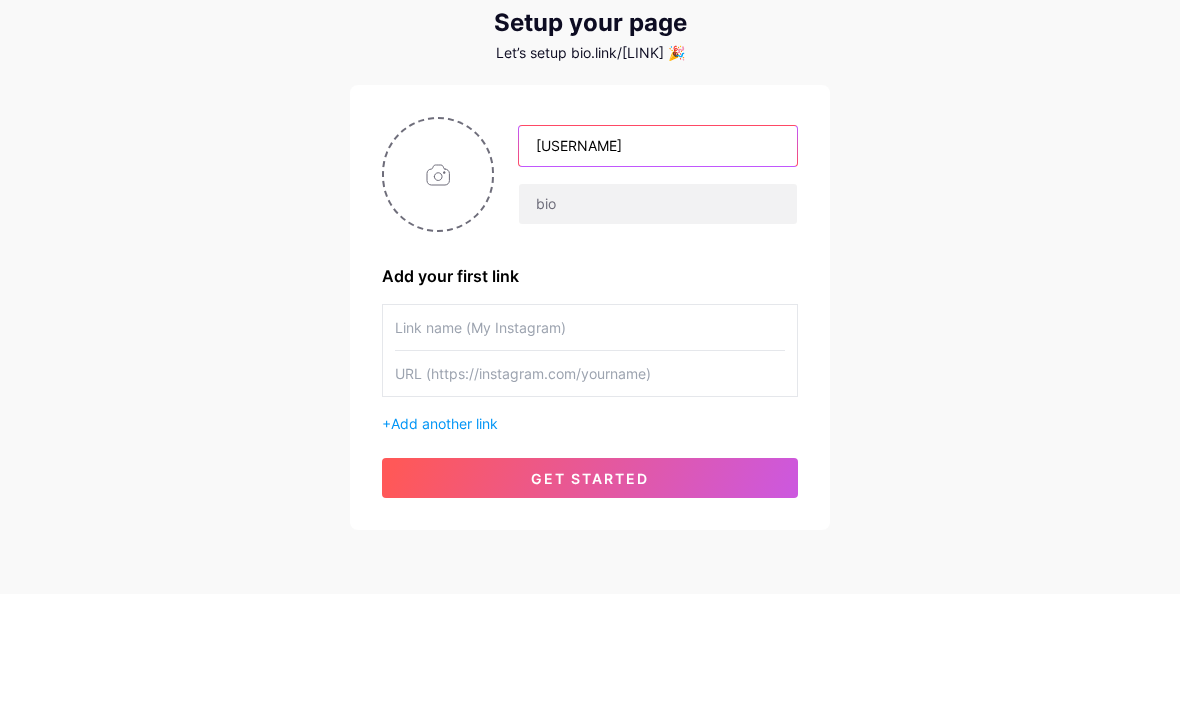 type on "[FIRSTNAME].[INITIAL]" 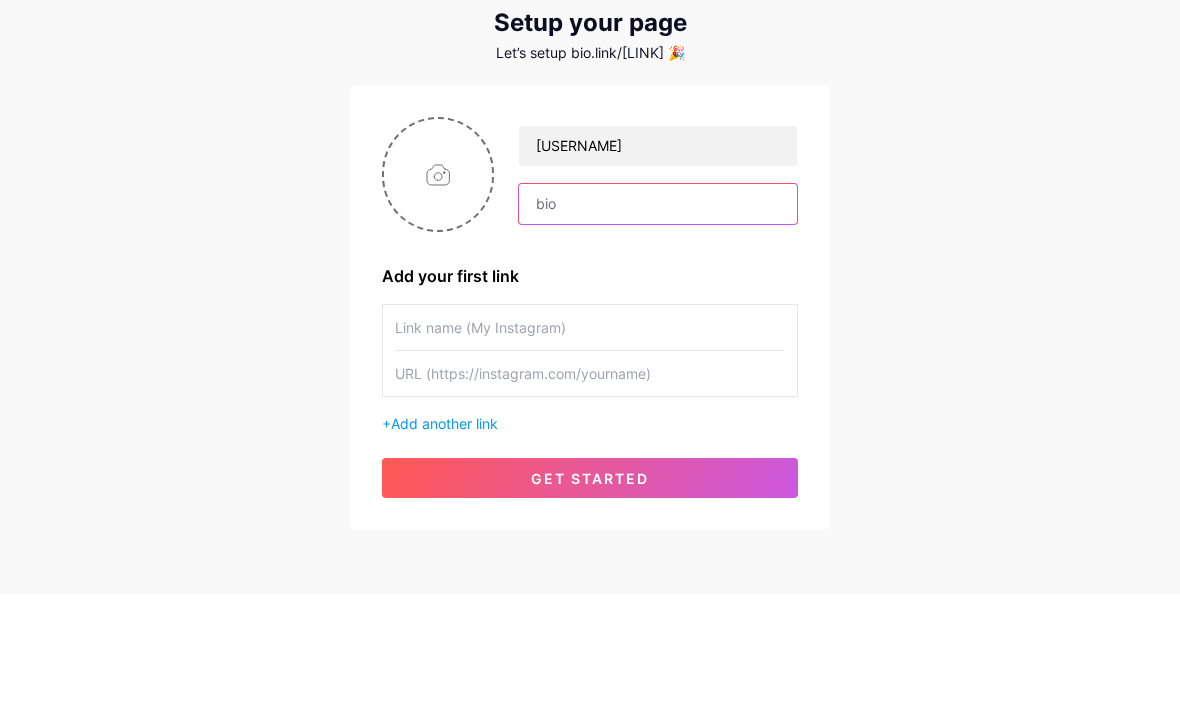 click at bounding box center [658, 323] 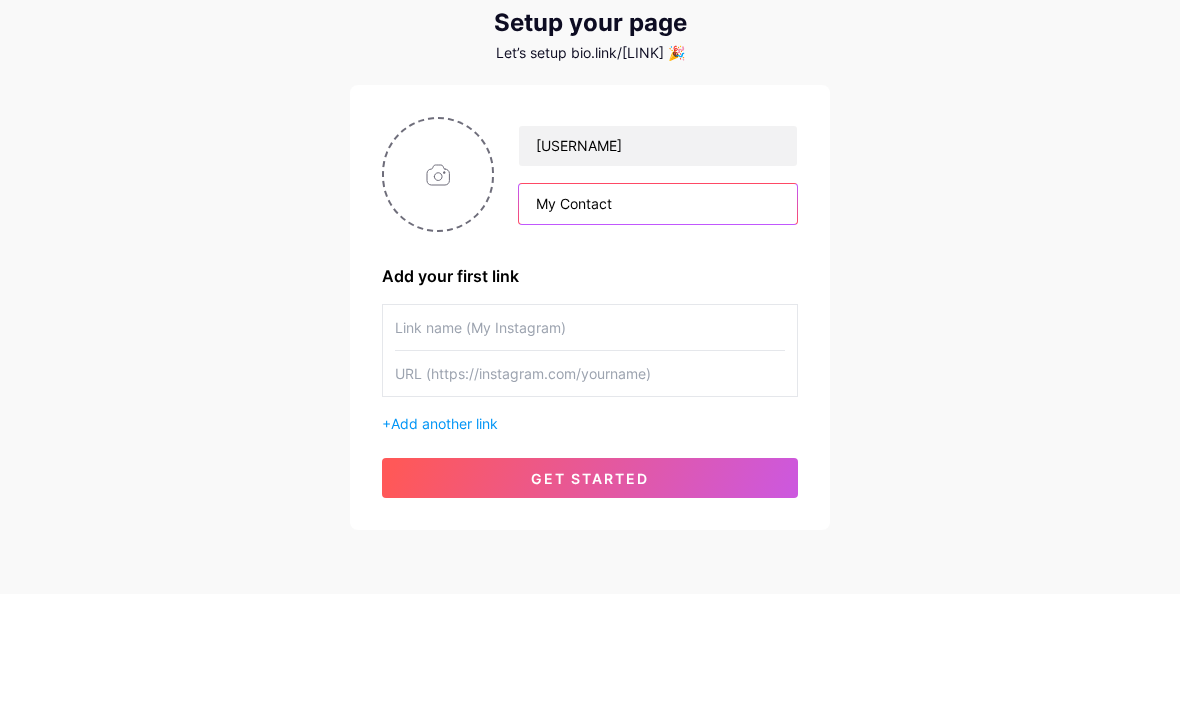 type on "My Contact" 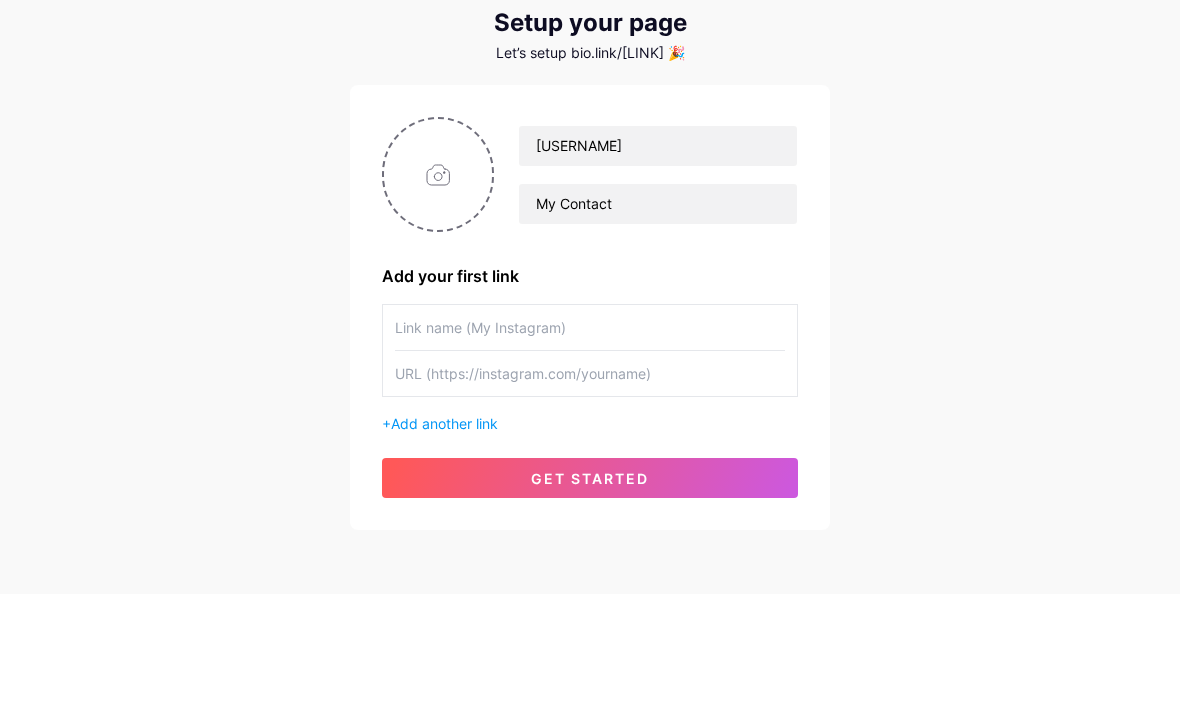 click at bounding box center (438, 293) 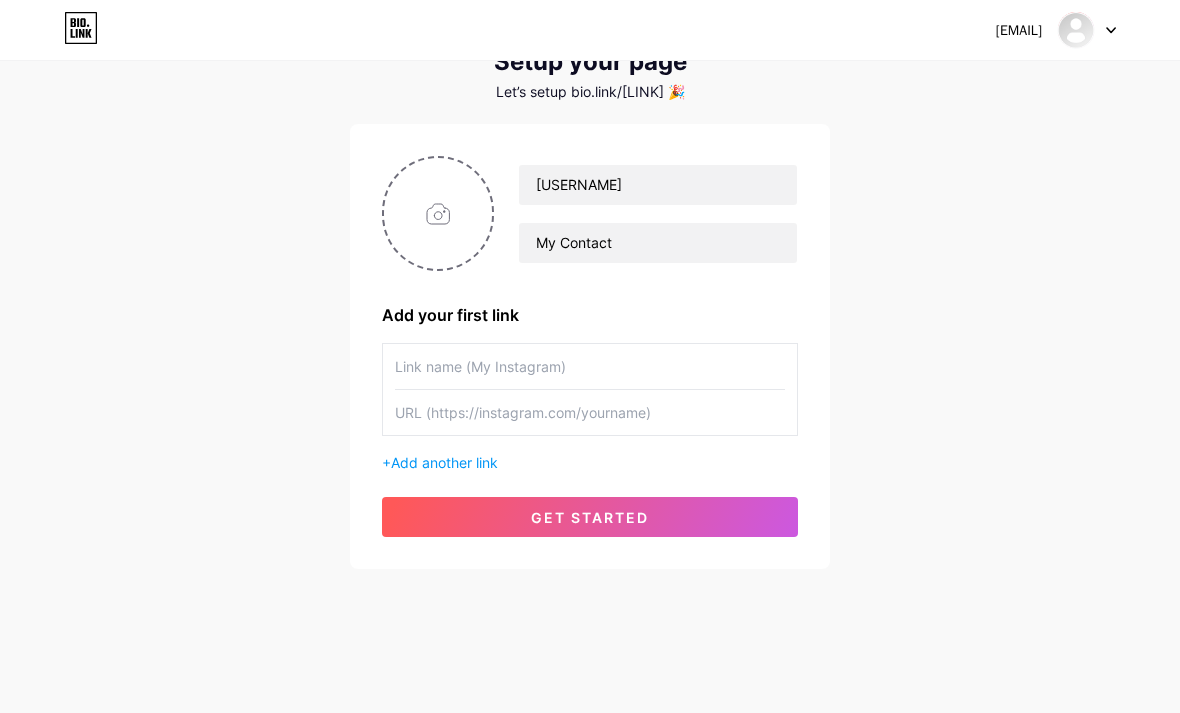 type on "C:\fakepath\[FILENAME].jpeg" 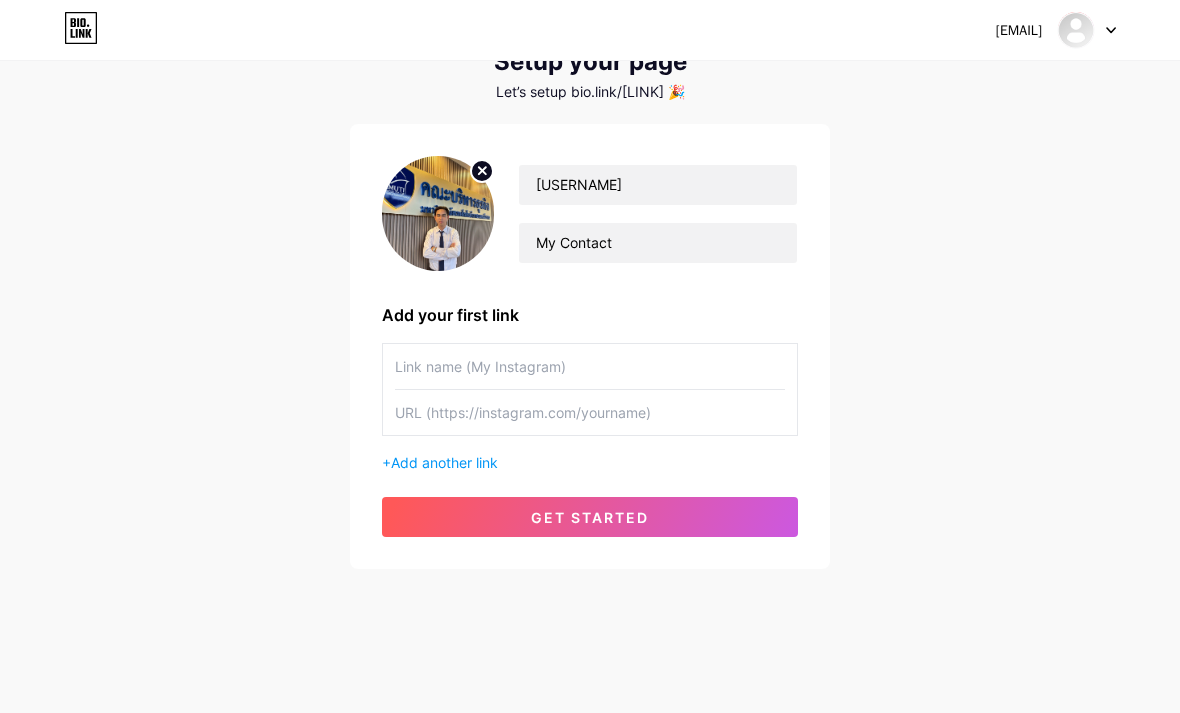 click at bounding box center [590, 366] 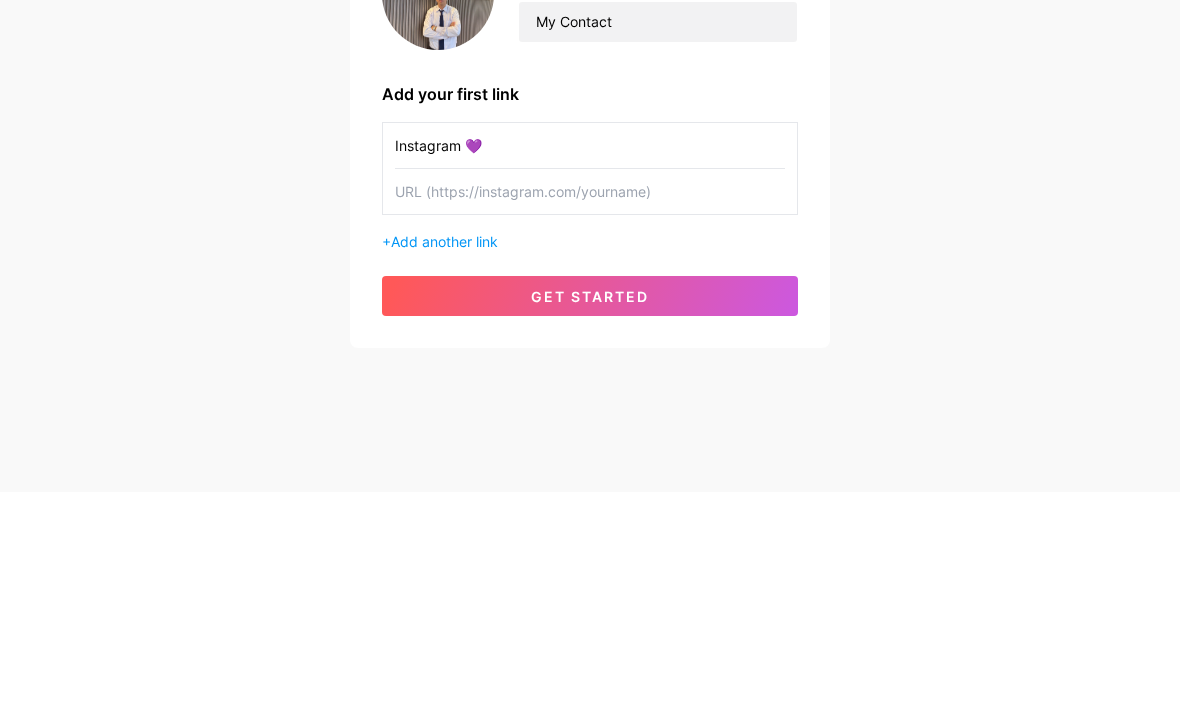 type on "Instagram 💜" 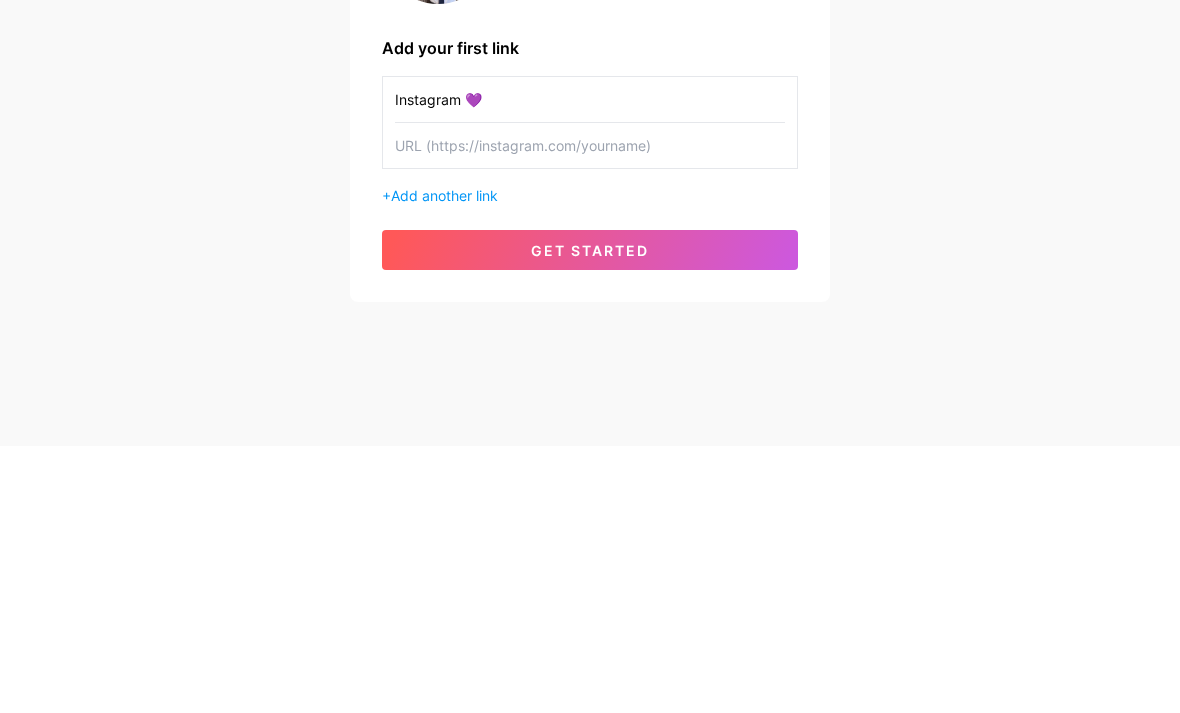 click at bounding box center [590, 412] 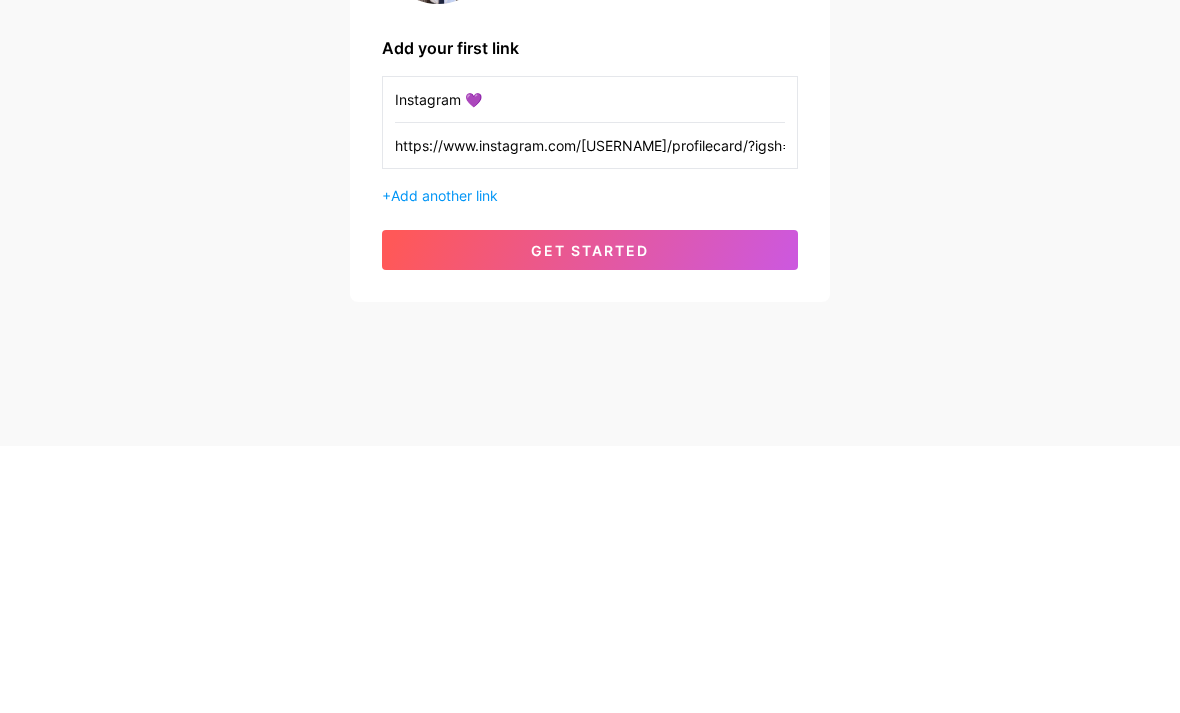 type on "https://www.instagram.com/[USERNAME]/profilecard/?igsh=[ALPHANUMERIC]" 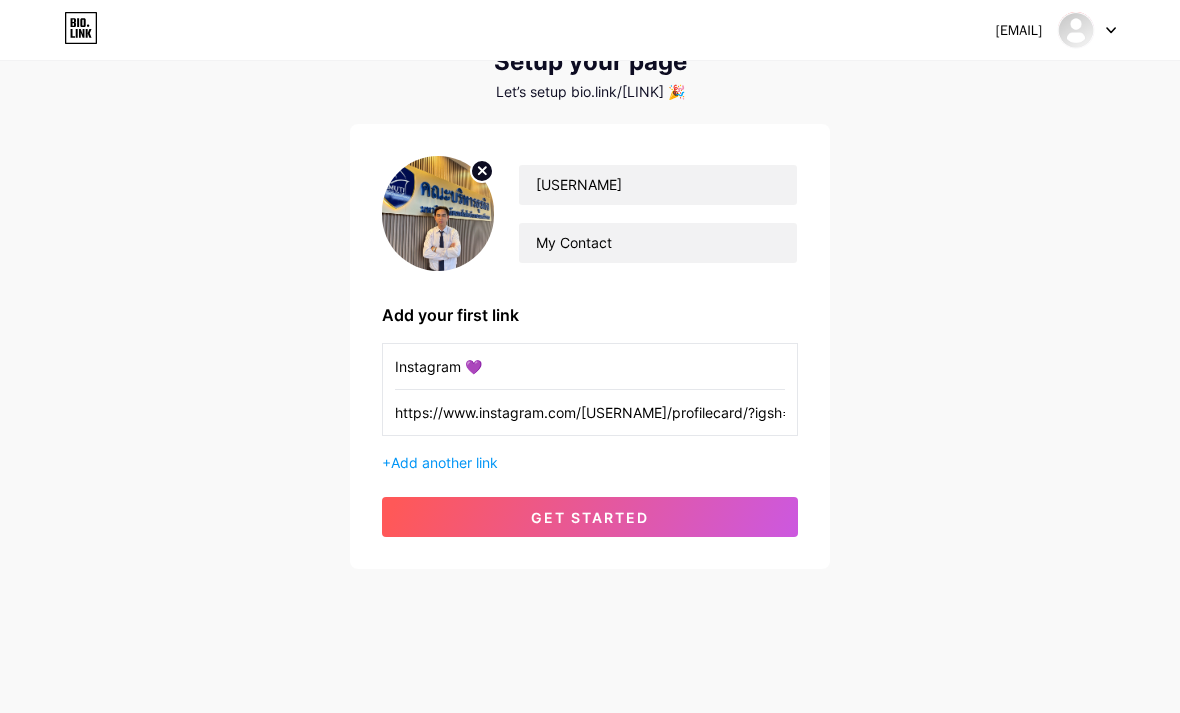 click on "get started" at bounding box center [590, 517] 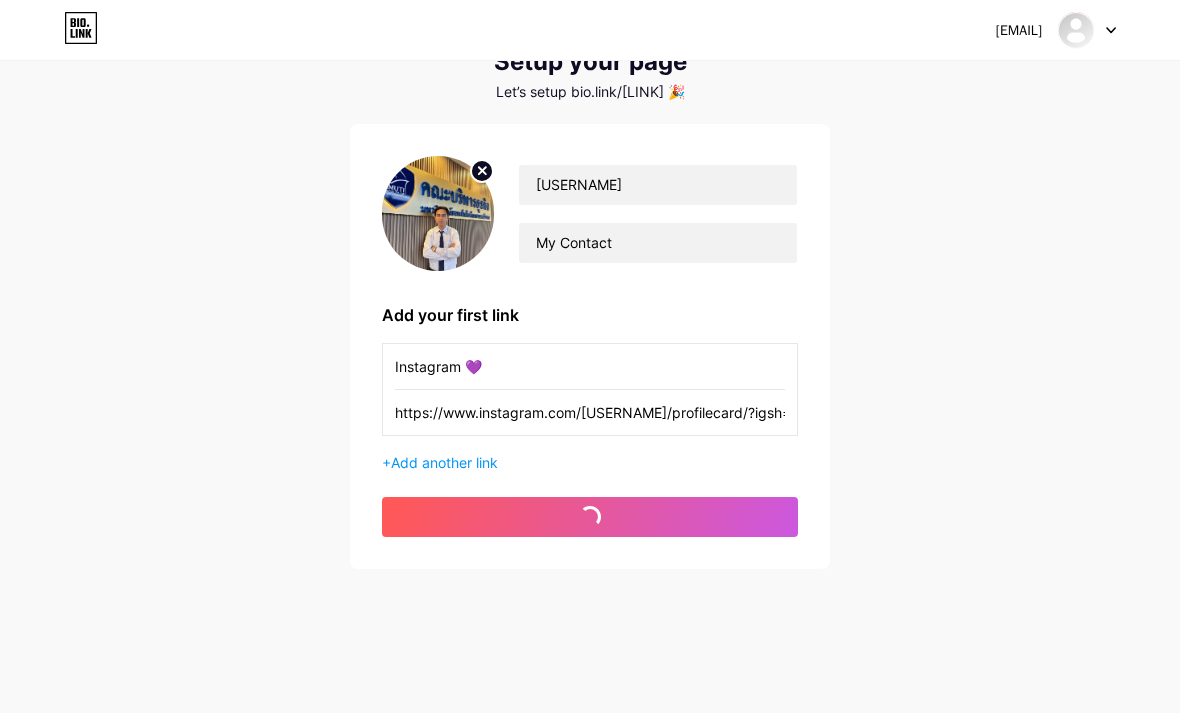 click on "get started" at bounding box center [590, 517] 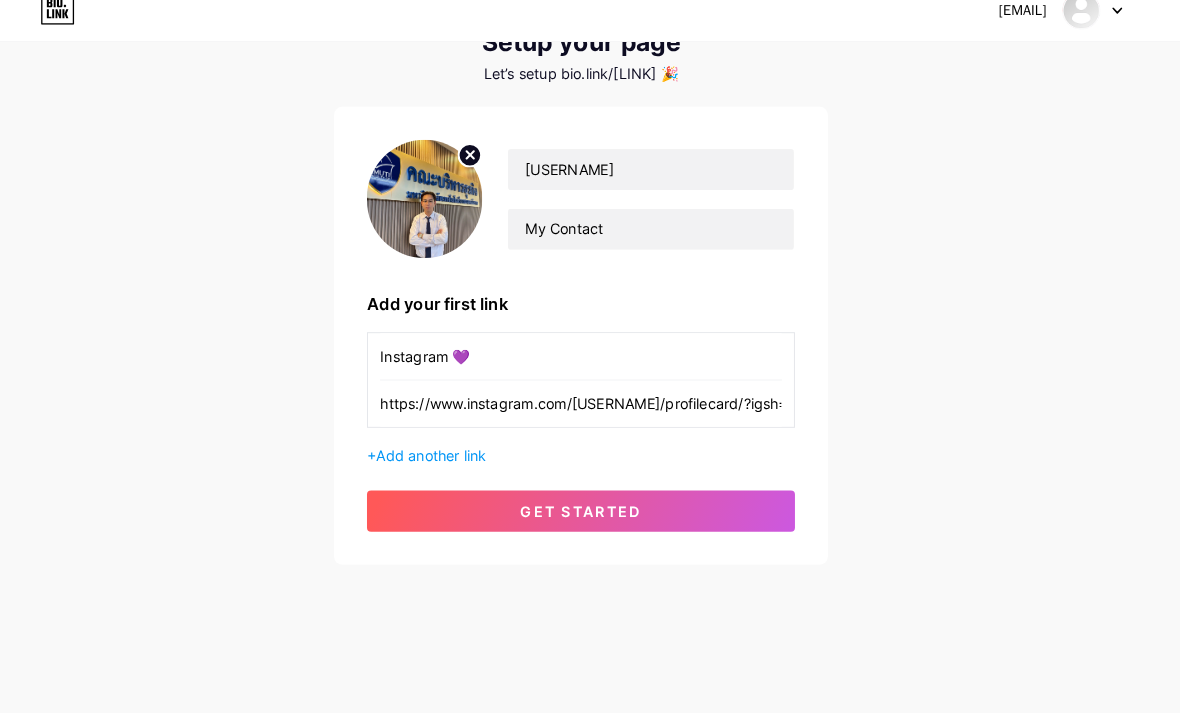 click on "get started" at bounding box center [590, 517] 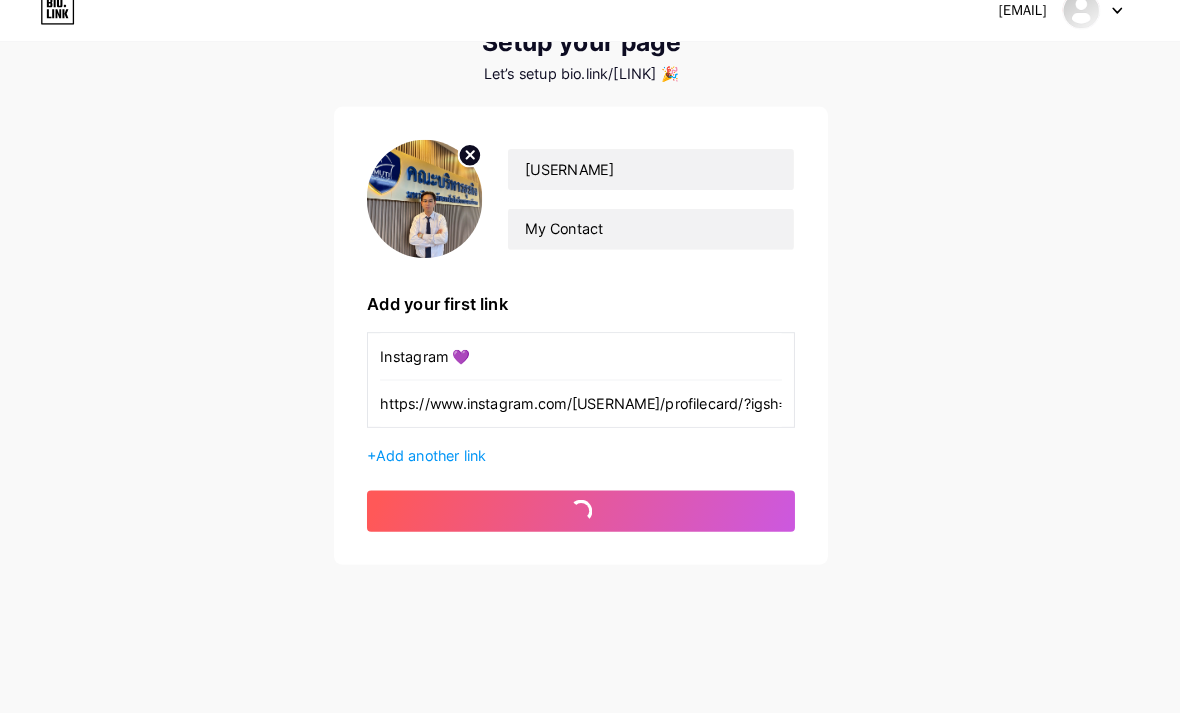 click on "get started" at bounding box center [590, 517] 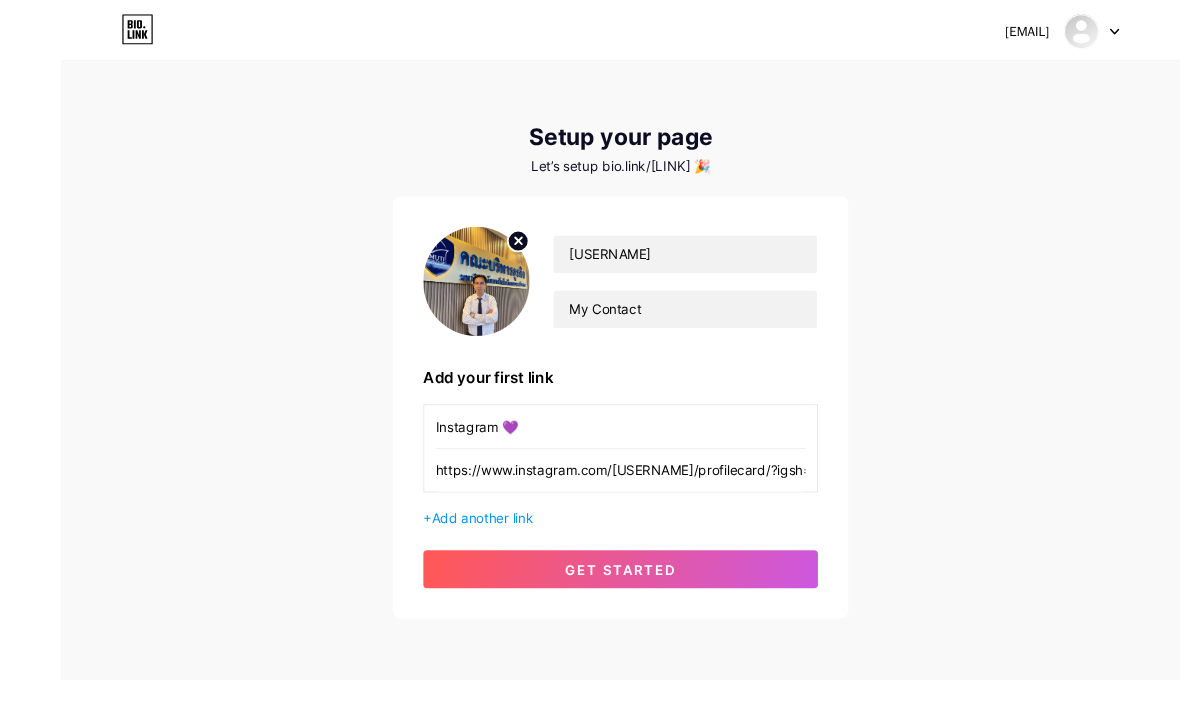scroll, scrollTop: 80, scrollLeft: 0, axis: vertical 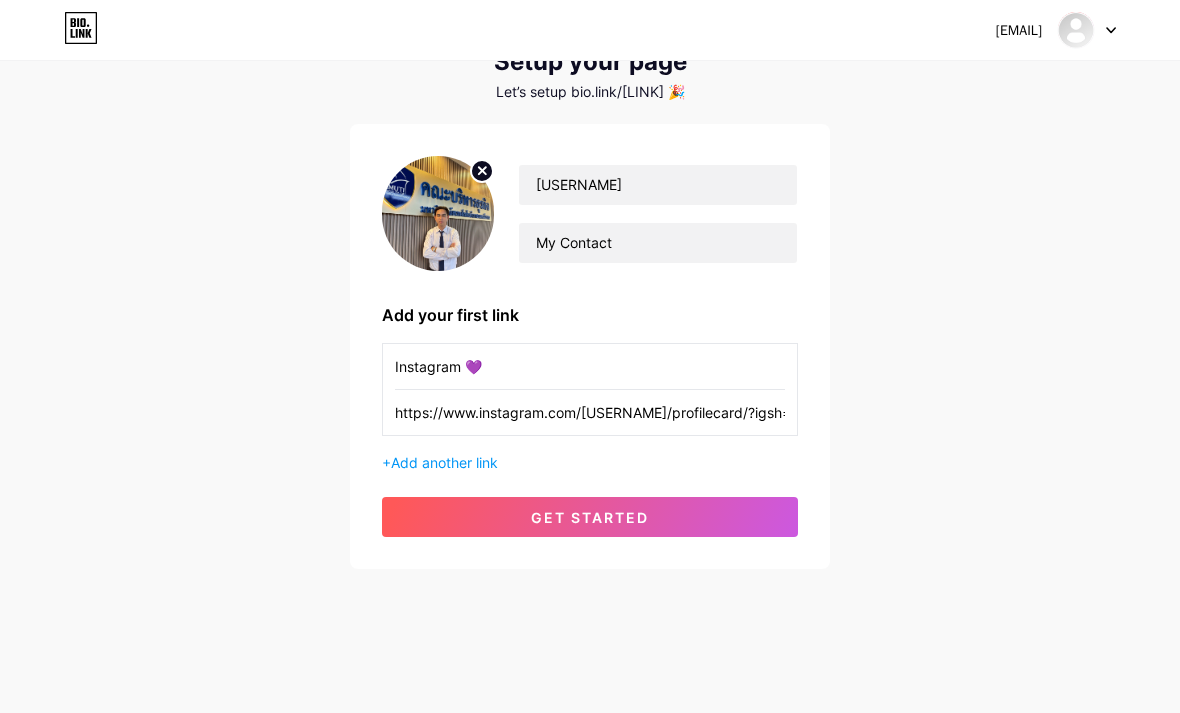 click on "get started" at bounding box center (590, 517) 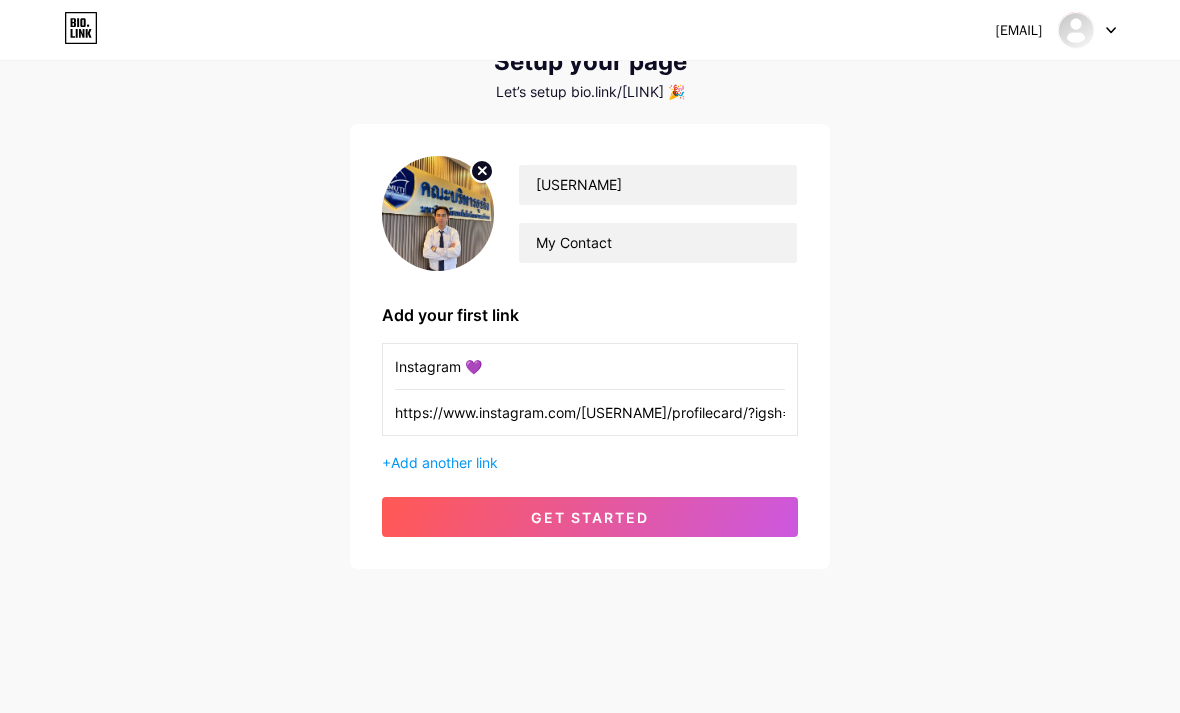click on "get started" at bounding box center (590, 517) 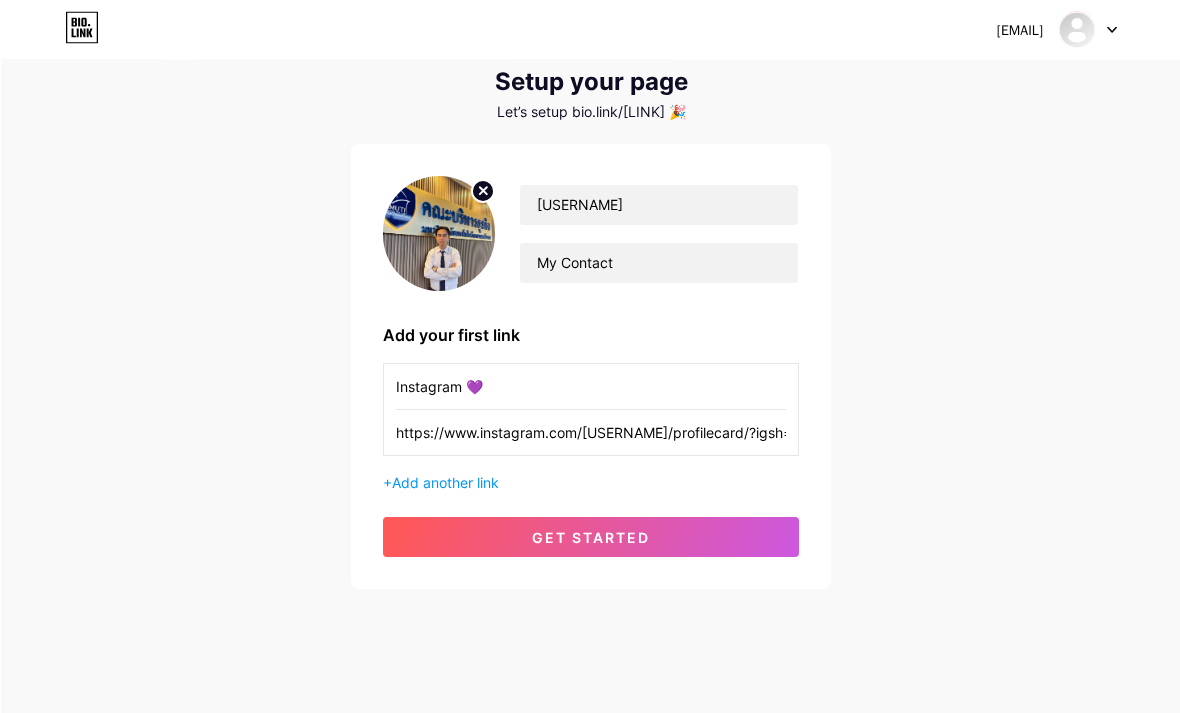 scroll, scrollTop: 0, scrollLeft: 0, axis: both 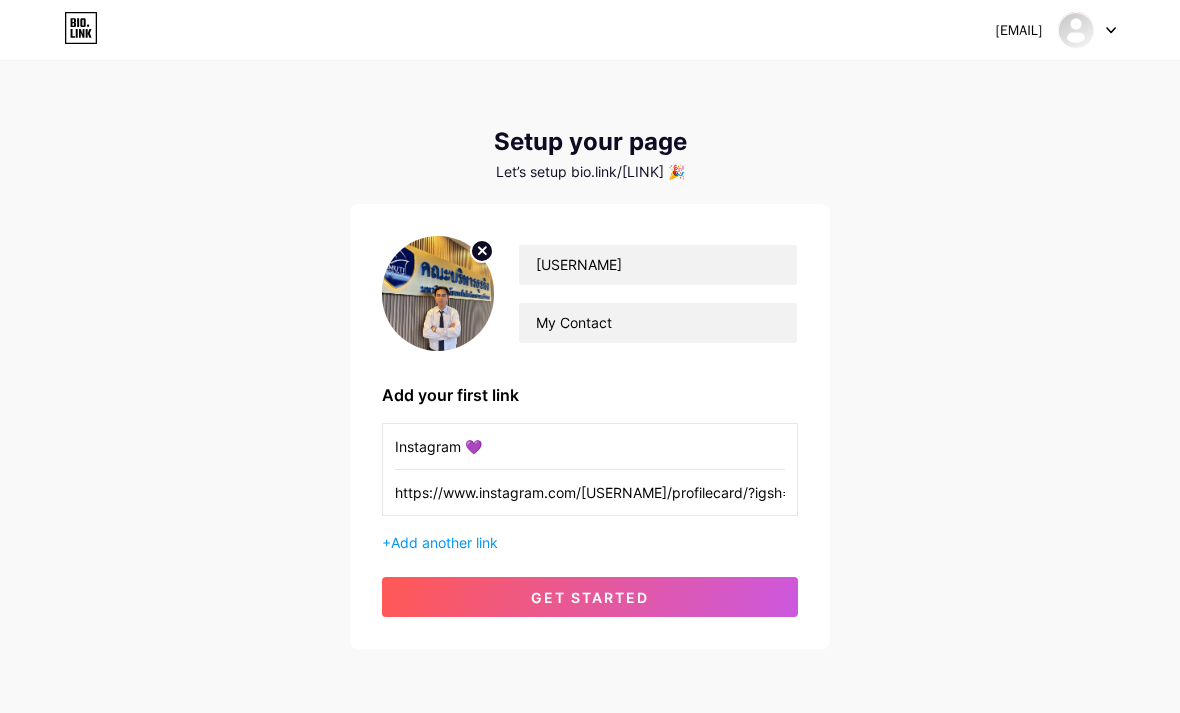 click on "mafia_spn@hotmail.com           Dashboard     Logout   Setup your page   Let’s setup bio.link/PZxOc 🎉               Chris.kr     My Contact     Add your first link   Instagram 💜   https://www.instagram.com/mafia_chriskrairek/profilecard/?igsh=MXNtOG40MnA3NGZ5eg==
+  Add another link     get started" at bounding box center (590, 356) 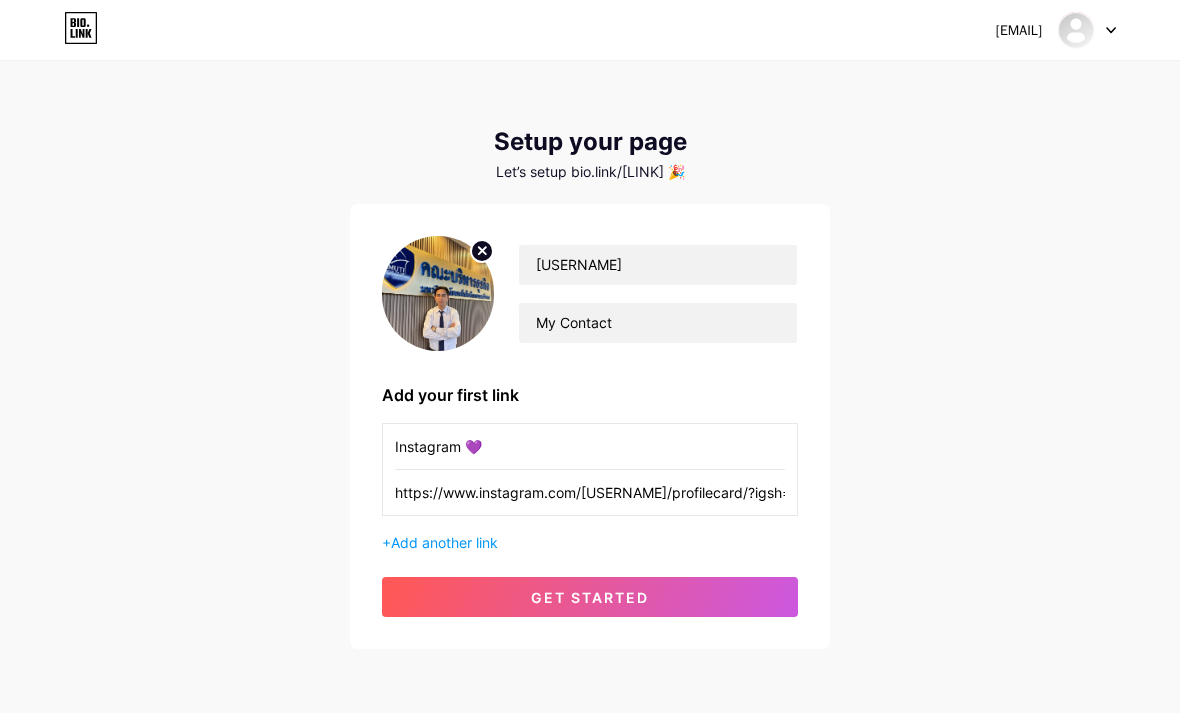 click on "get started" at bounding box center [590, 597] 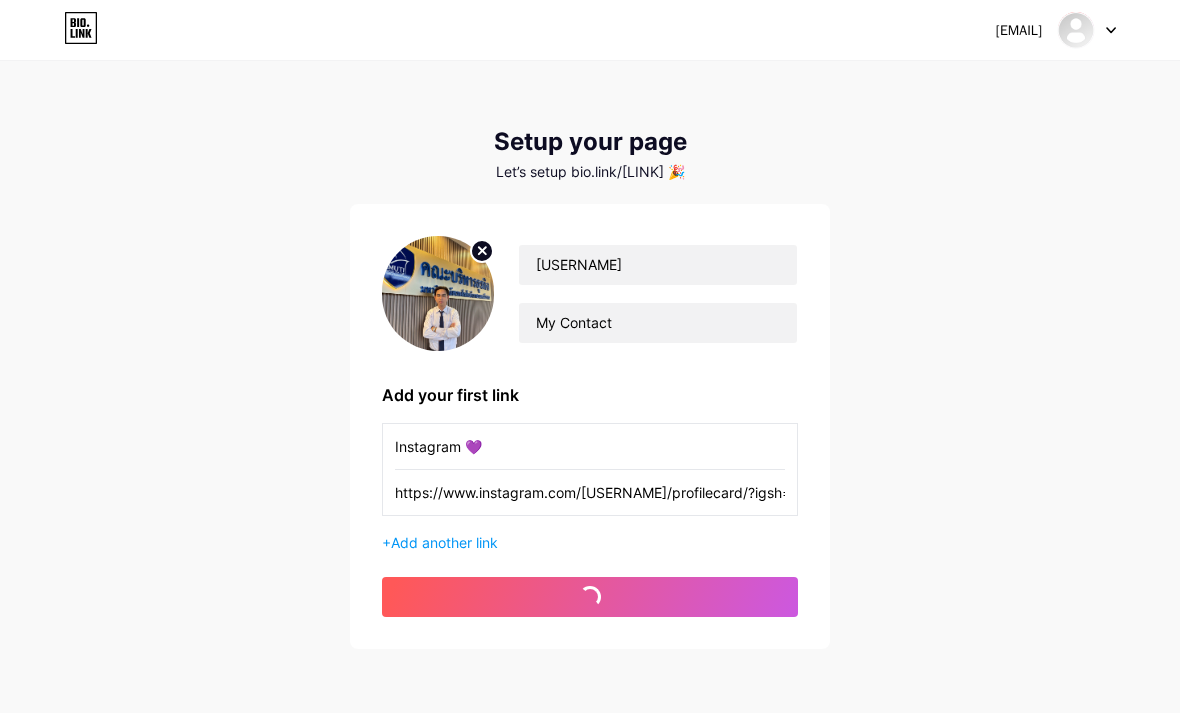 scroll, scrollTop: 1, scrollLeft: 0, axis: vertical 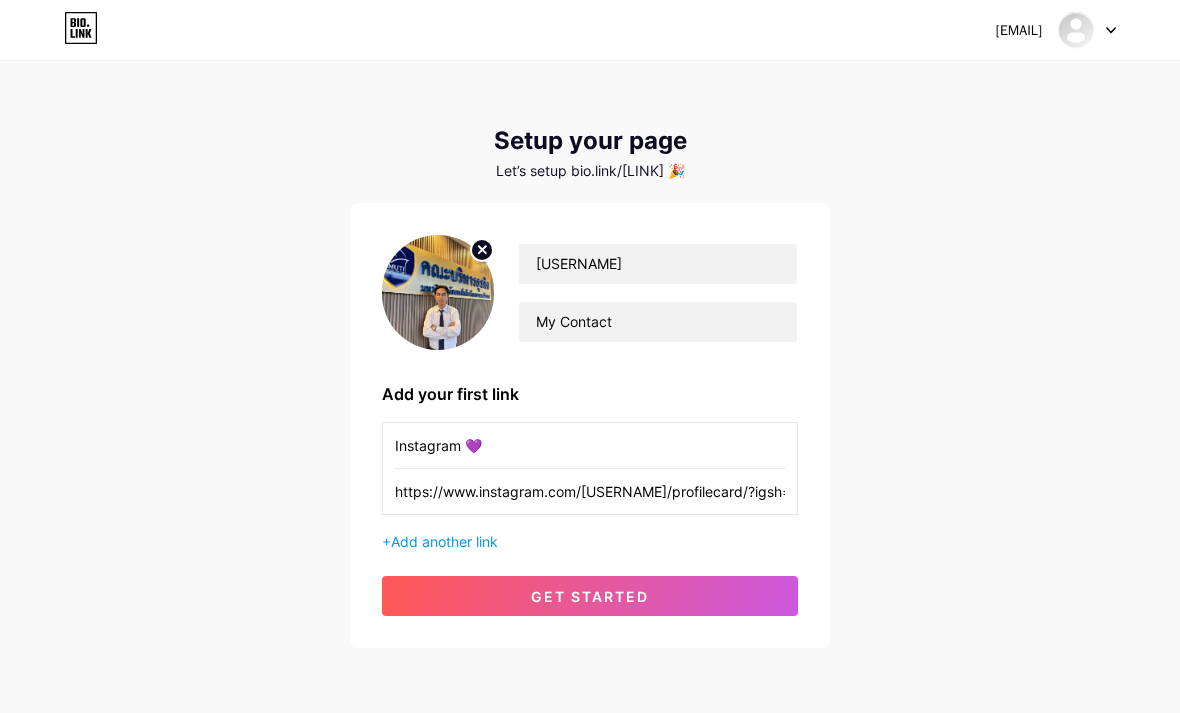 click on "get started" at bounding box center (590, 596) 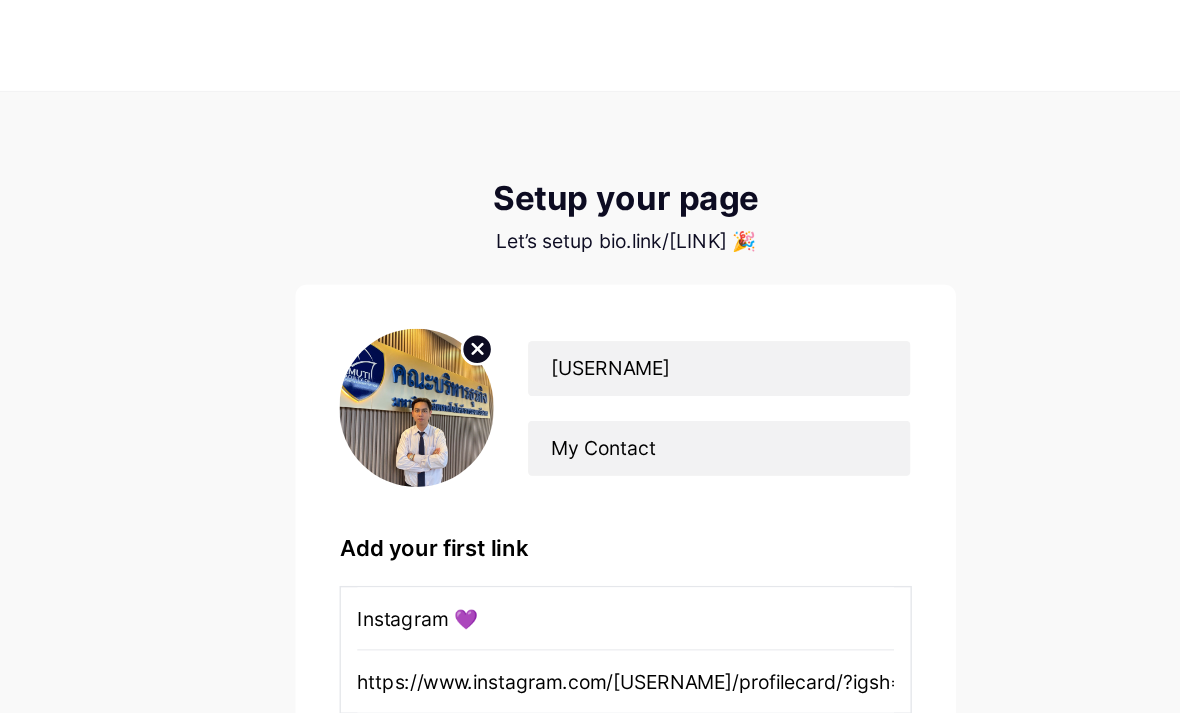 scroll, scrollTop: 0, scrollLeft: 0, axis: both 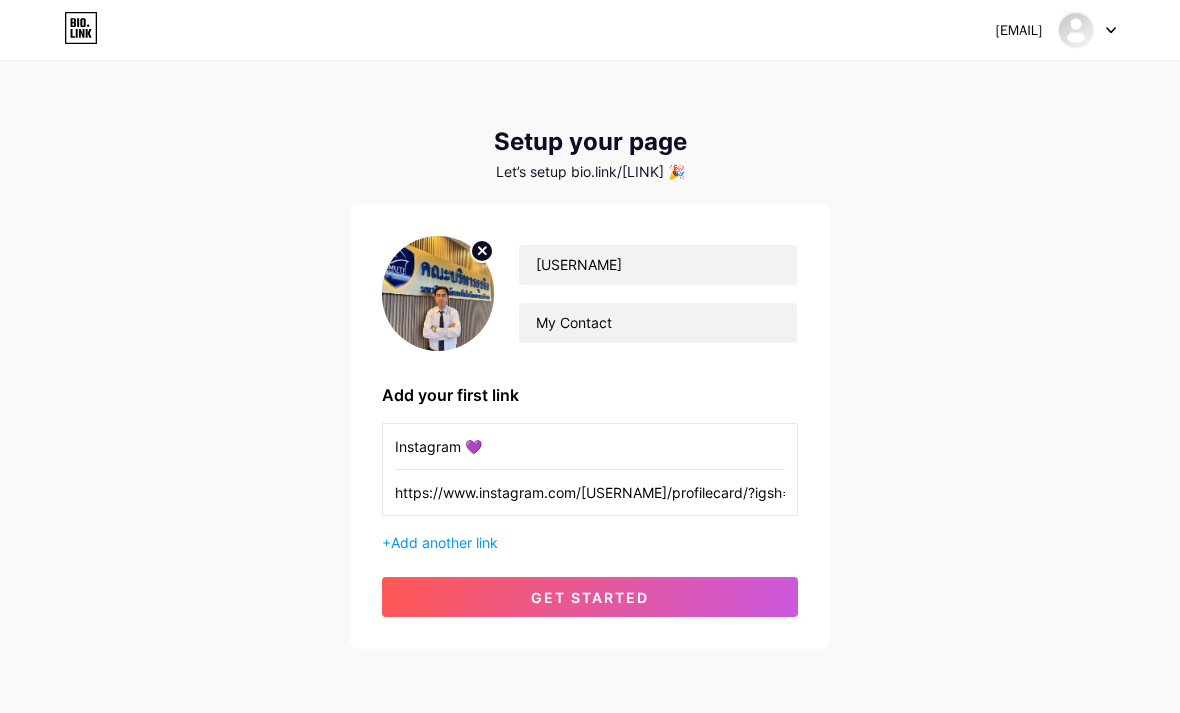 click on "get started" at bounding box center [590, 597] 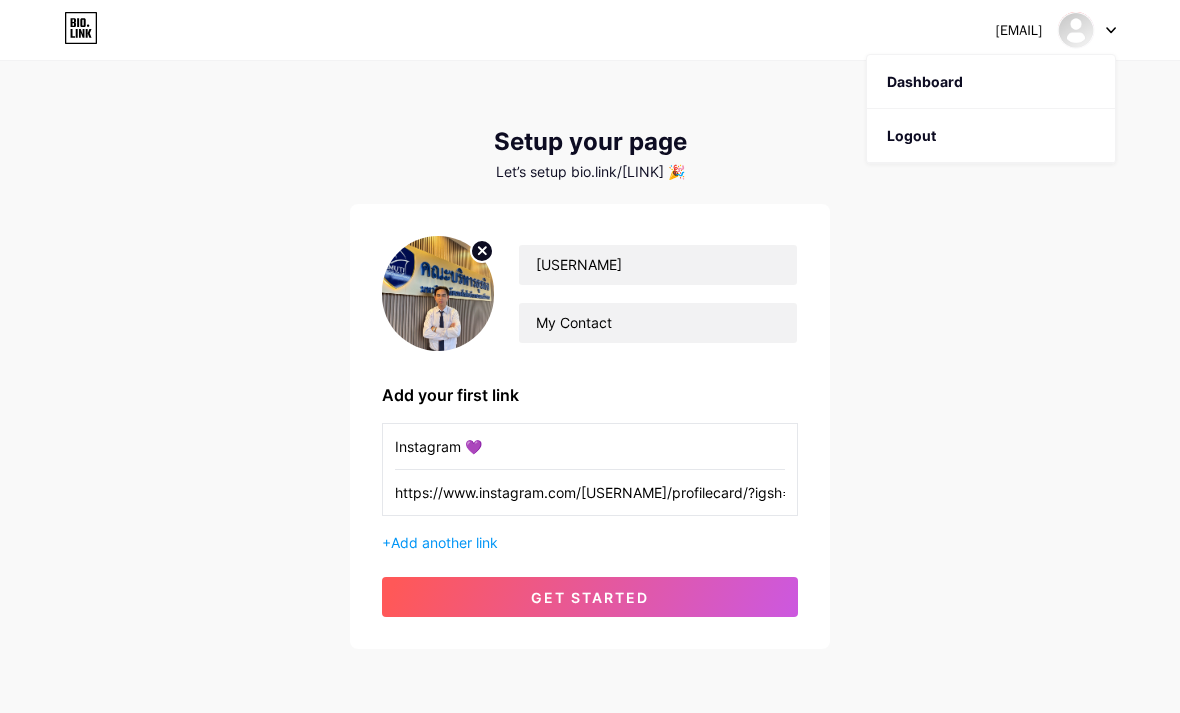 click on "Logout" at bounding box center [991, 136] 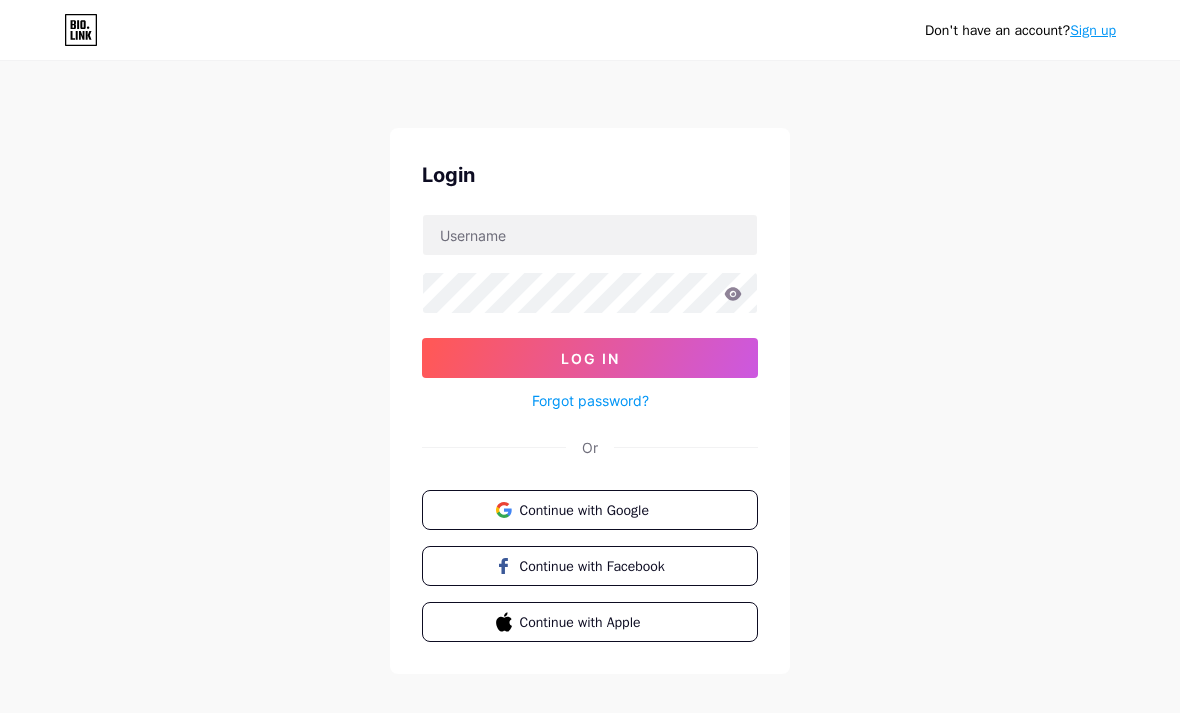 click on "Continue with Google" at bounding box center (590, 510) 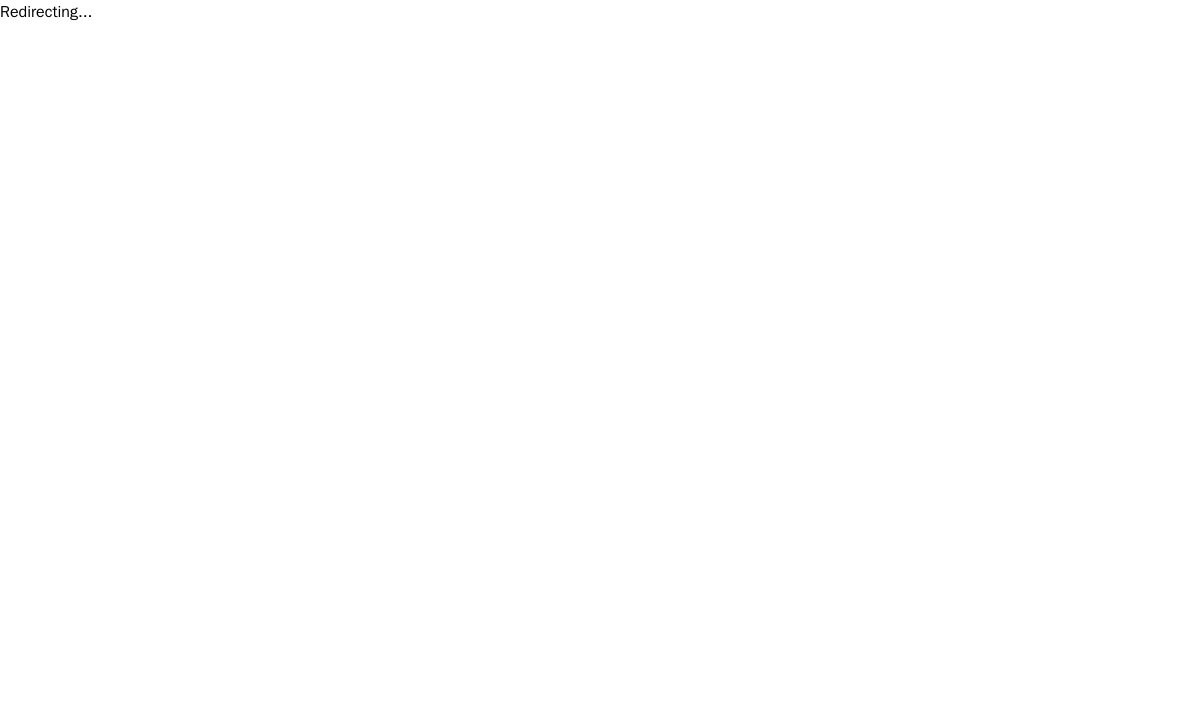 scroll, scrollTop: 0, scrollLeft: 0, axis: both 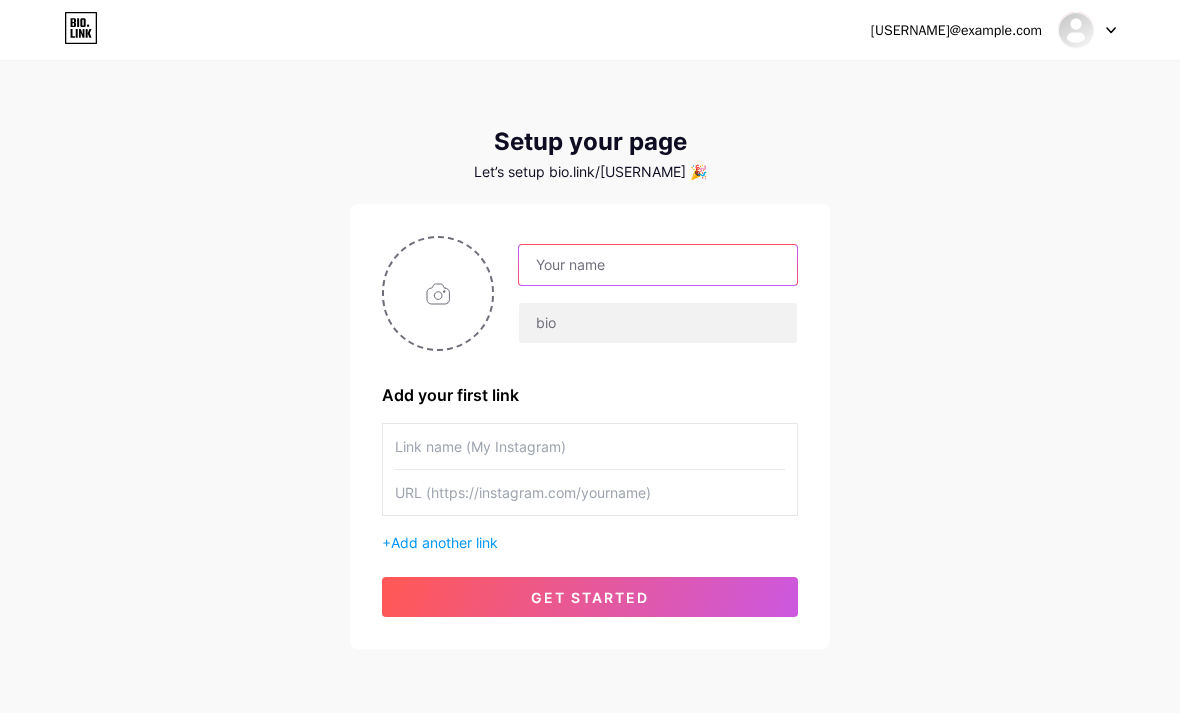 click at bounding box center [658, 265] 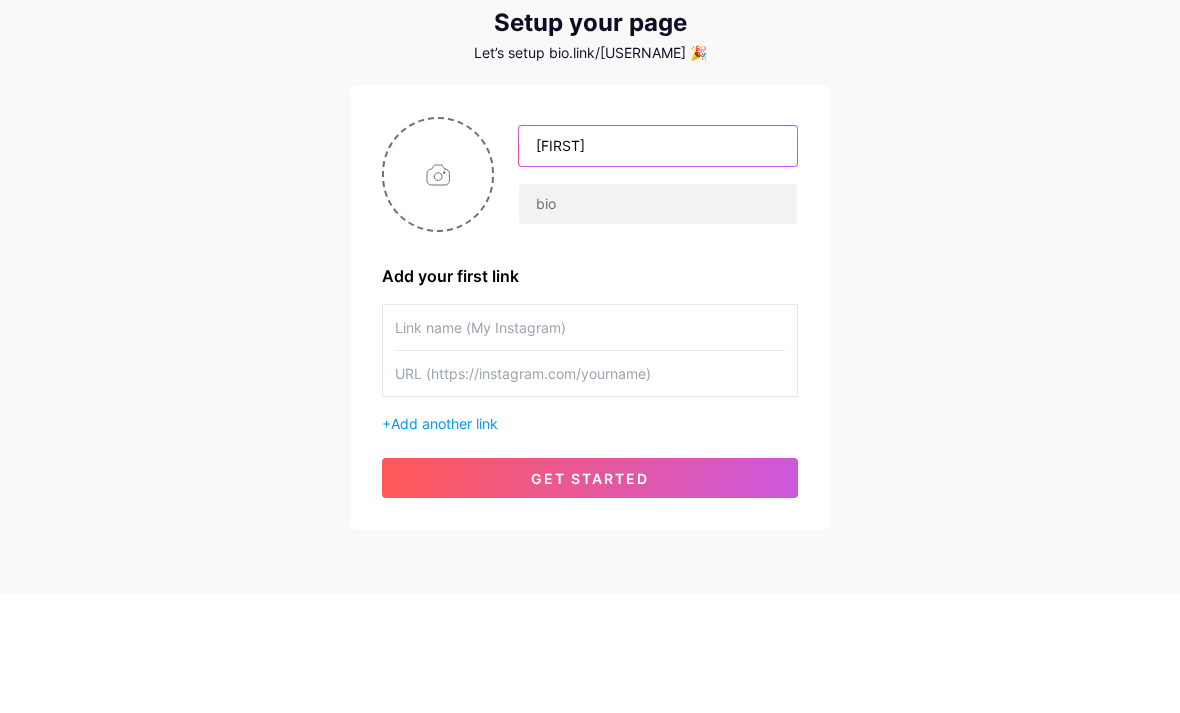type on "[FIRST]" 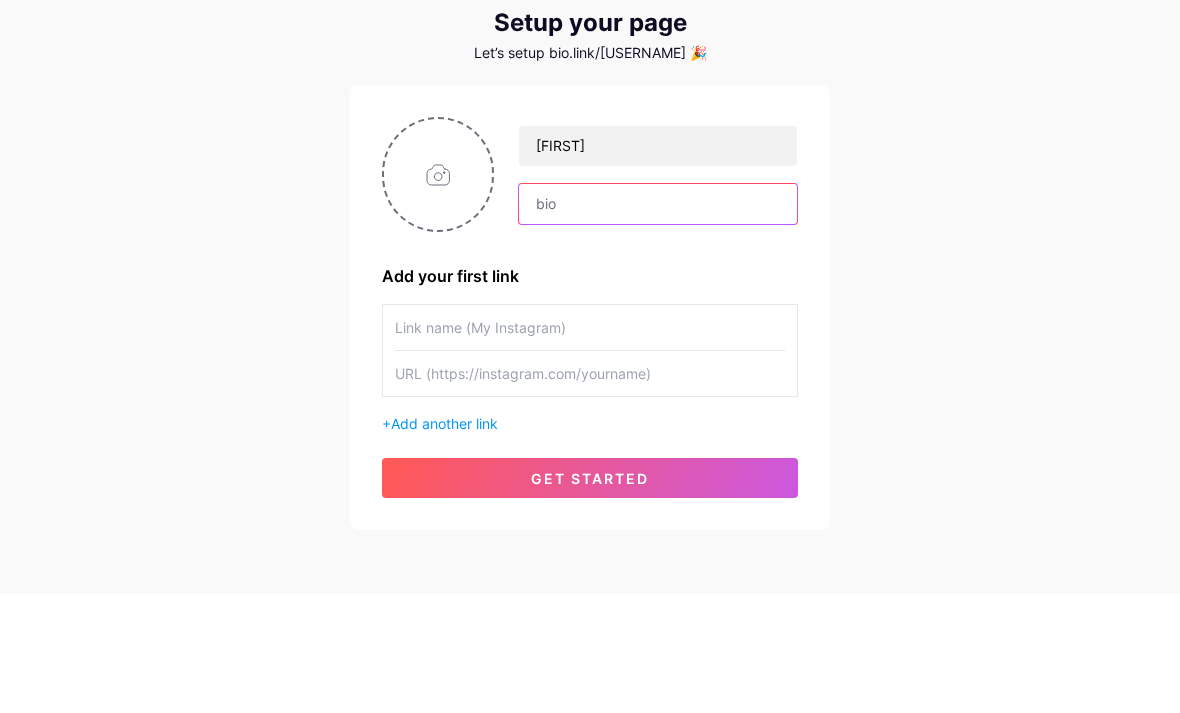 click at bounding box center (658, 323) 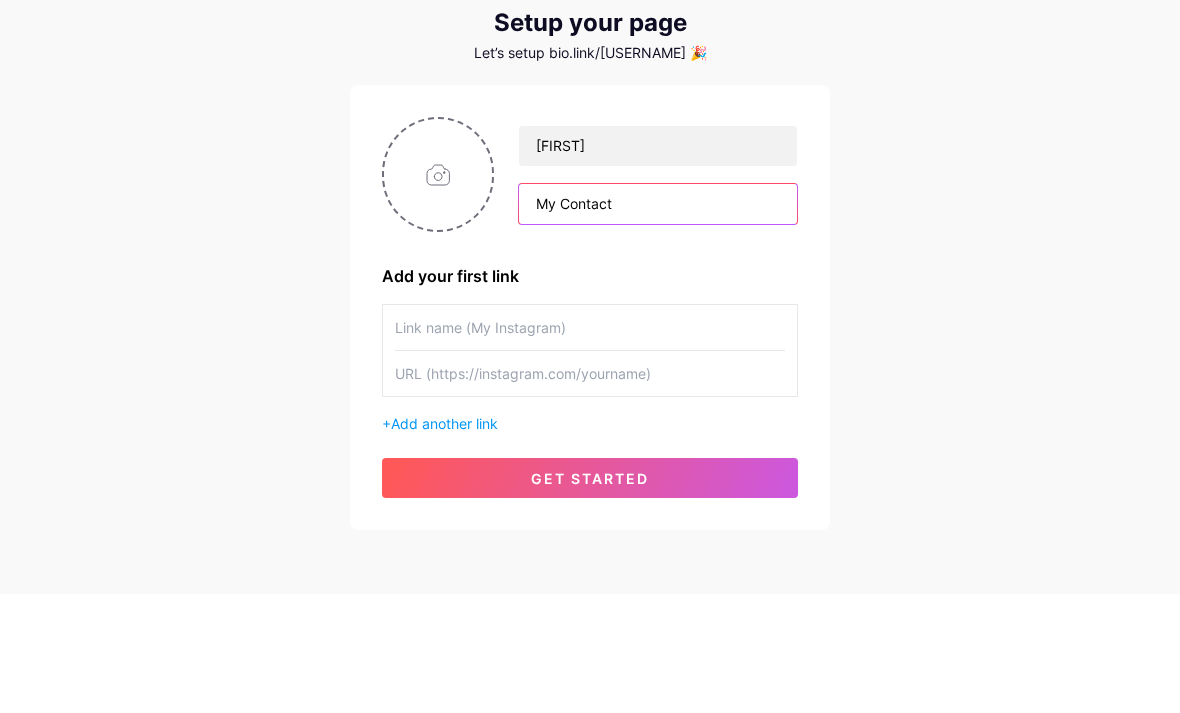 type on "My Contact" 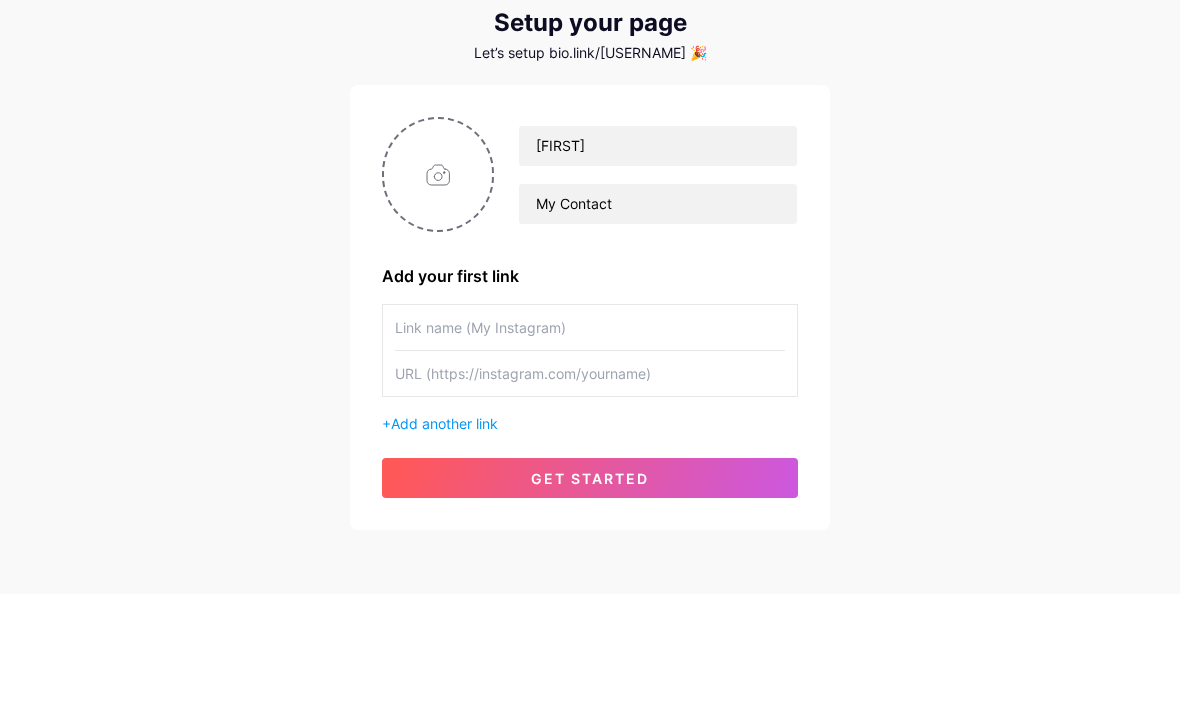 click at bounding box center [438, 293] 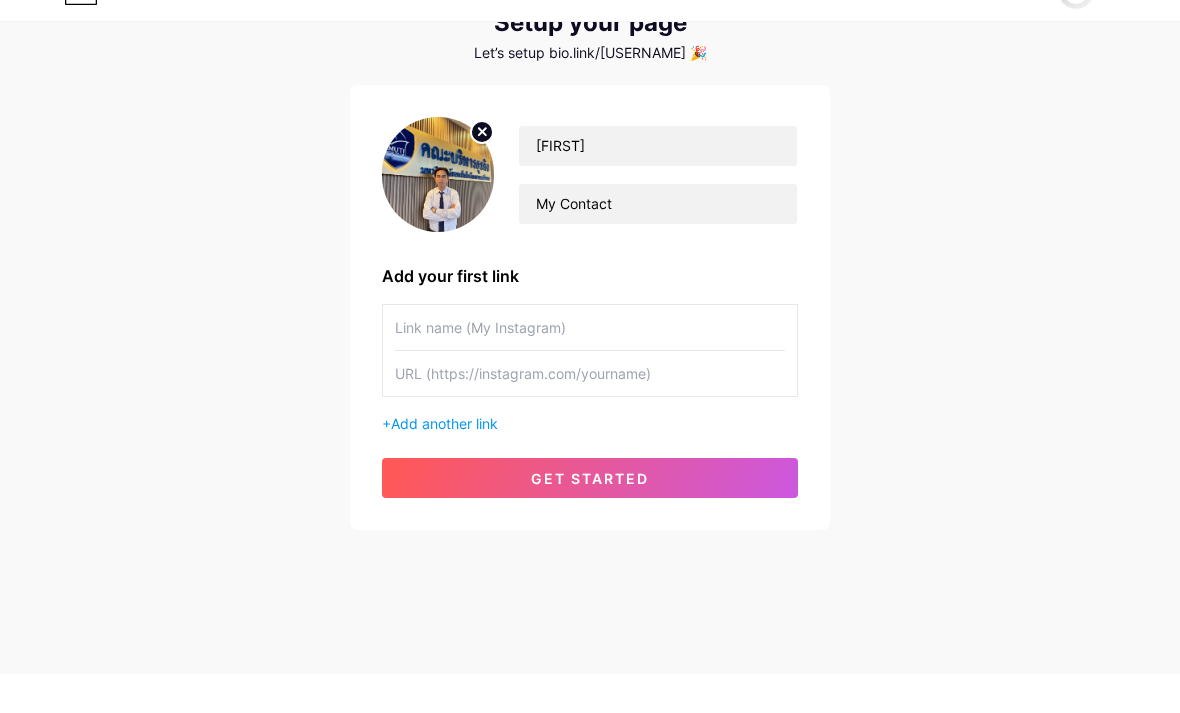 click at bounding box center (590, 366) 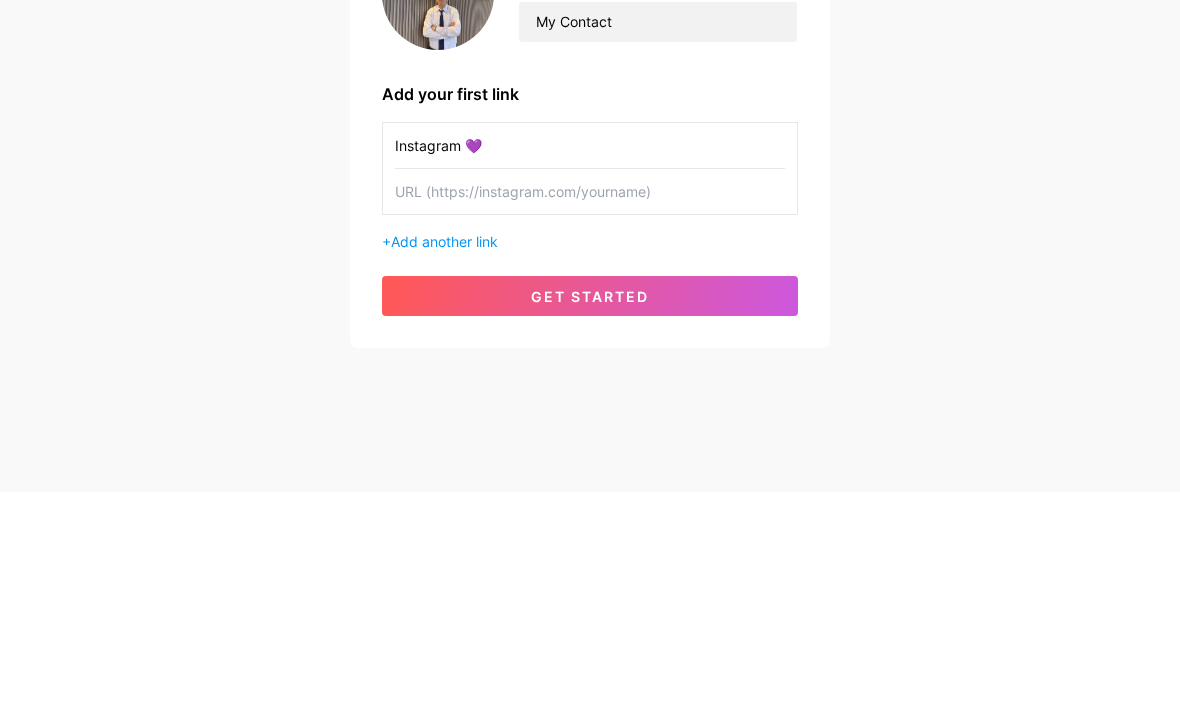 type on "Instagram 💜" 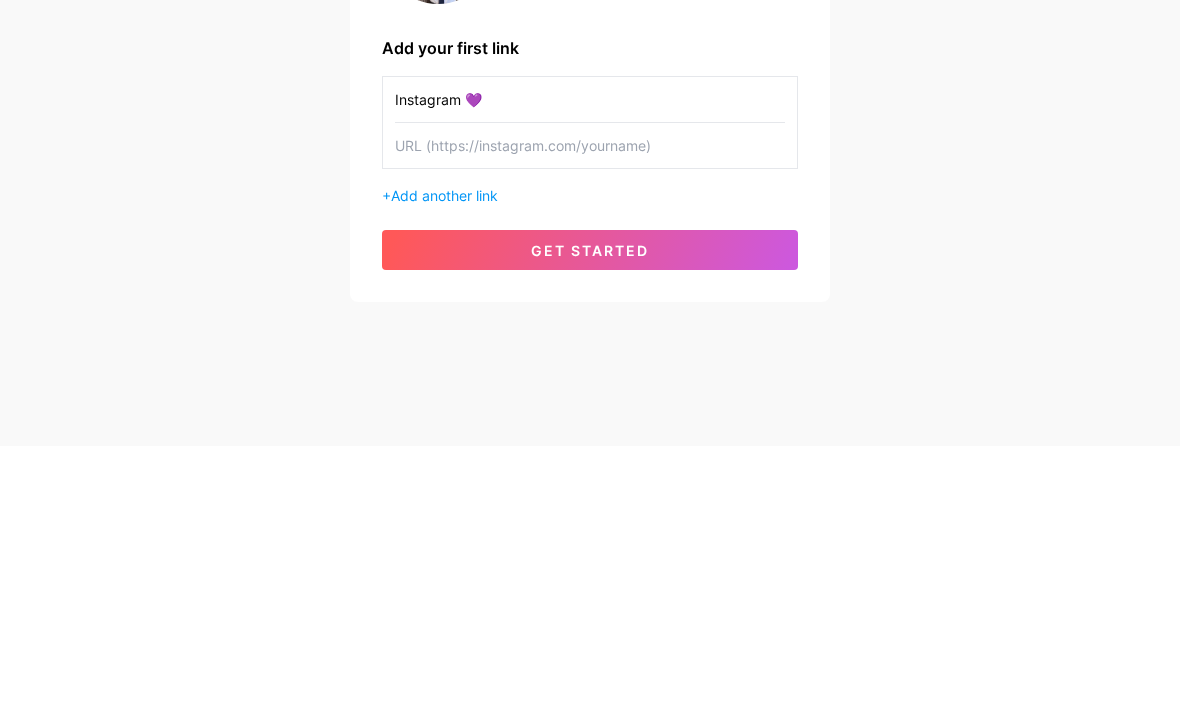 click at bounding box center [590, 412] 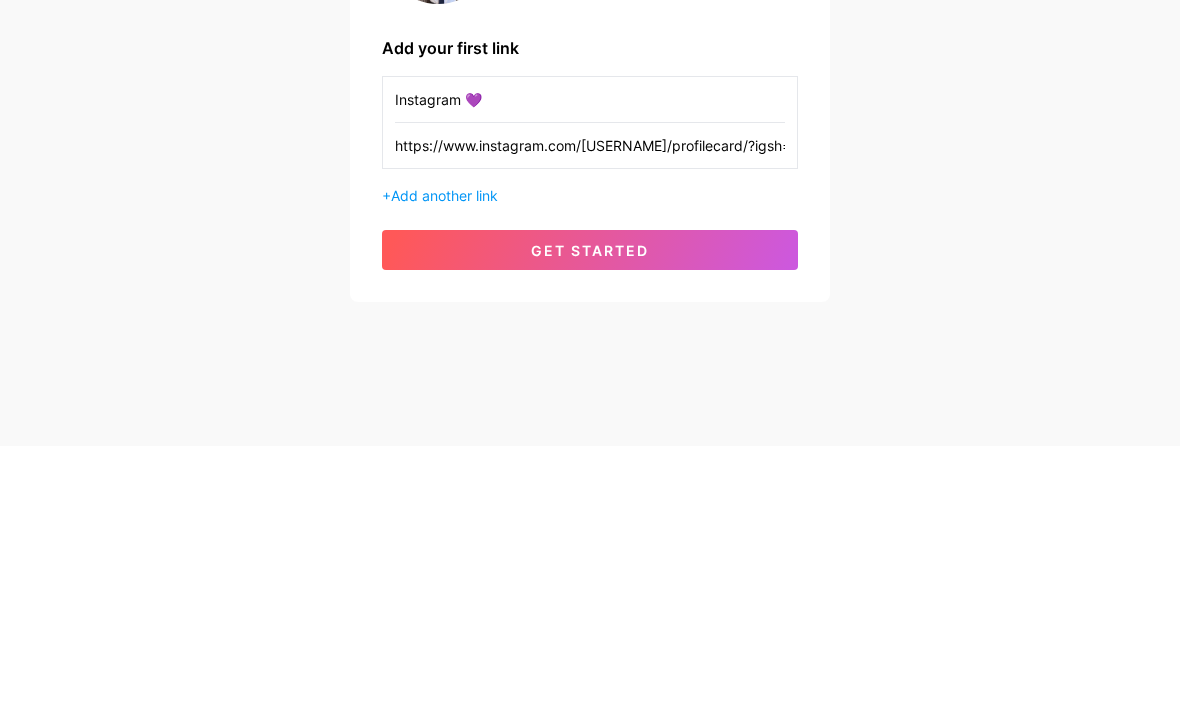 type on "https://www.instagram.com/[USERNAME]/profilecard/?igsh=[ALPHANUMERIC]" 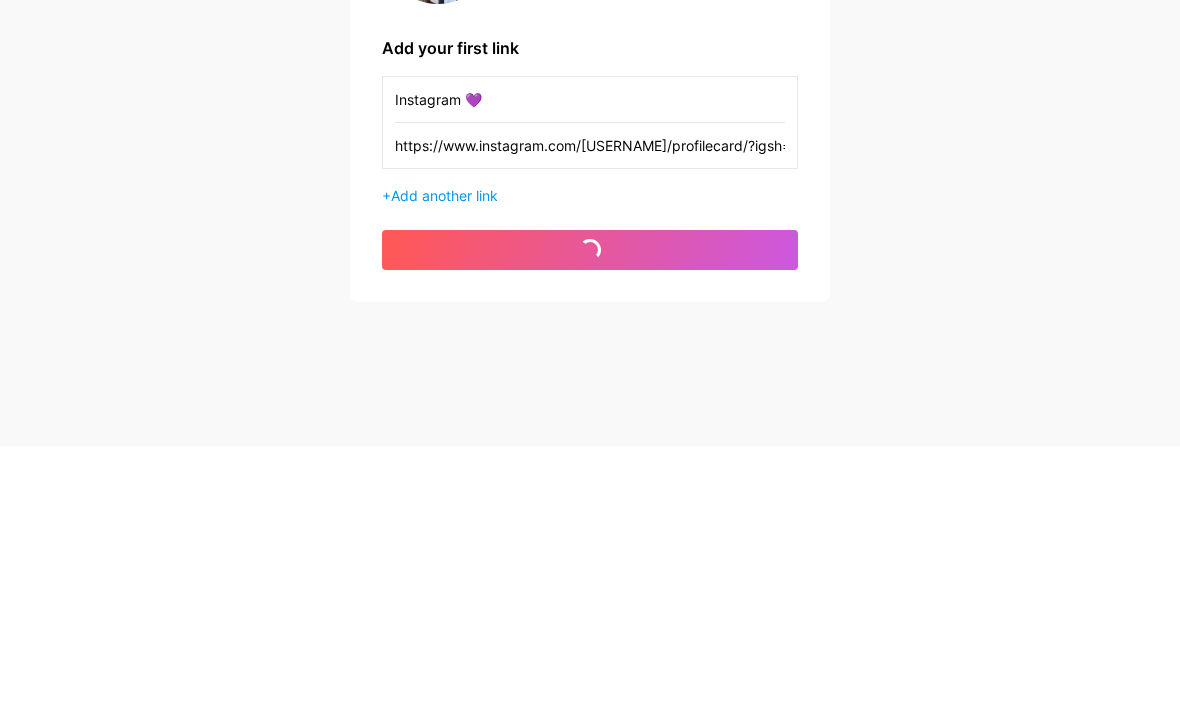scroll, scrollTop: 0, scrollLeft: 0, axis: both 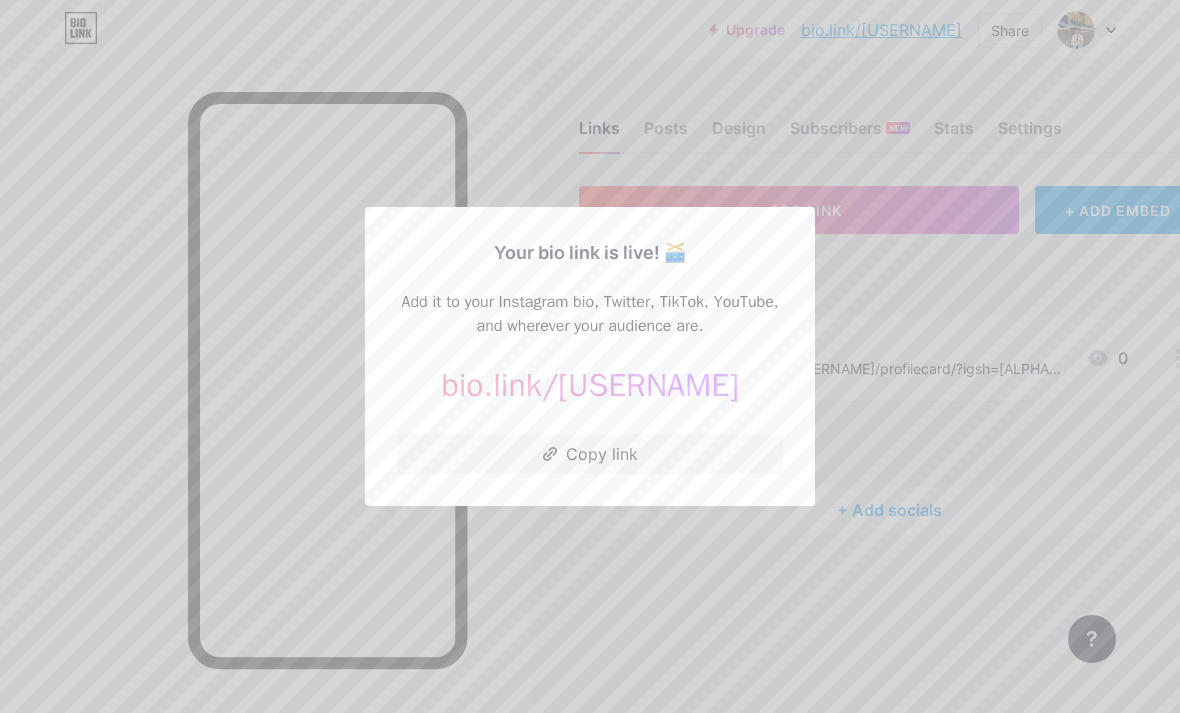 click at bounding box center (590, 356) 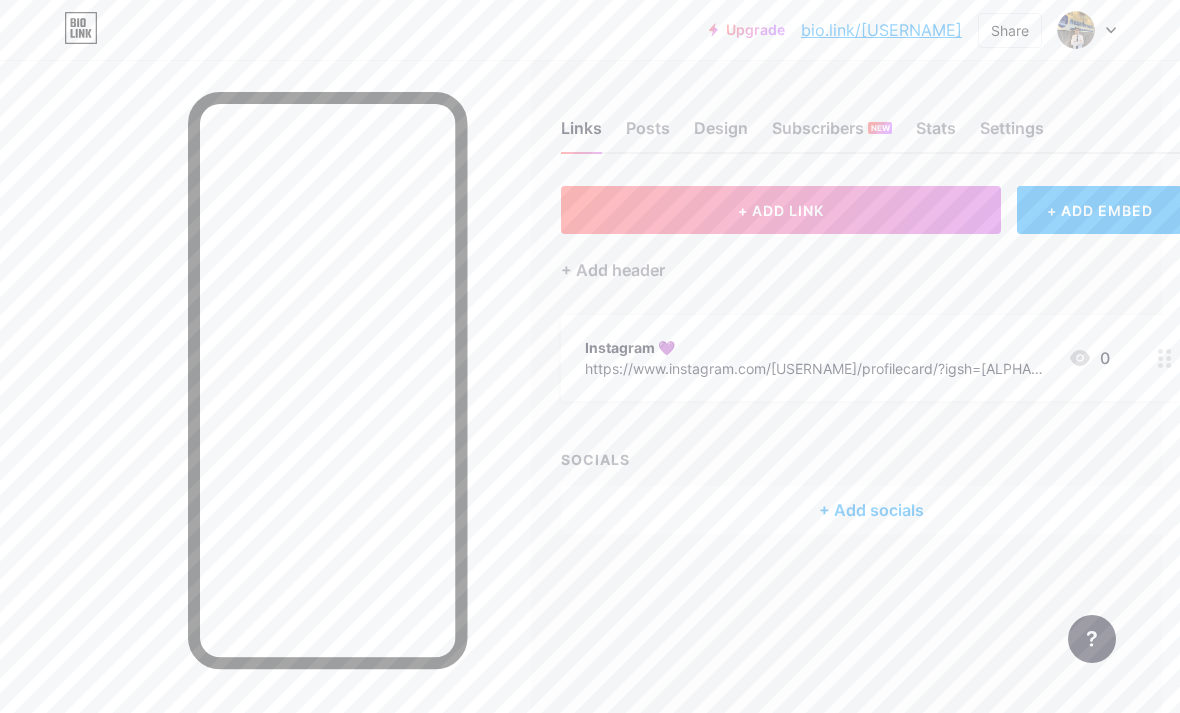 scroll, scrollTop: 0, scrollLeft: 5, axis: horizontal 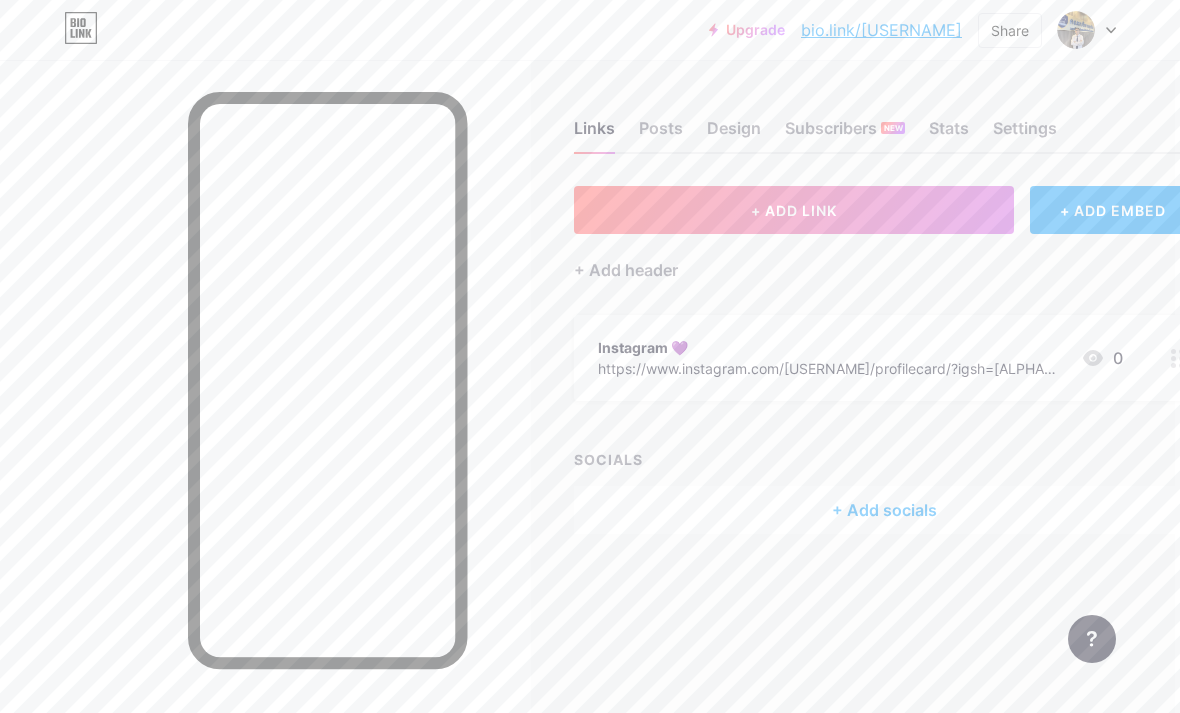 click on "+ Add socials" at bounding box center (884, 510) 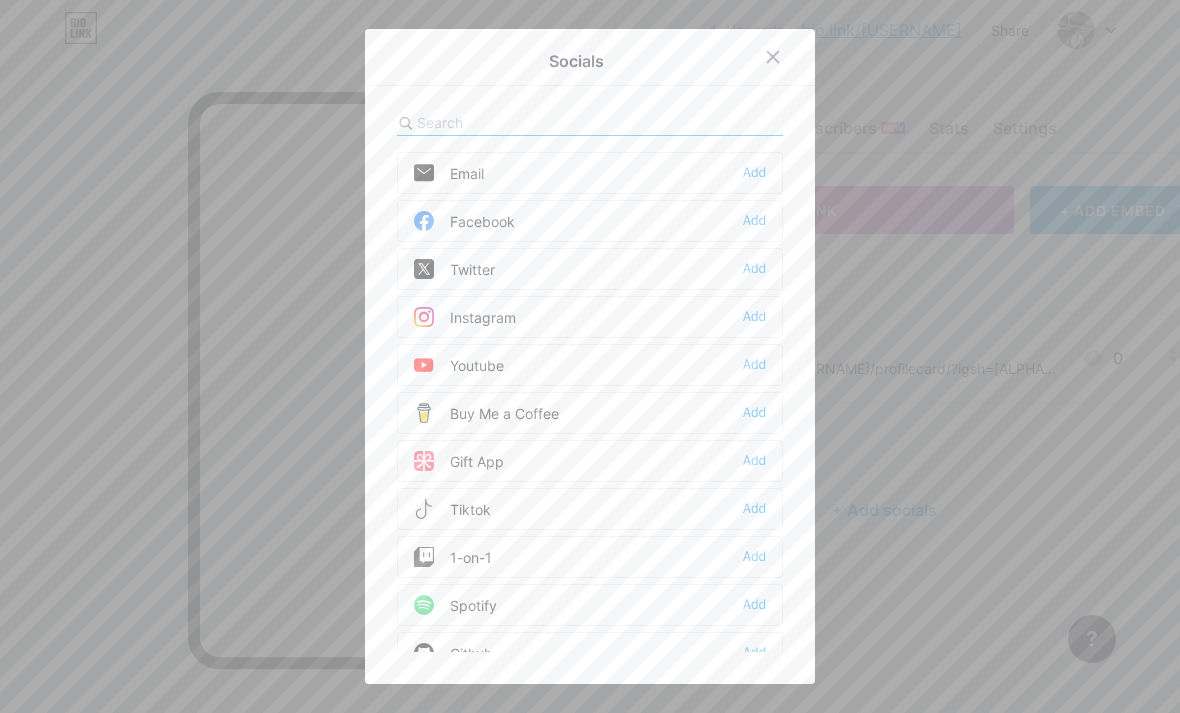 click on "Add" at bounding box center (754, 221) 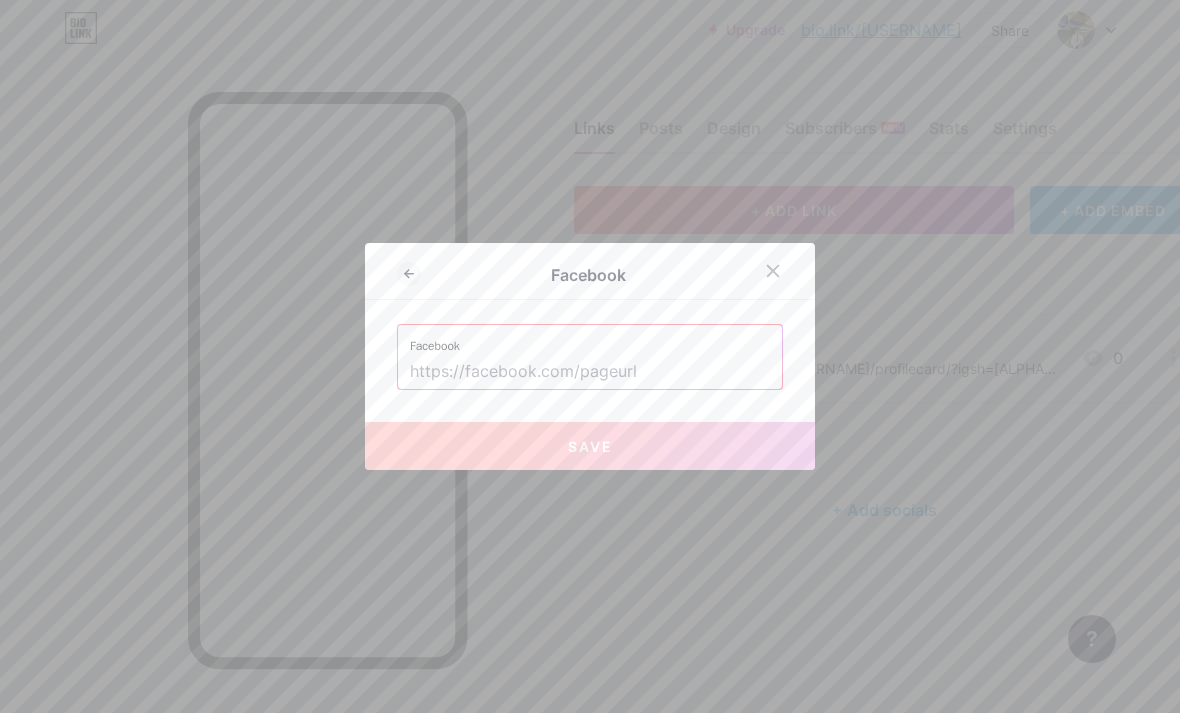click at bounding box center (590, 372) 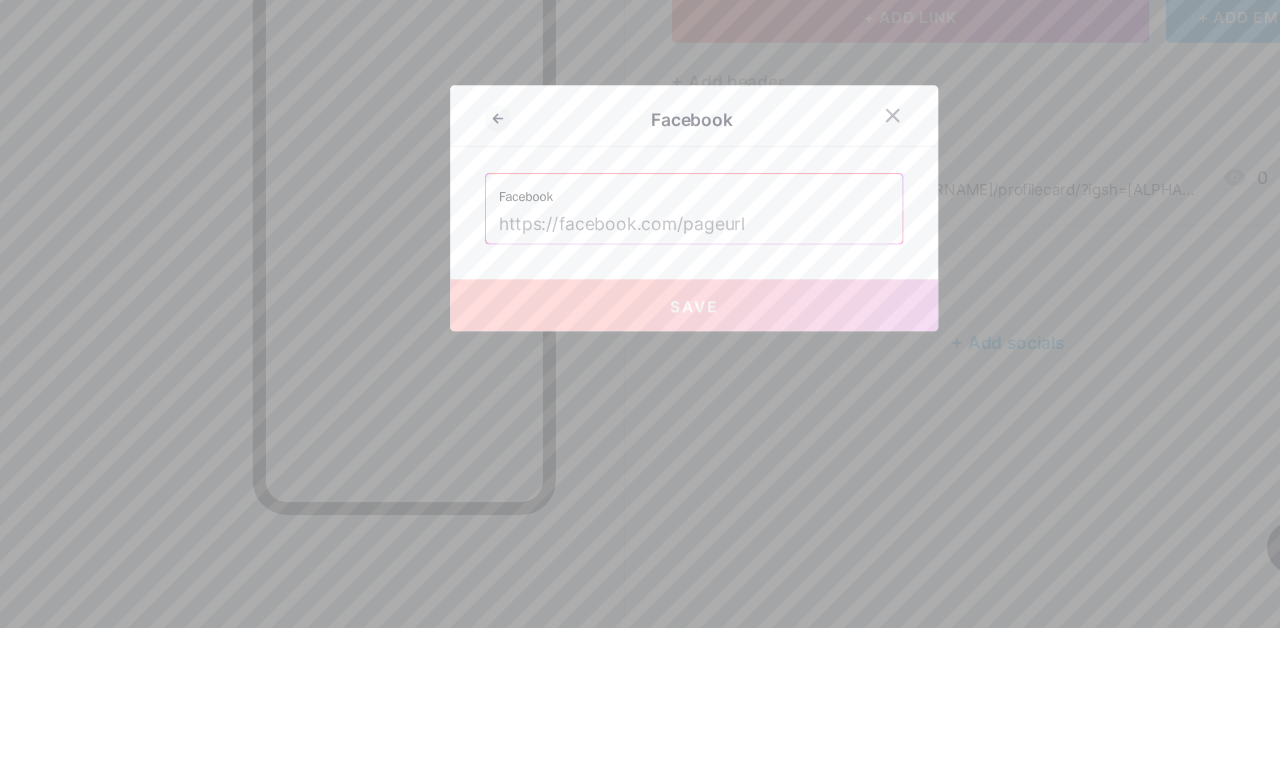 scroll, scrollTop: 64, scrollLeft: 4, axis: both 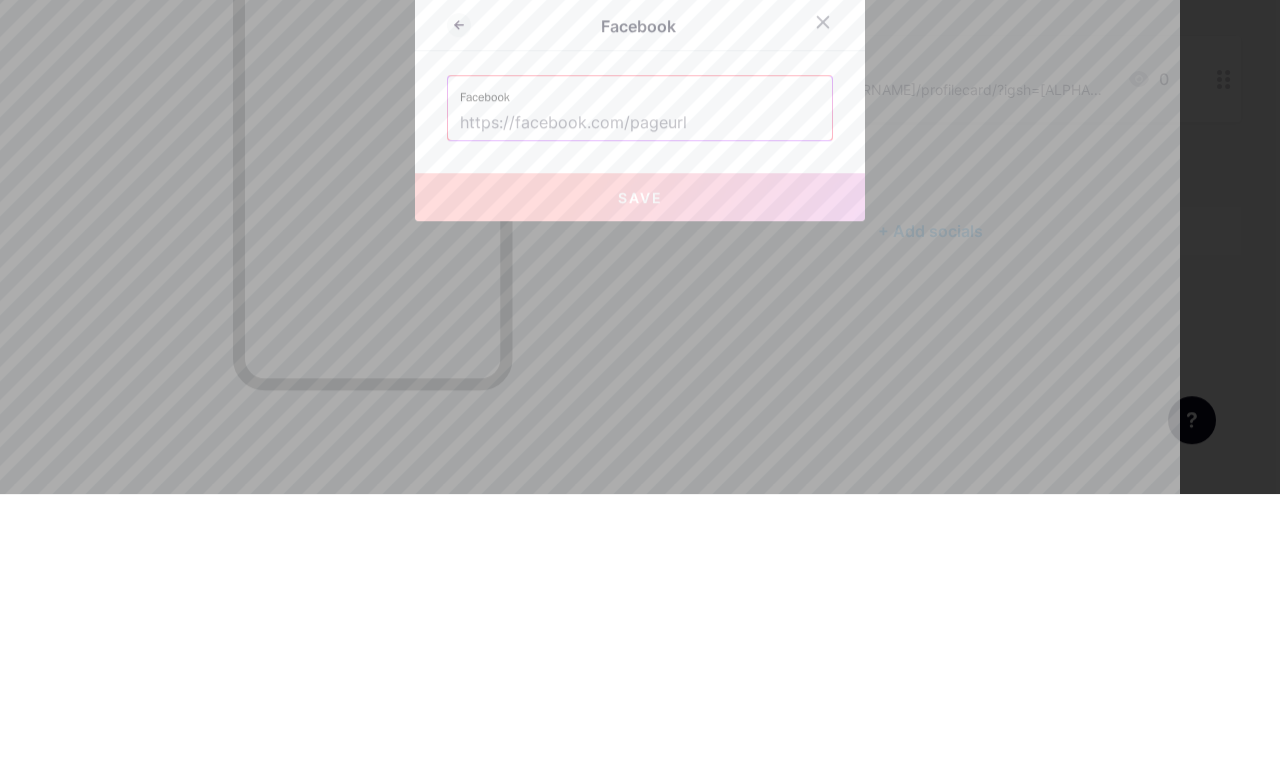 click at bounding box center (640, 402) 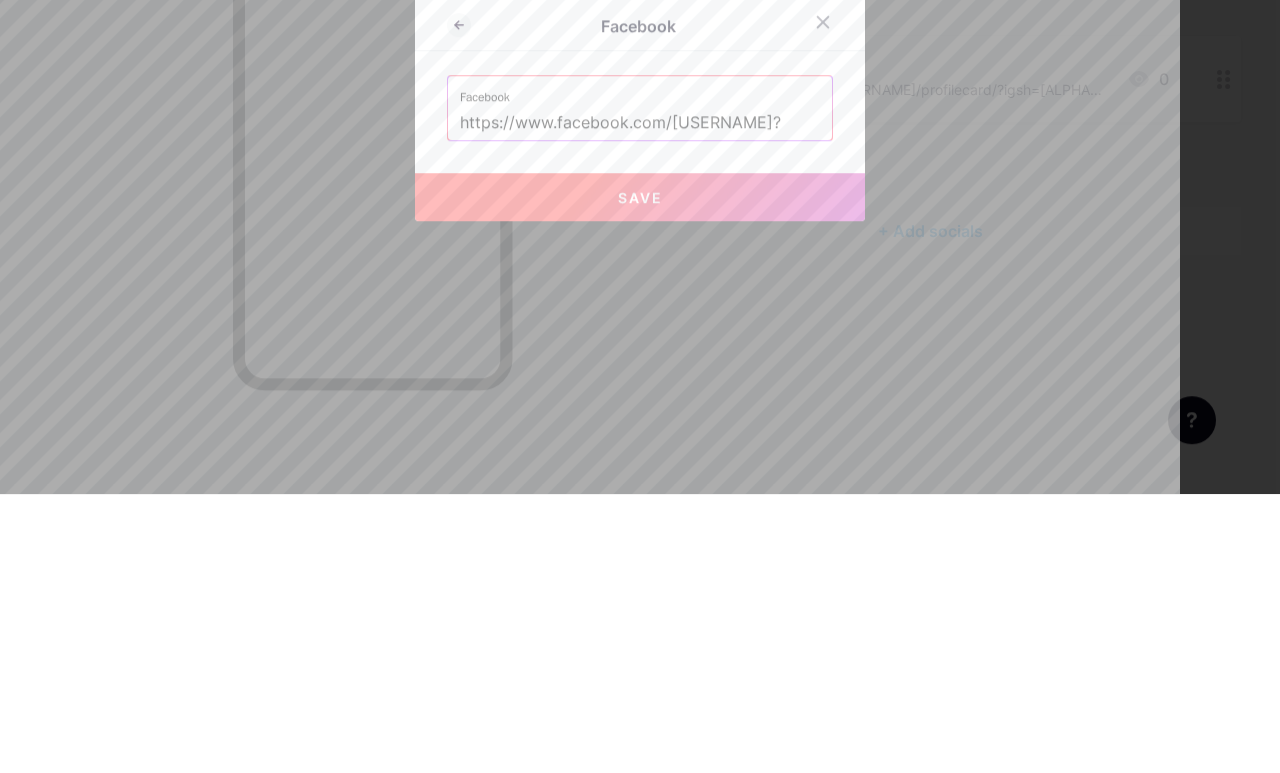 type on "https://www.facebook.com/[USERNAME]?" 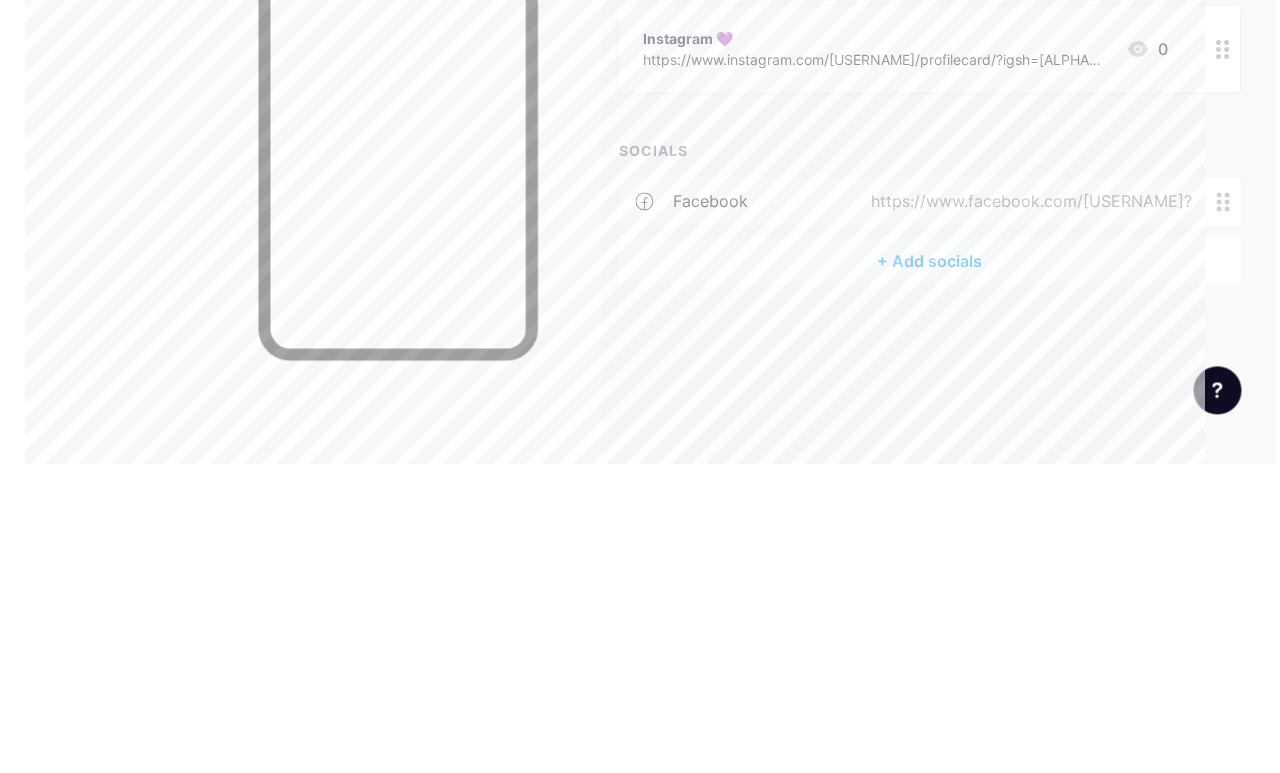 scroll, scrollTop: 0, scrollLeft: 4, axis: horizontal 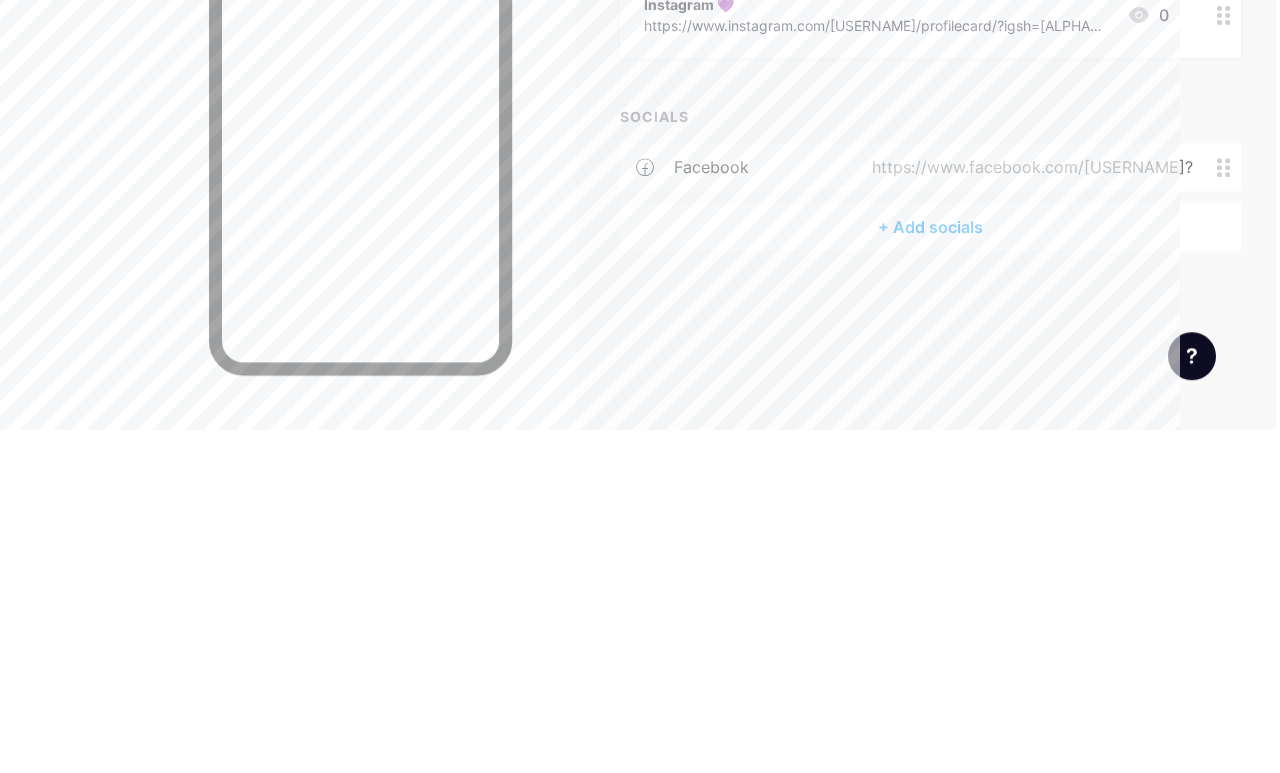 click on "facebook
https://www.facebook.com/[USERNAME]?" at bounding box center [930, 510] 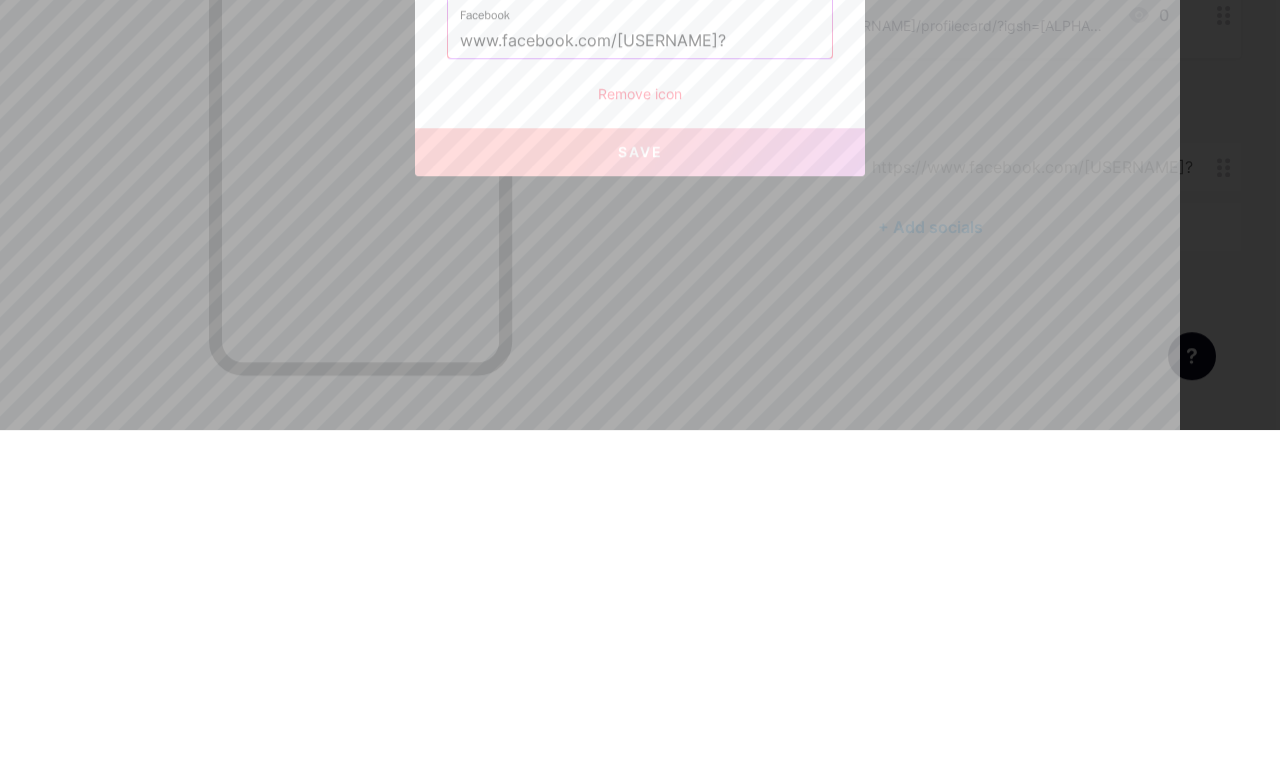 click on "Remove icon" at bounding box center [640, 436] 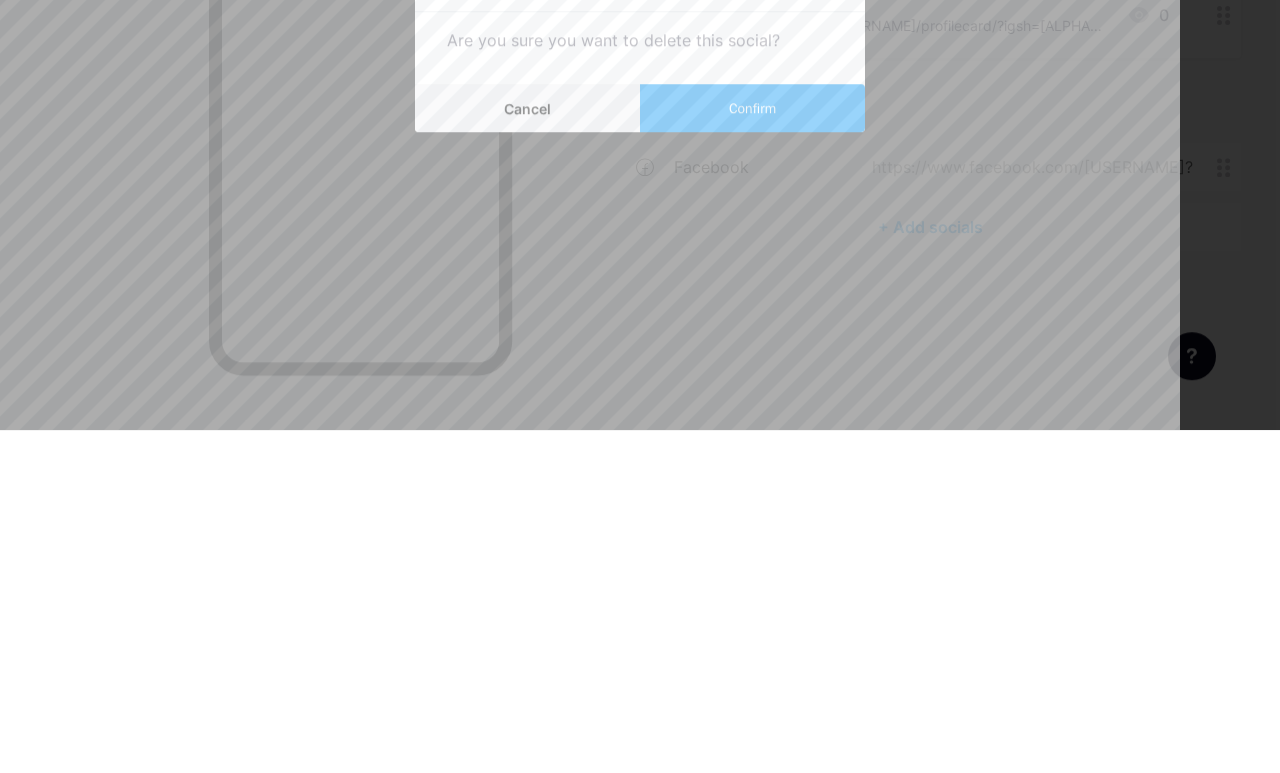 click on "Cancel" at bounding box center (527, 451) 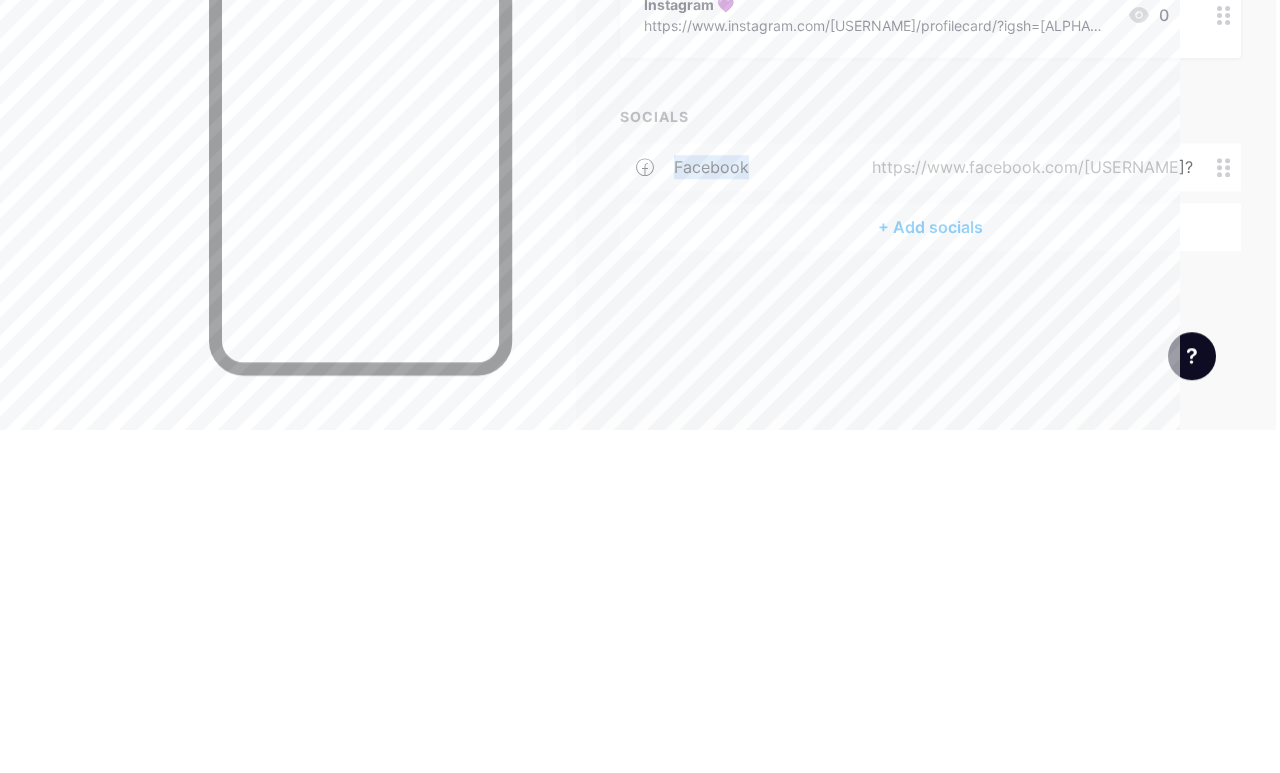 click on "facebook
https://www.facebook.com/[USERNAME]?" at bounding box center (930, 510) 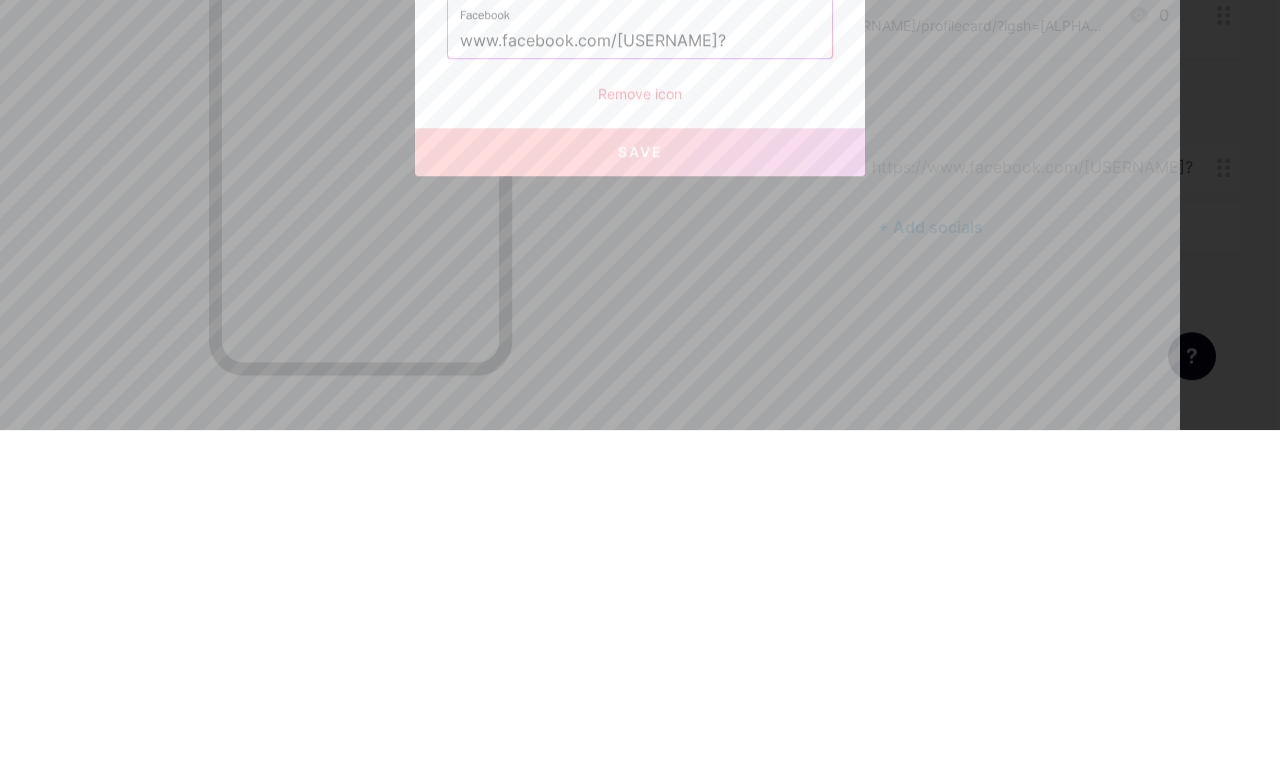 click at bounding box center (835, 283) 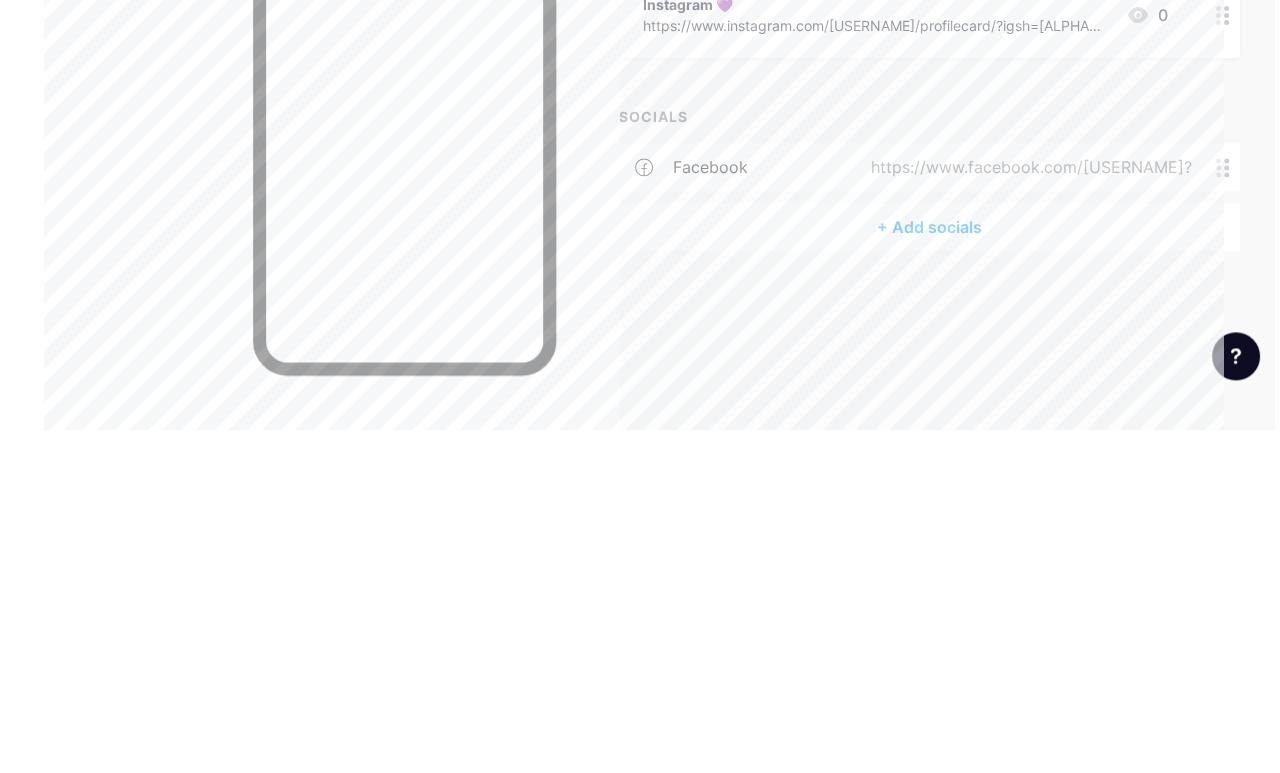 scroll, scrollTop: 0, scrollLeft: 49, axis: horizontal 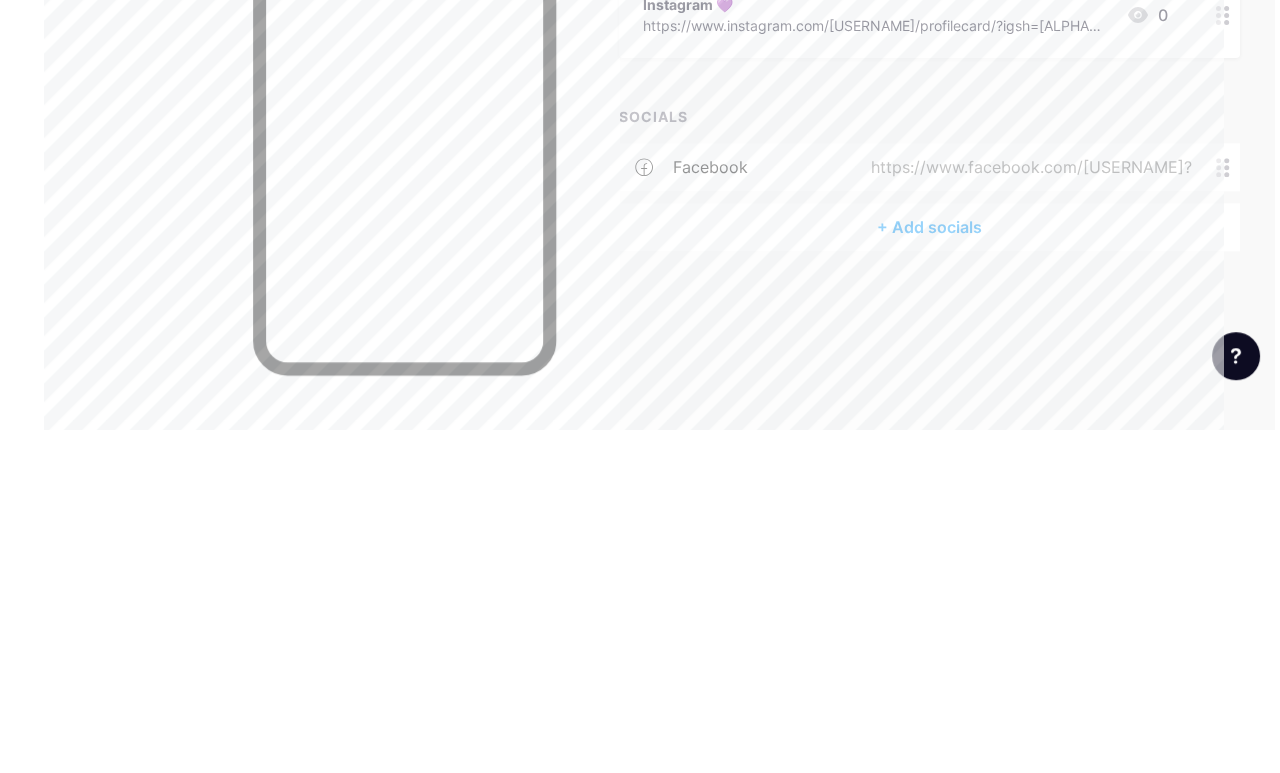 click on "Links
Posts
Design
Subscribers
NEW
Stats
Settings       + ADD LINK     + ADD EMBED
+ Add header
Instagram 💜
https://www.instagram.com/[USERNAME]/profilecard/?igsh=[ALPHANUMERIC]
0
SOCIALS
facebook
https://www.facebook.com/[USERNAME]?               + Add socials                       Feature requests             Help center         Contact support" at bounding box center (615, 377) 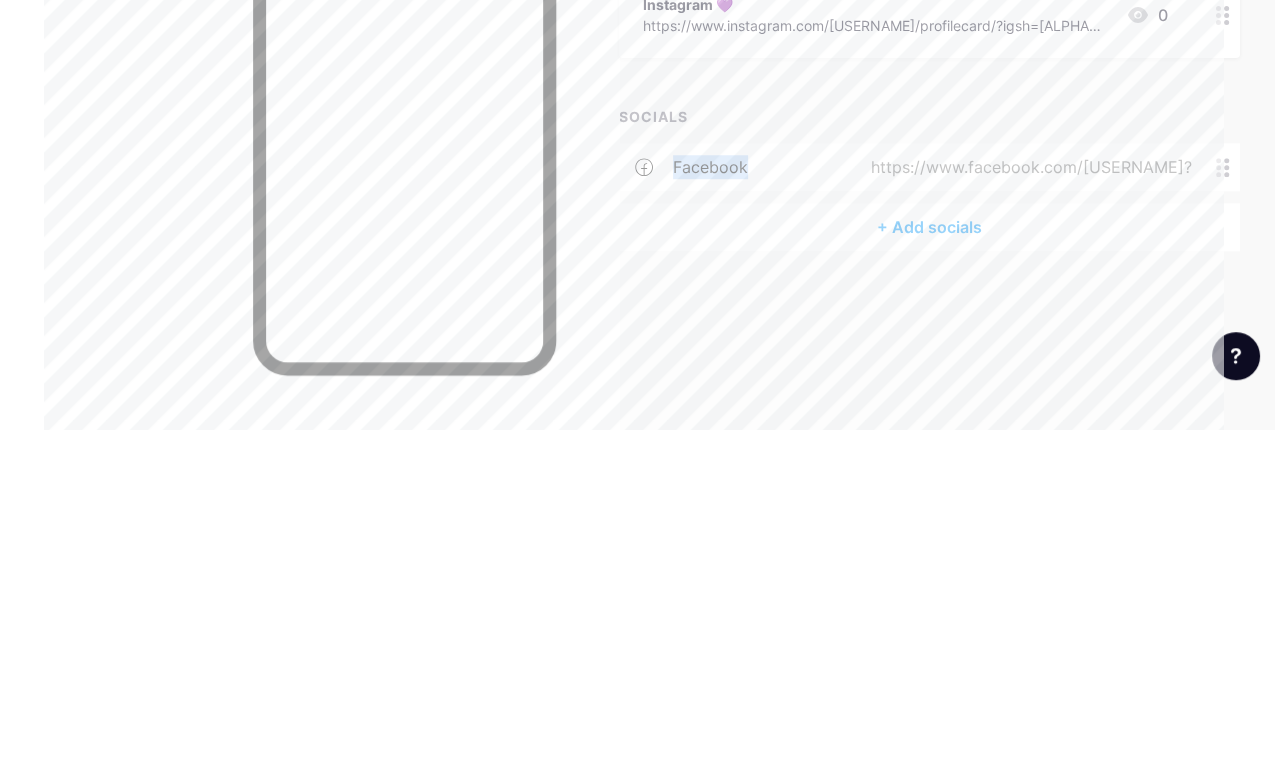 click on "facebook
https://www.facebook.com/[USERNAME]?" at bounding box center [885, 510] 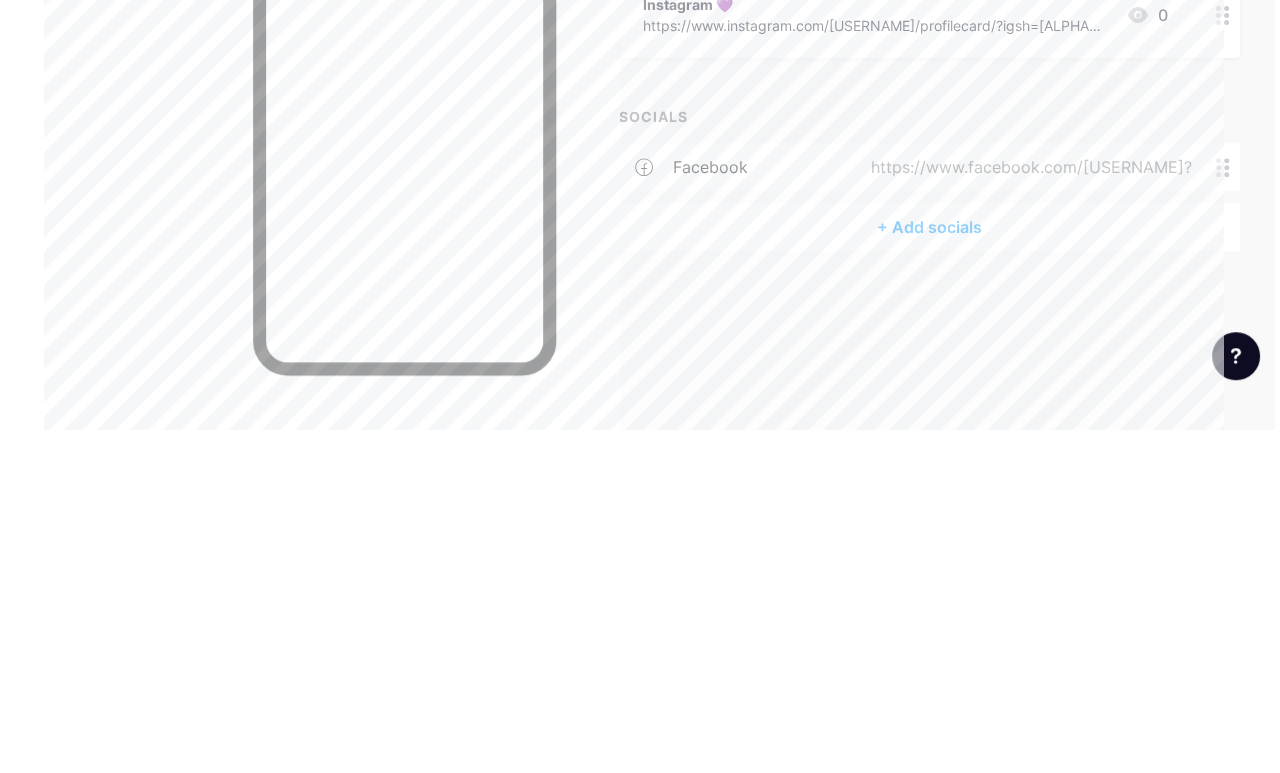 scroll, scrollTop: 0, scrollLeft: 4, axis: horizontal 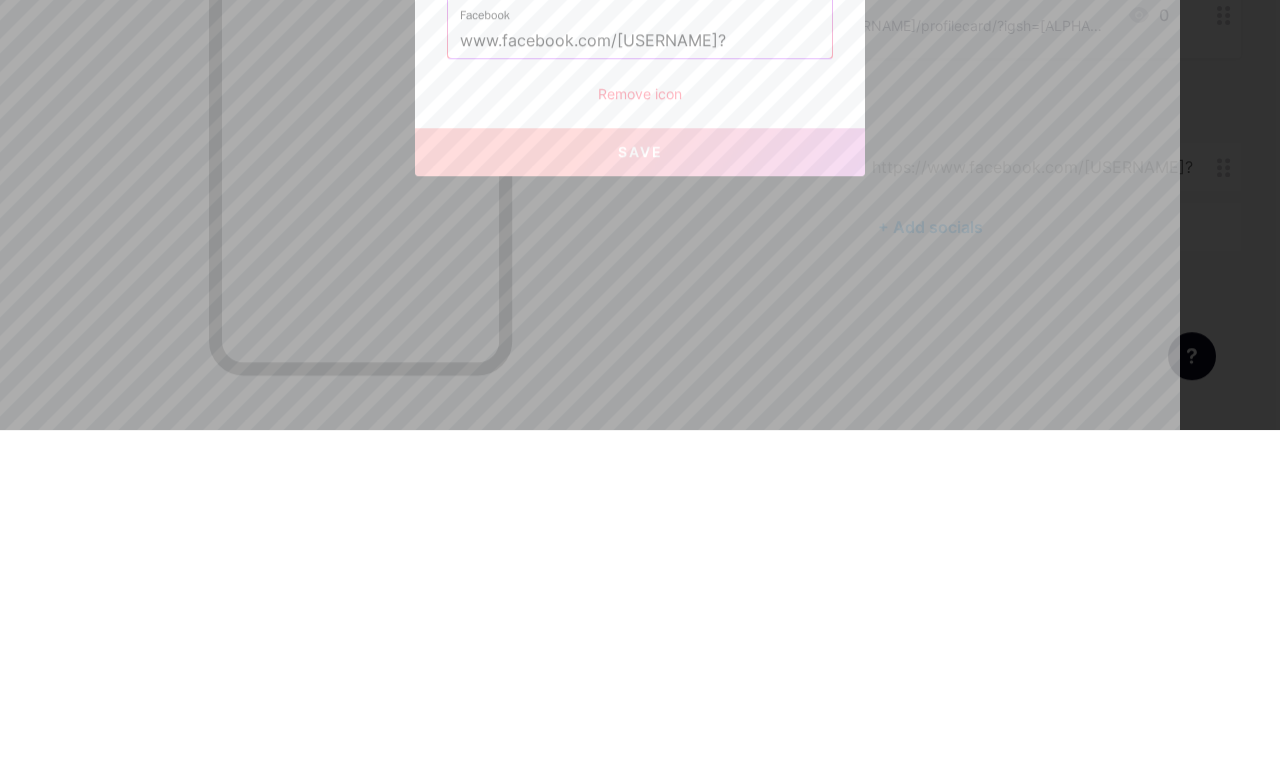 click on "Remove icon" at bounding box center [640, 436] 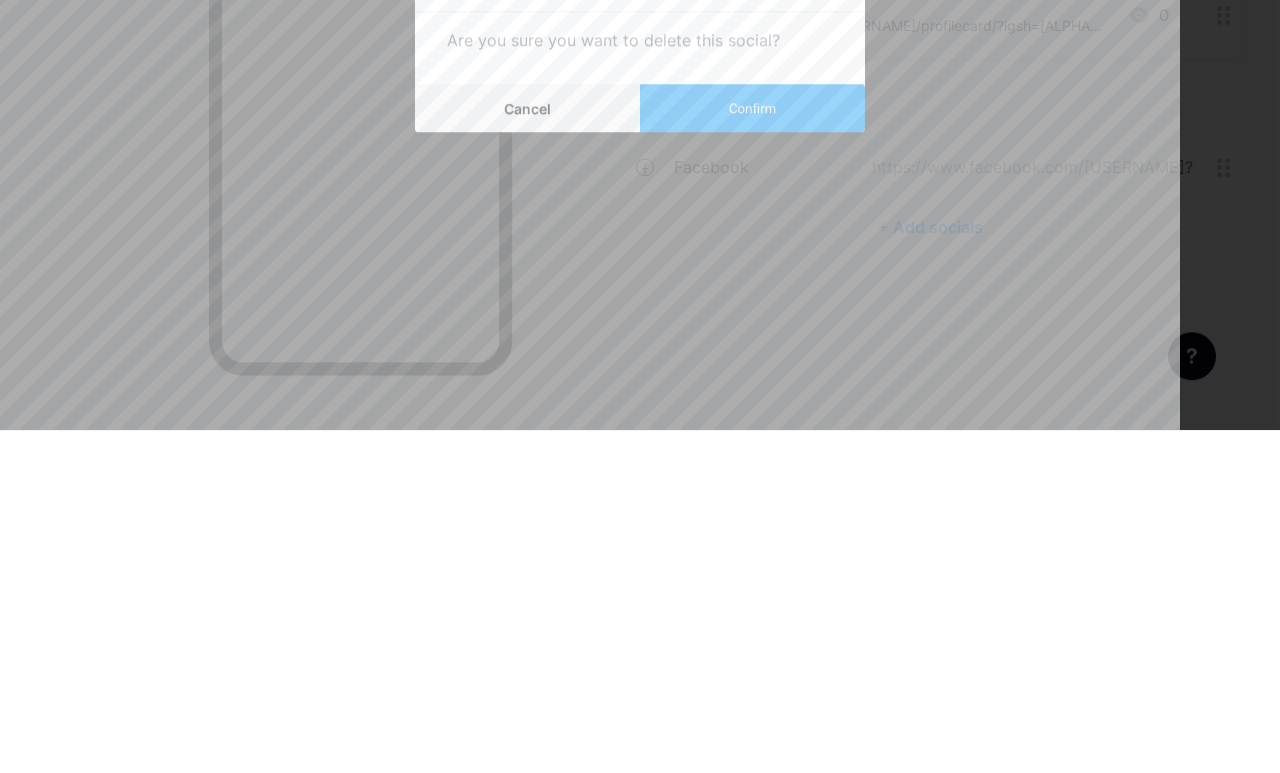 click on "Confirm" at bounding box center (752, 451) 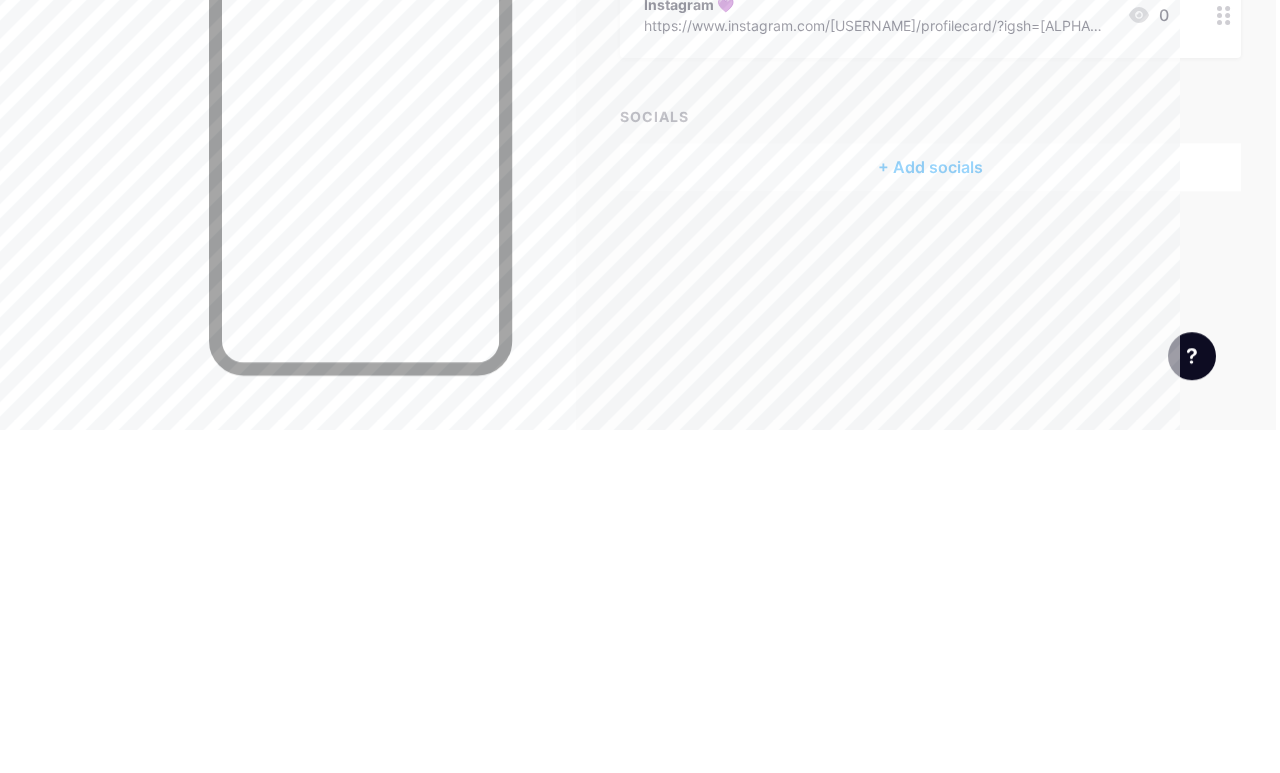 click on "+ ADD LINK" at bounding box center (840, 210) 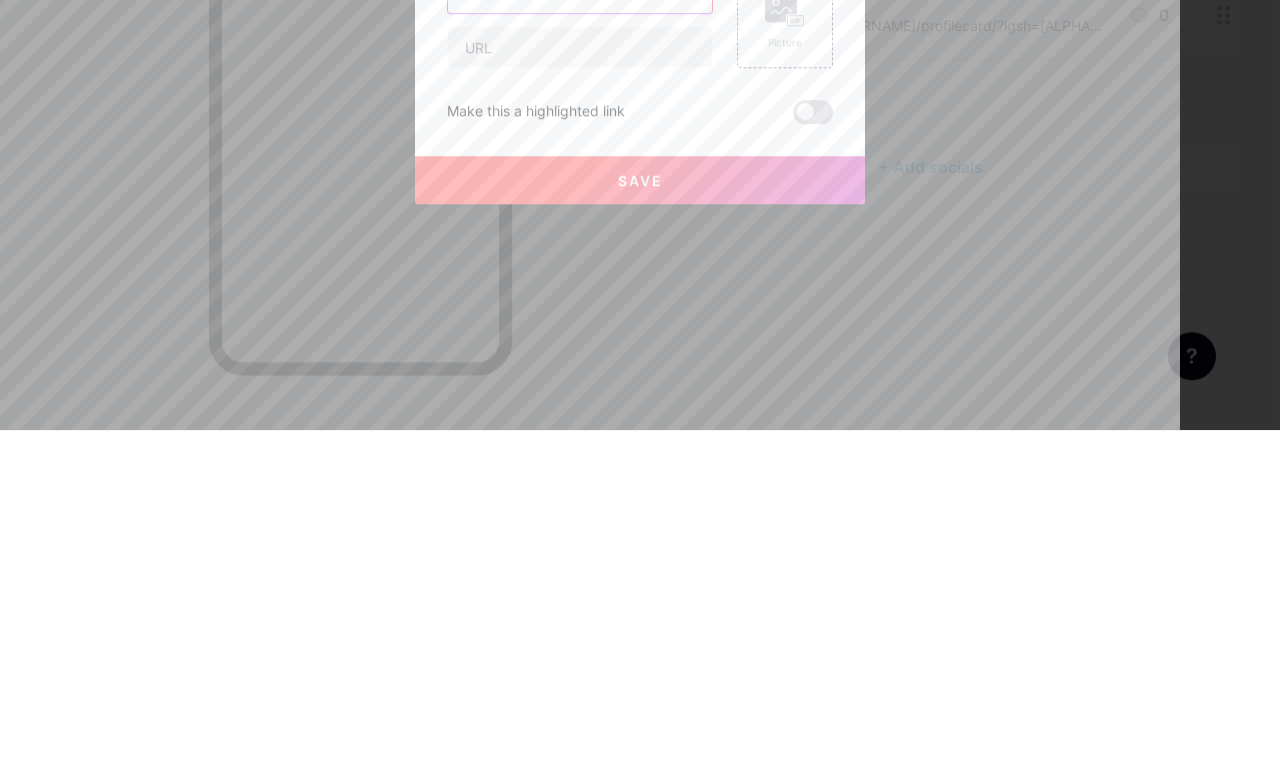 click at bounding box center [580, 336] 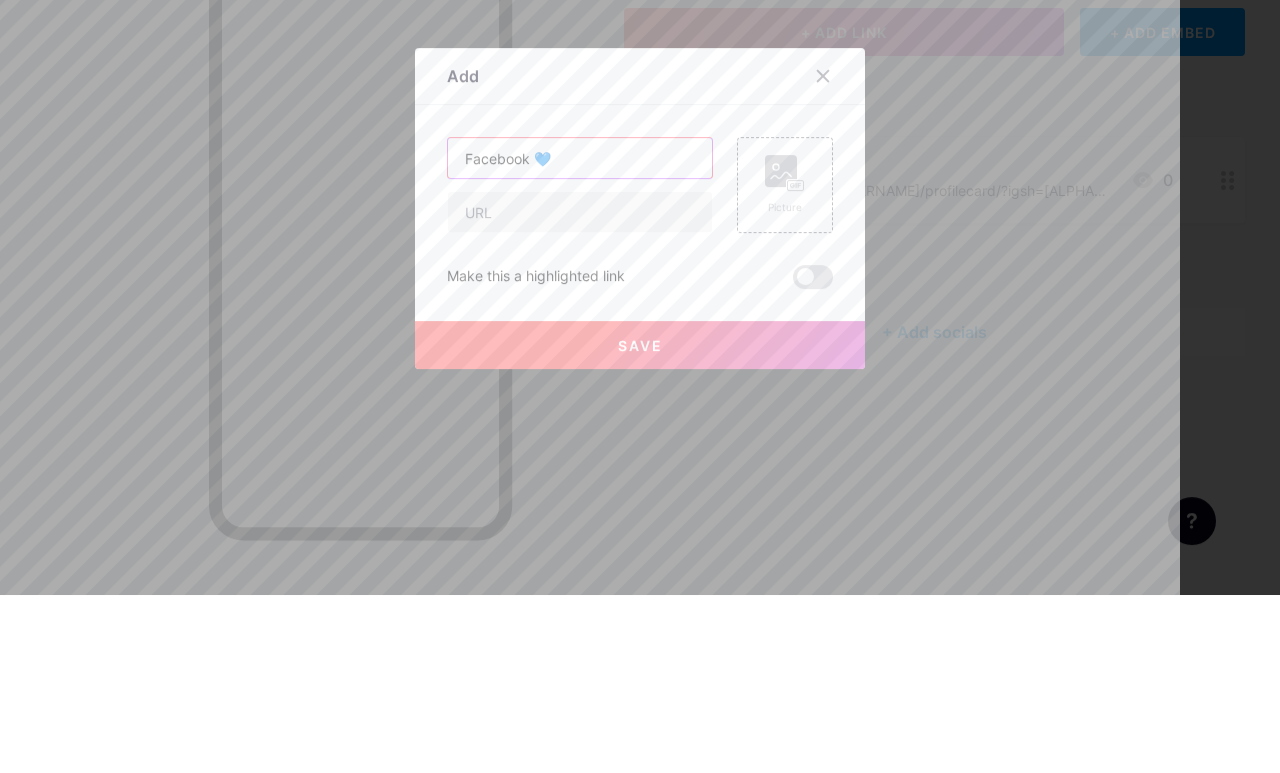 type on "Facebook 💙" 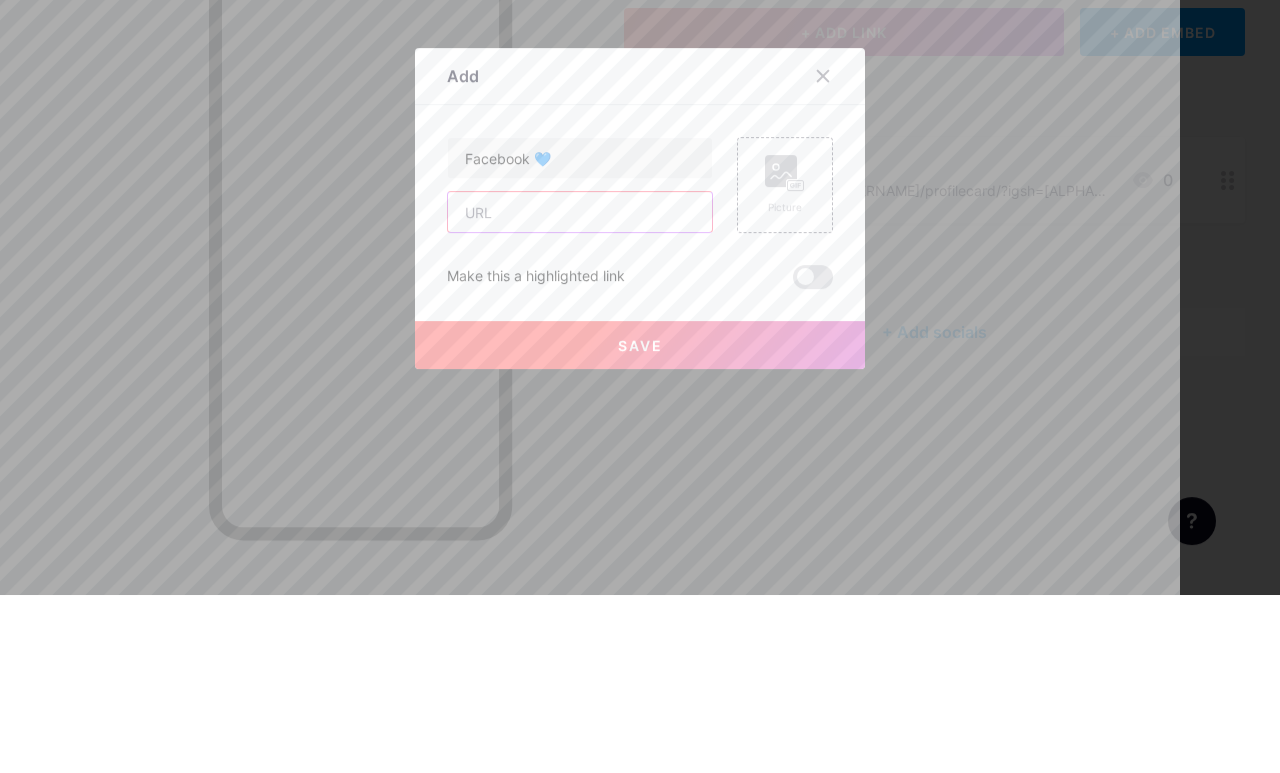 click at bounding box center [580, 390] 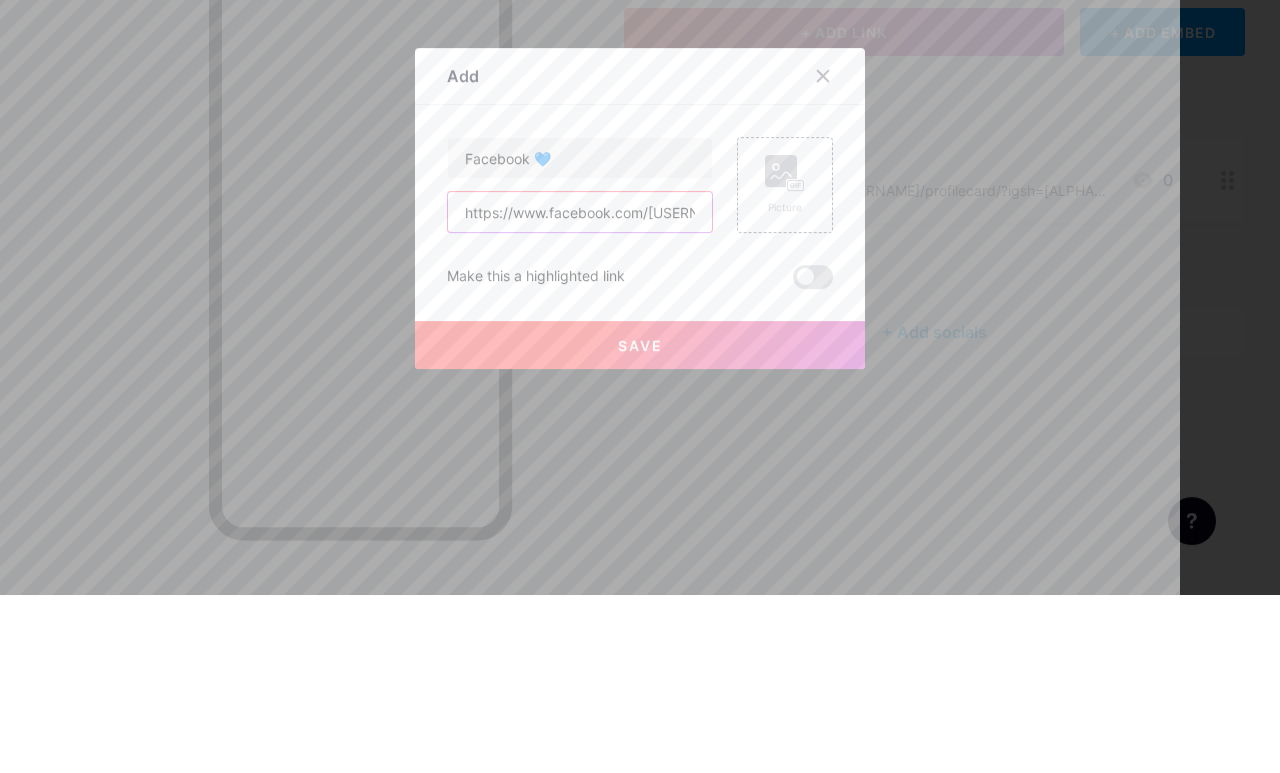 type on "https://www.facebook.com/[USERNAME]?" 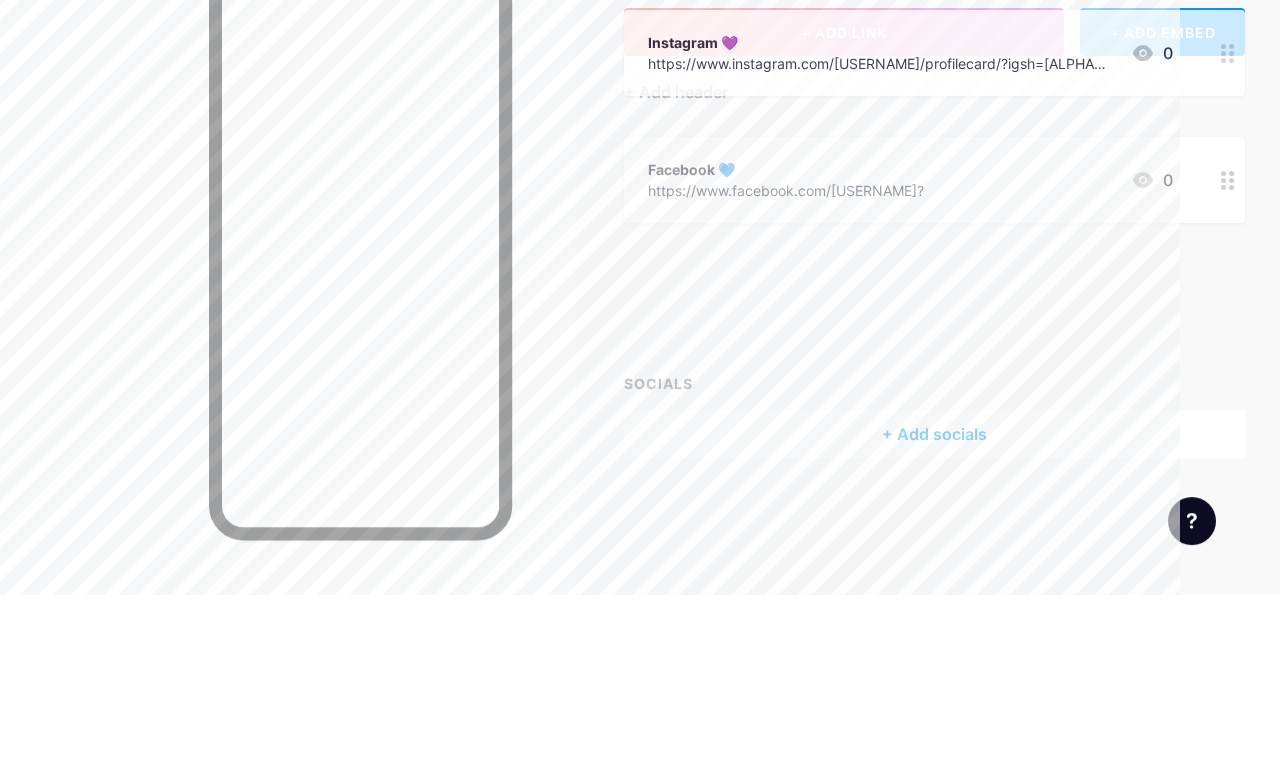 type 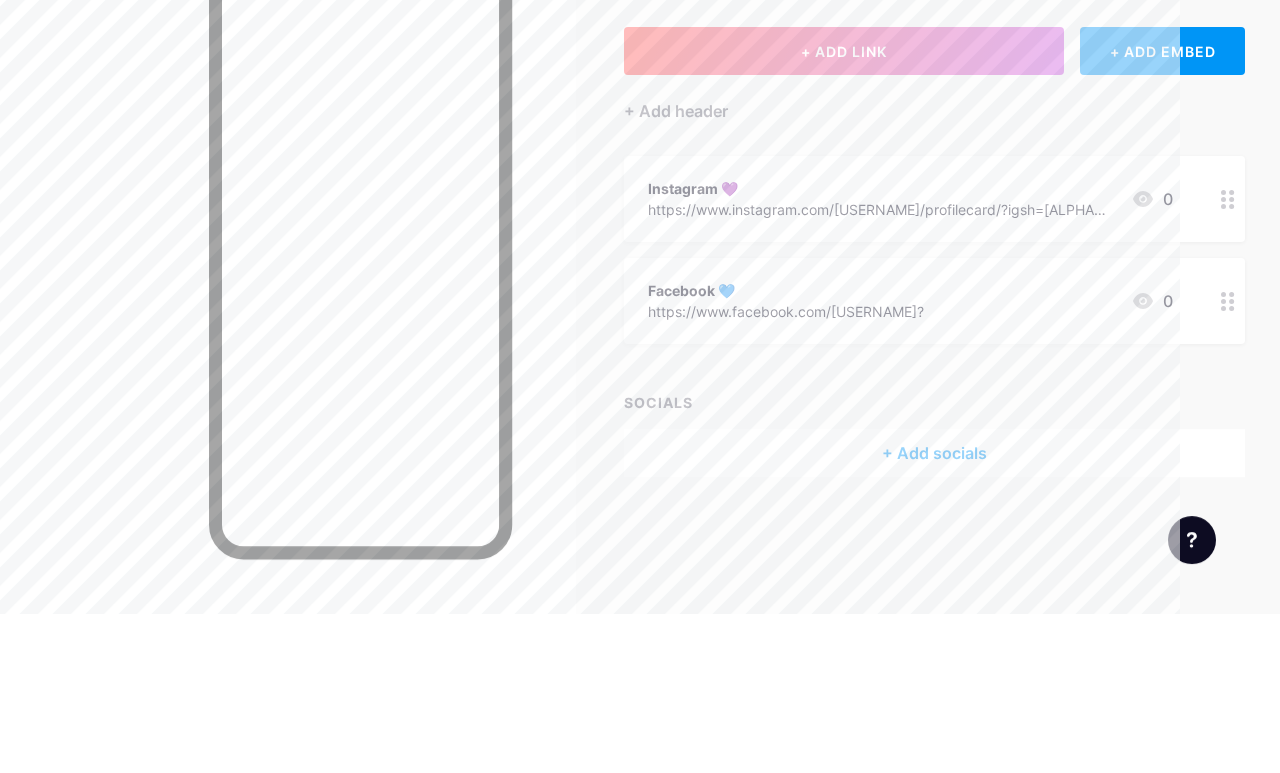 scroll, scrollTop: 0, scrollLeft: 0, axis: both 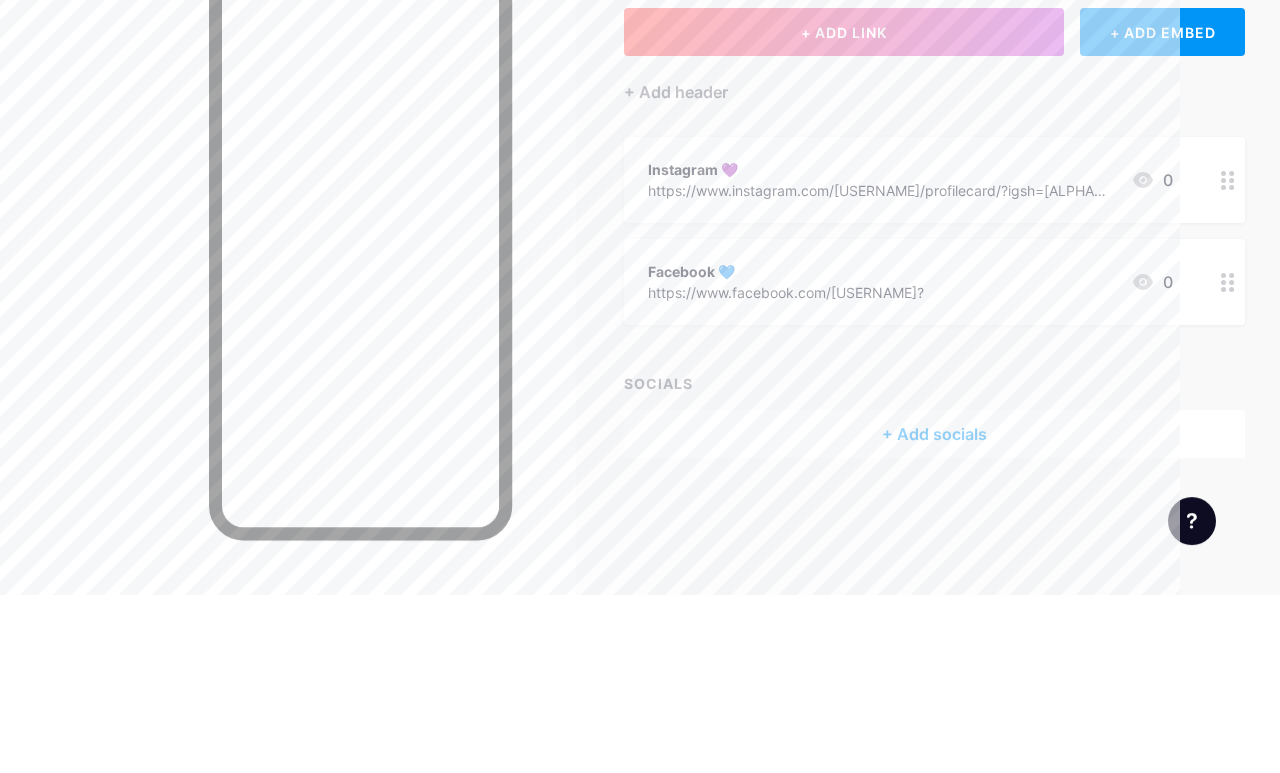 click on "+ ADD LINK" at bounding box center (844, 210) 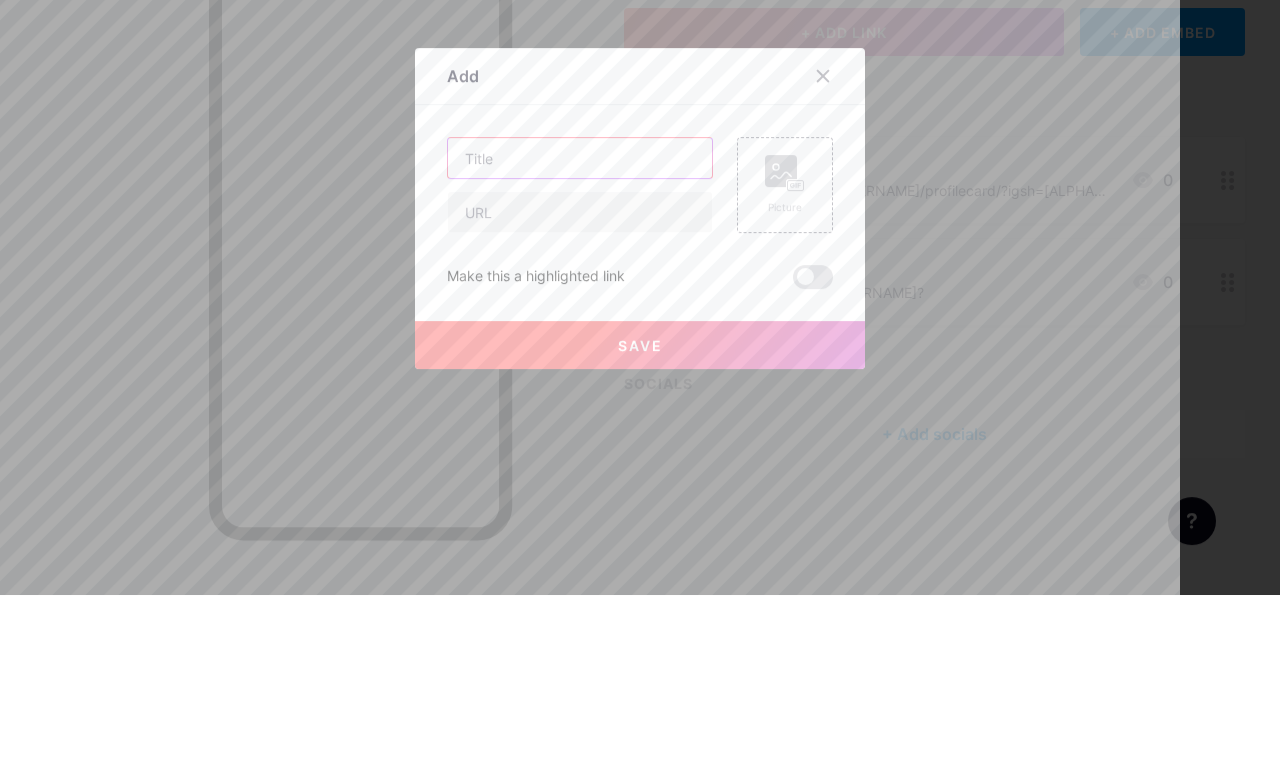 click at bounding box center [580, 336] 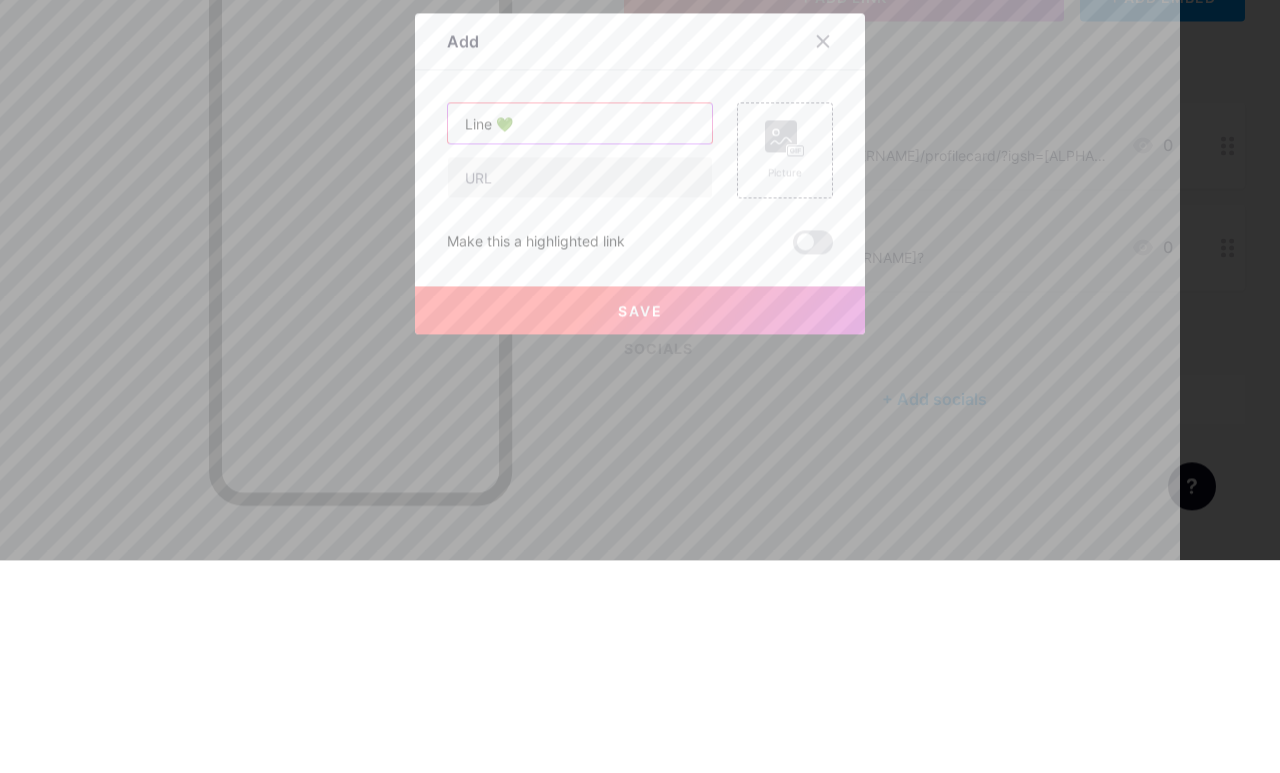 type on "Line 💚" 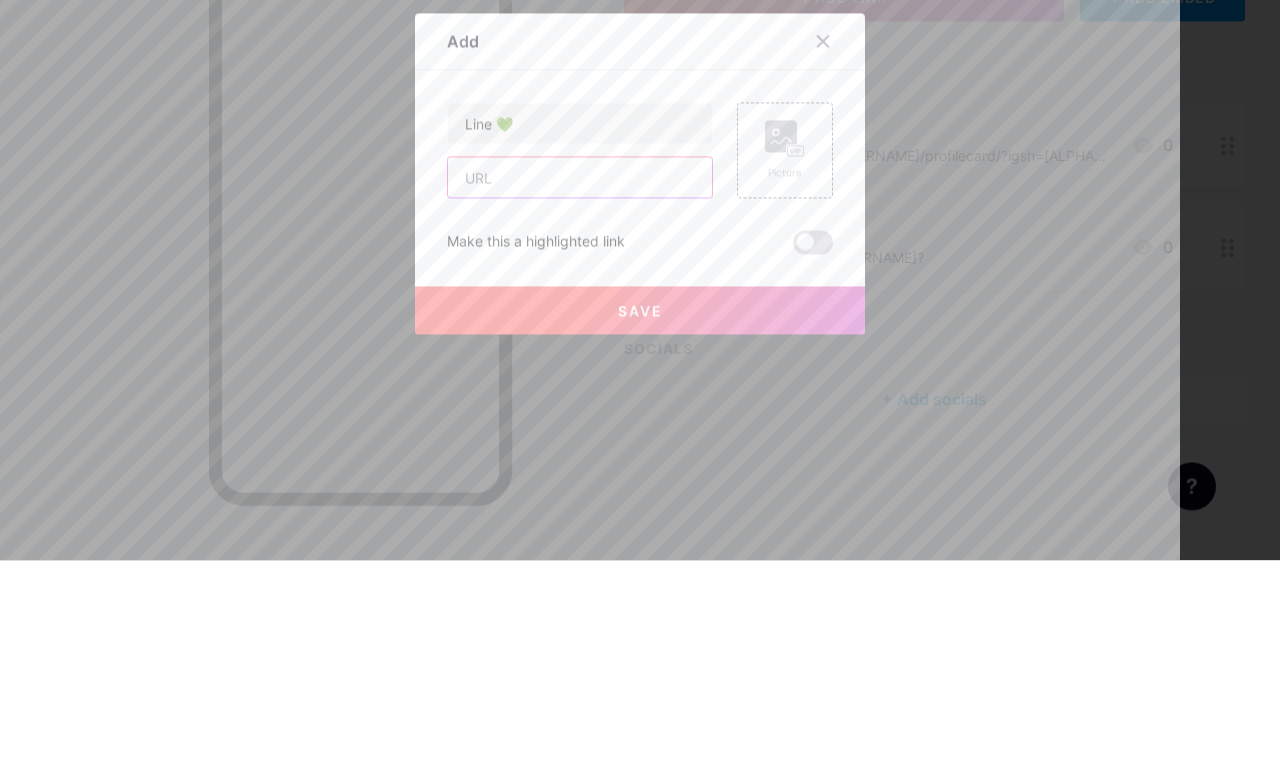 click at bounding box center (580, 390) 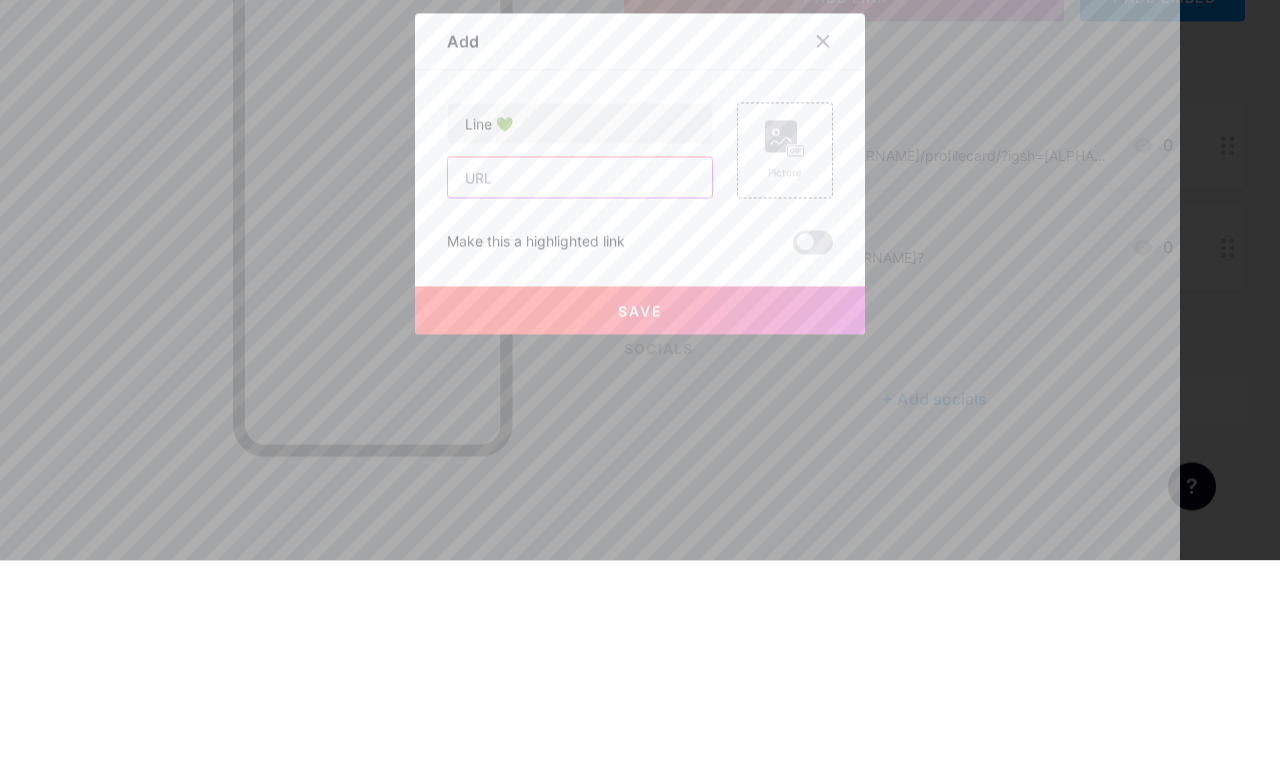 scroll, scrollTop: 4, scrollLeft: 0, axis: vertical 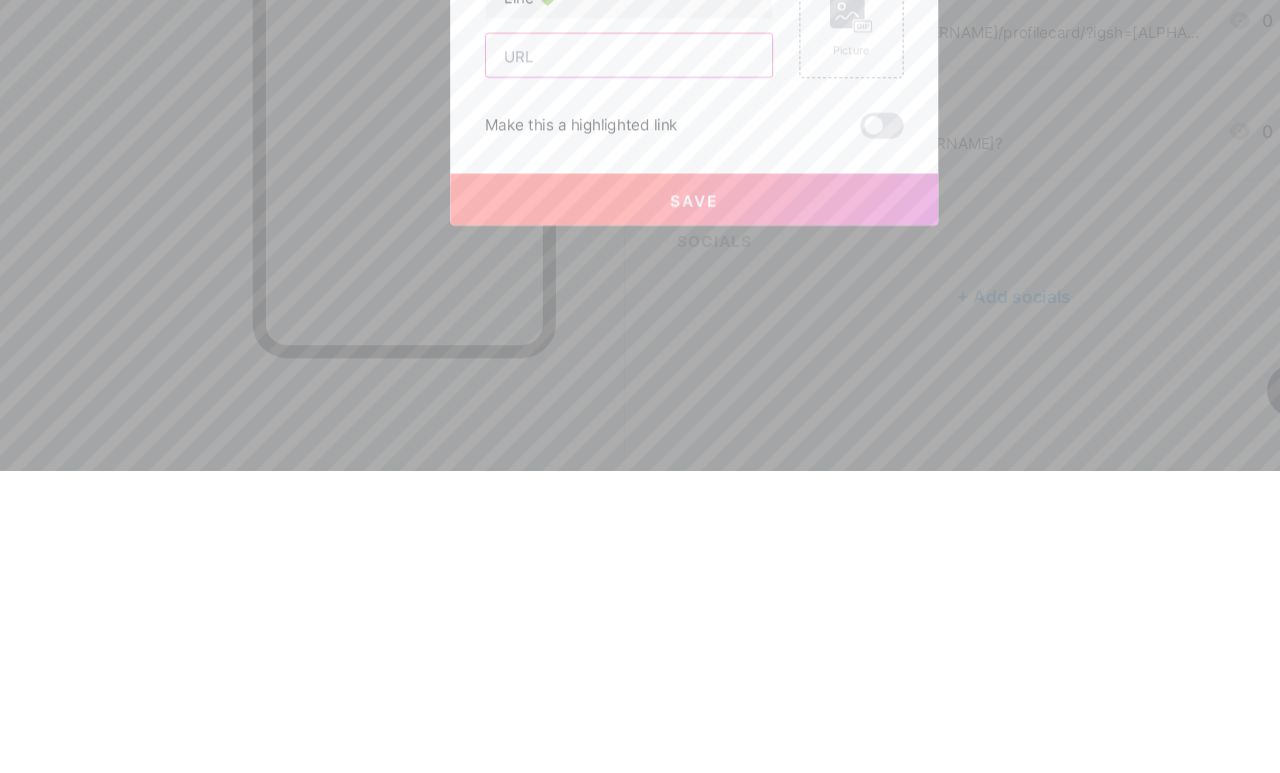 click at bounding box center [580, 390] 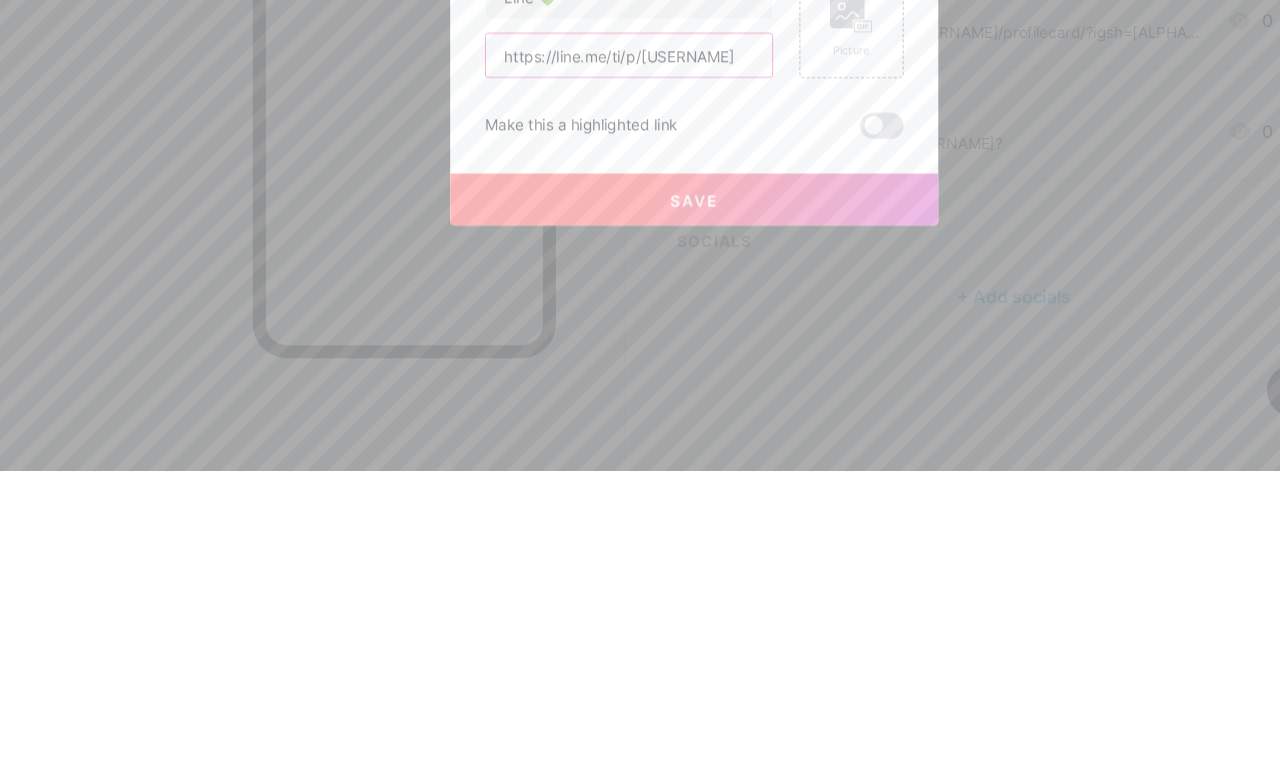 type on "https://line.me/ti/p/[USERNAME]" 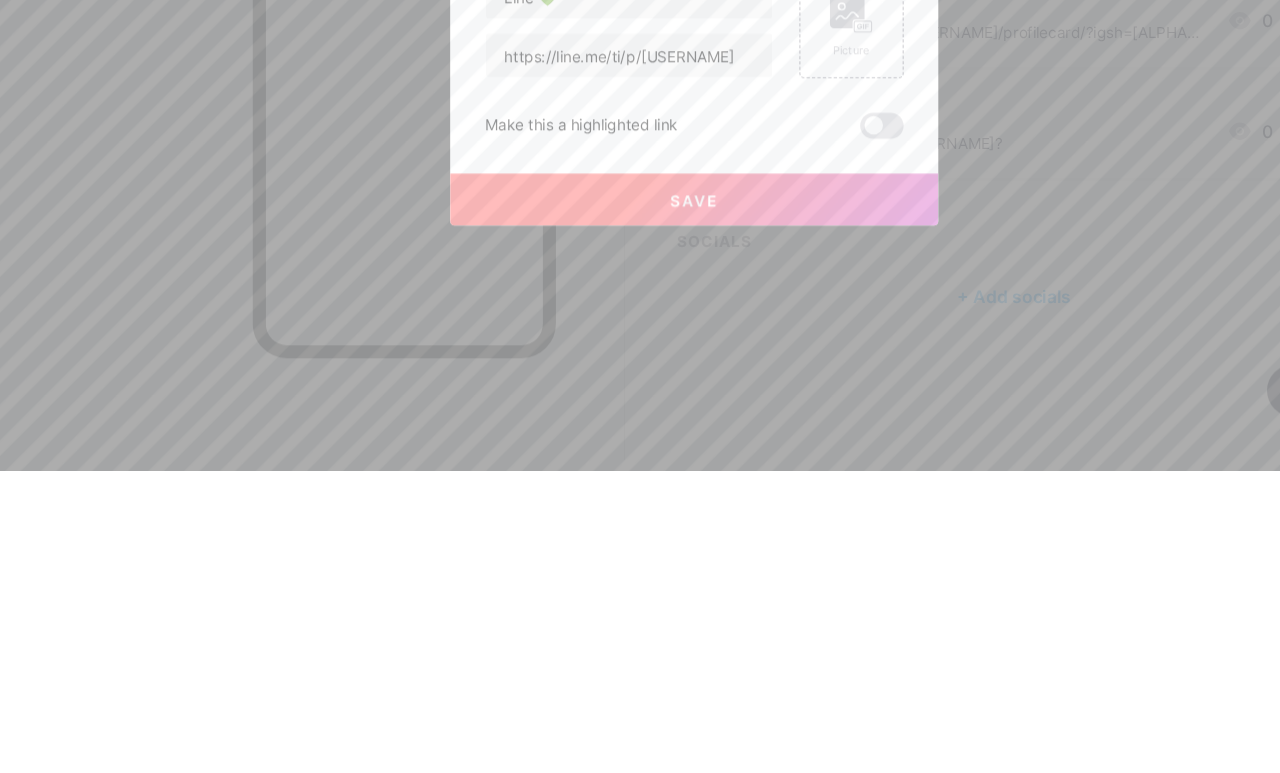 click on "Save" at bounding box center [640, 523] 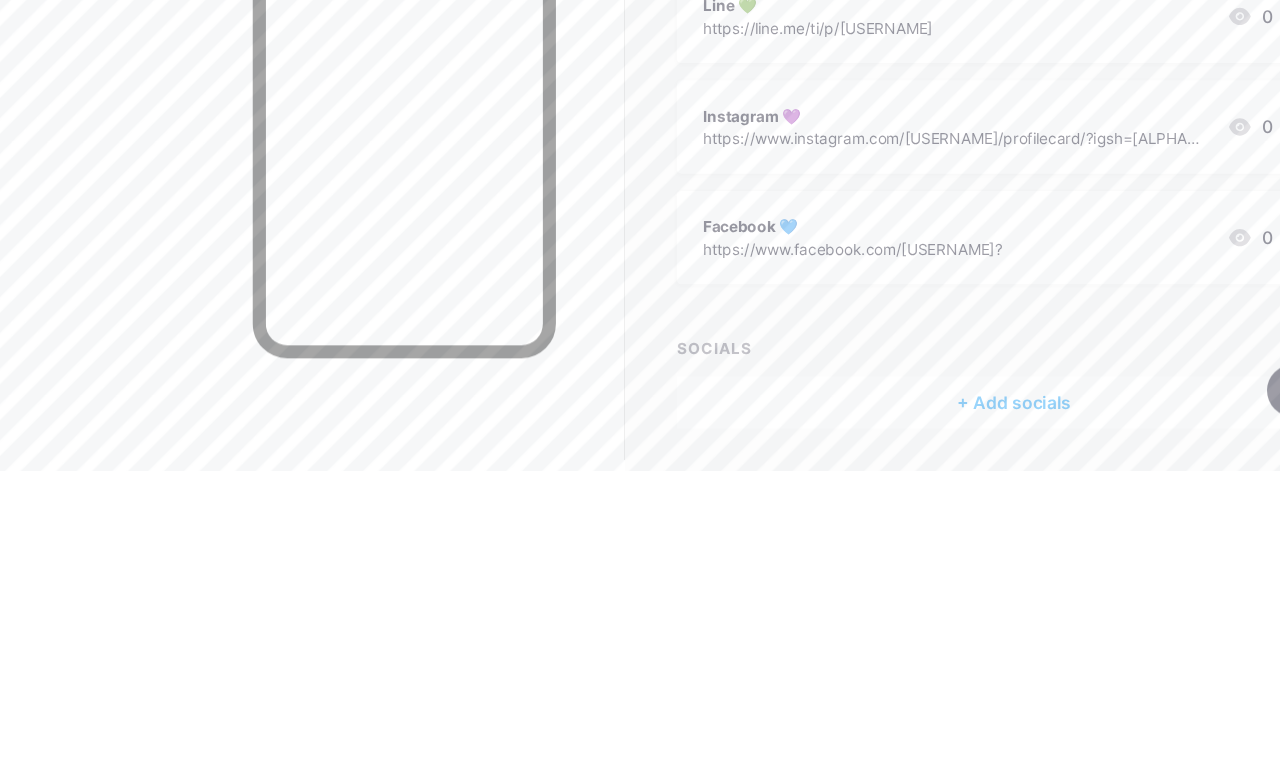 scroll, scrollTop: 70, scrollLeft: 0, axis: vertical 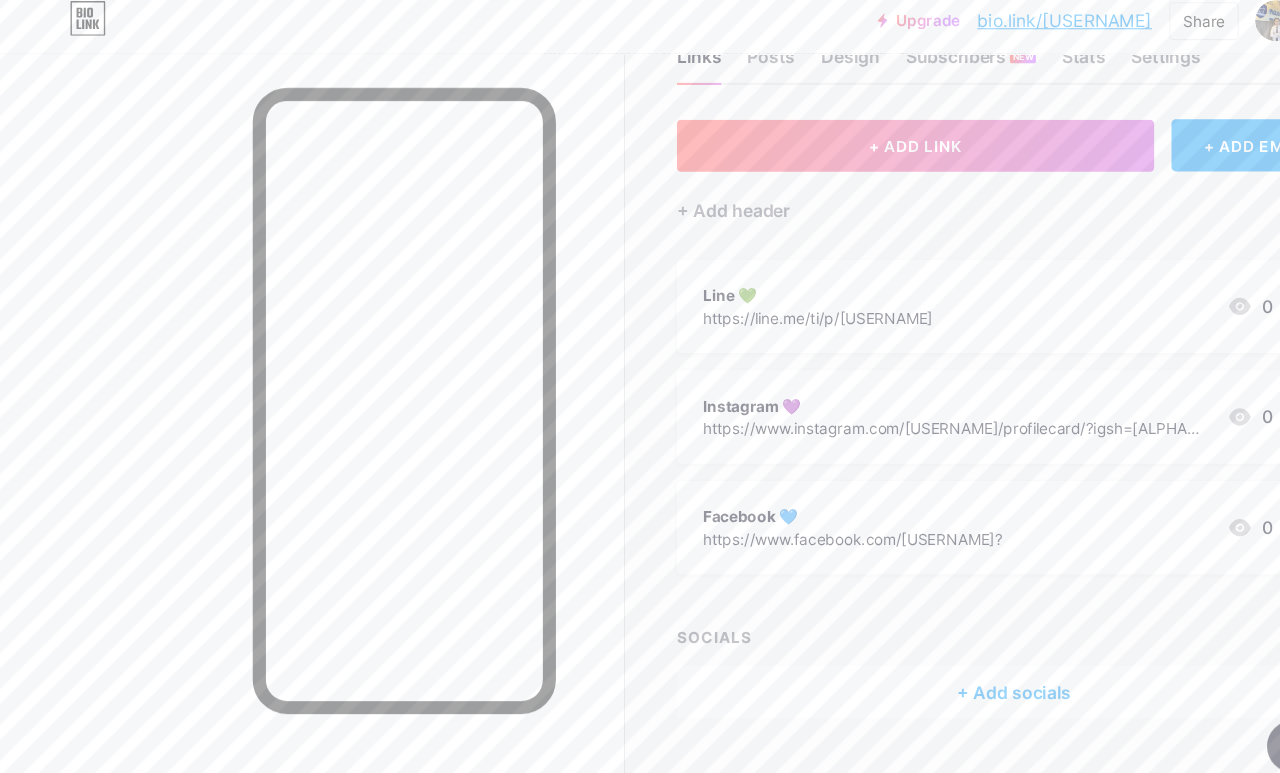 click on "+ ADD LINK" at bounding box center [844, 145] 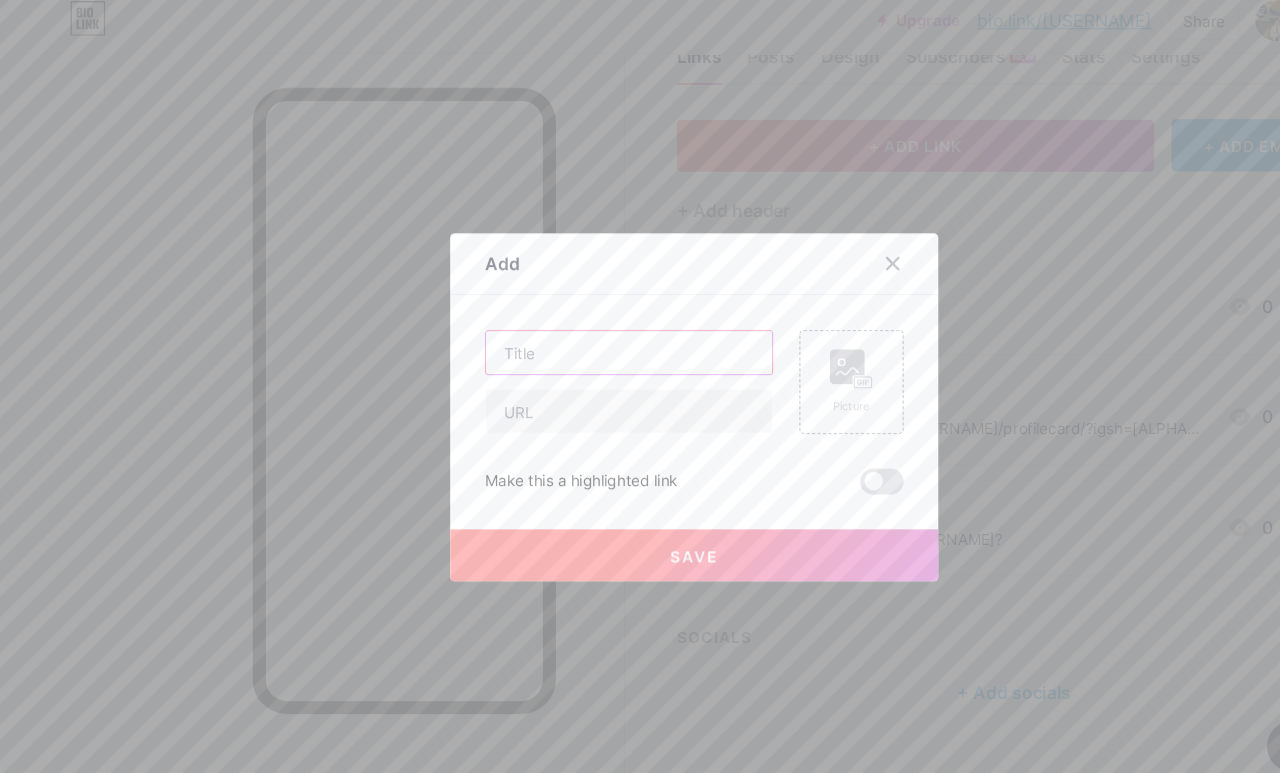 click at bounding box center [580, 336] 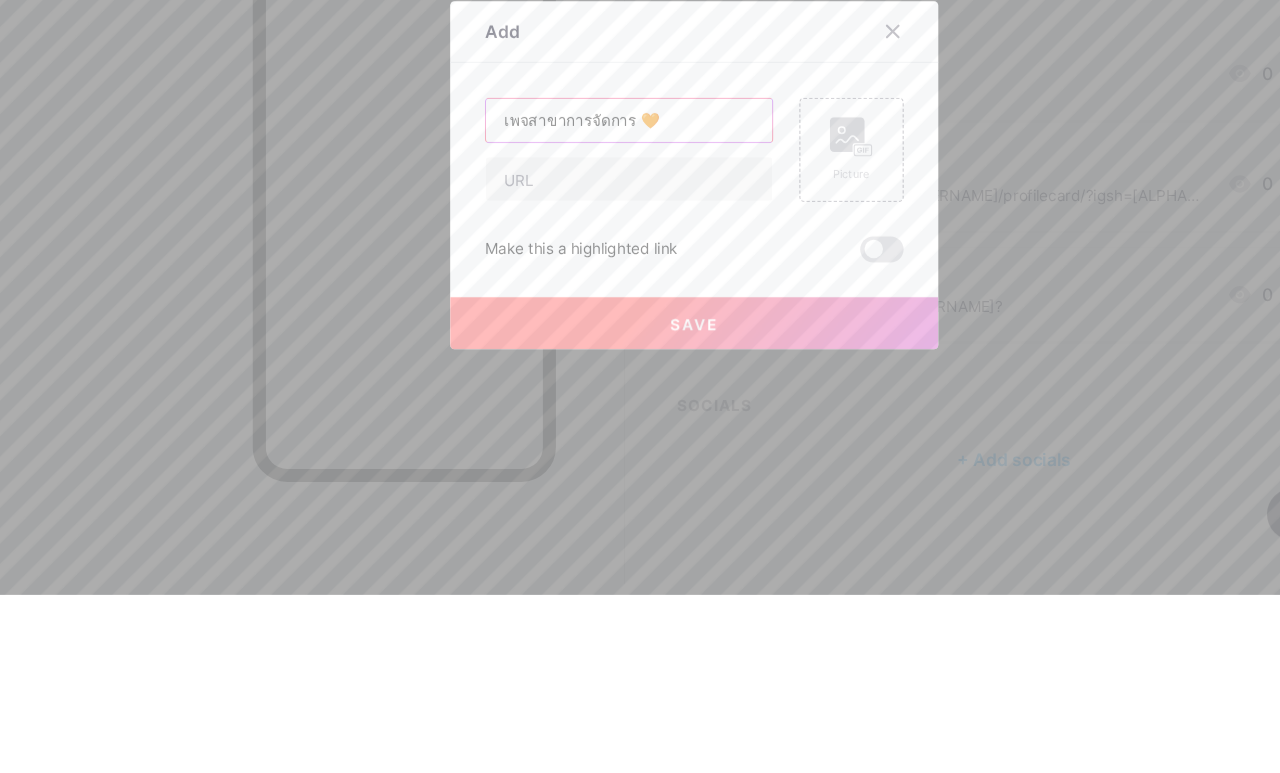 type on "เพจสาขาการจัดการ 🧡" 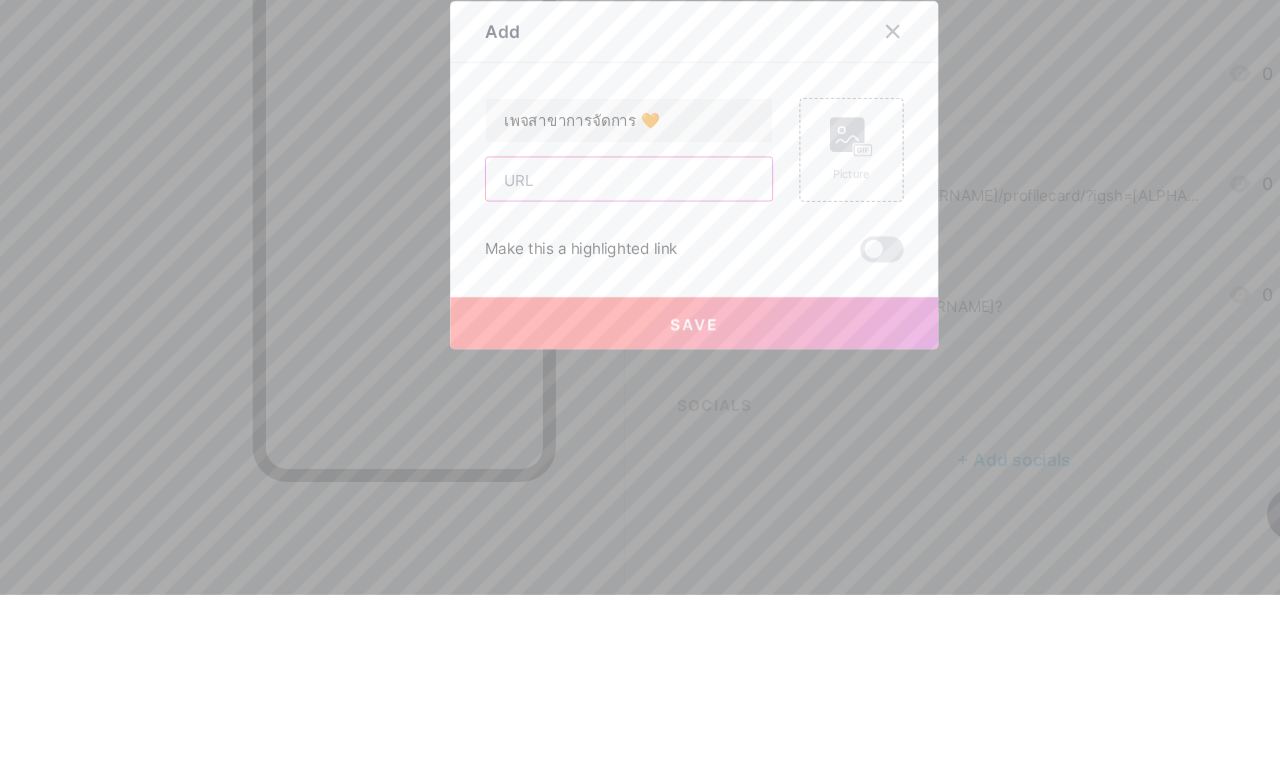 click at bounding box center (580, 390) 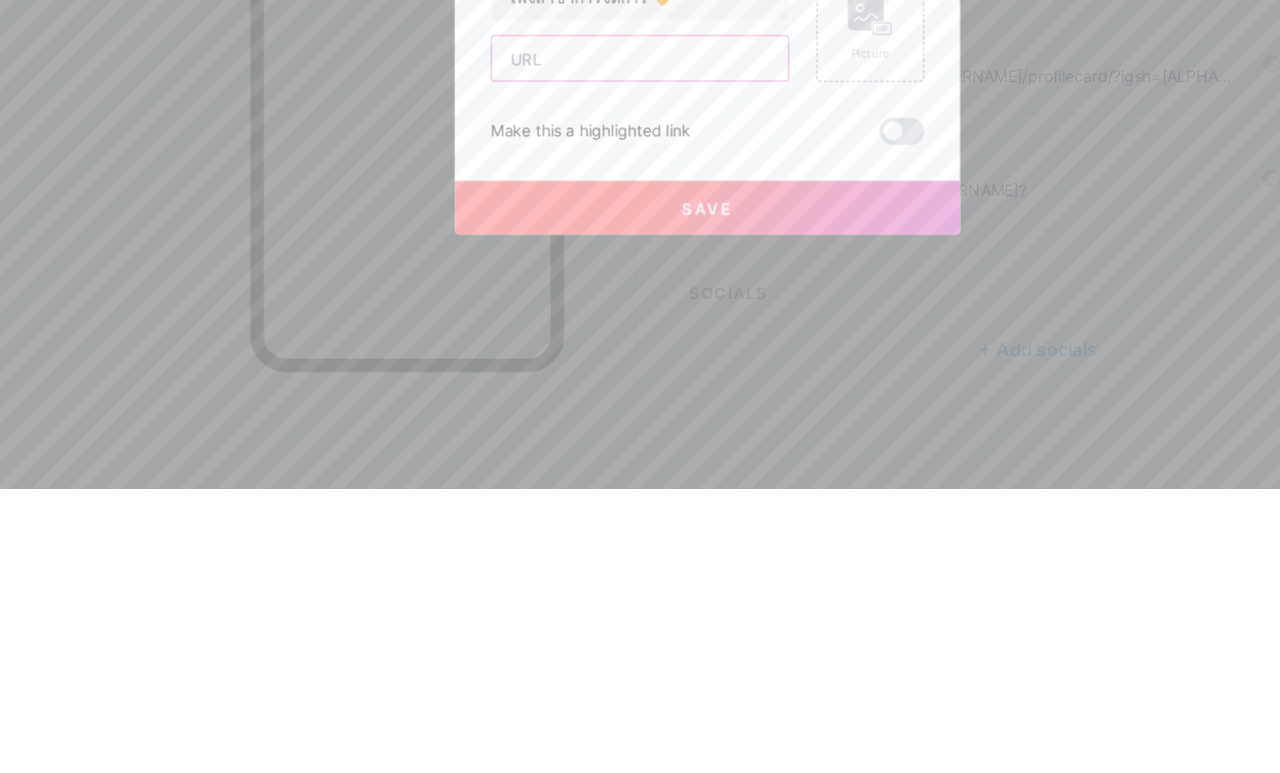 click at bounding box center (580, 390) 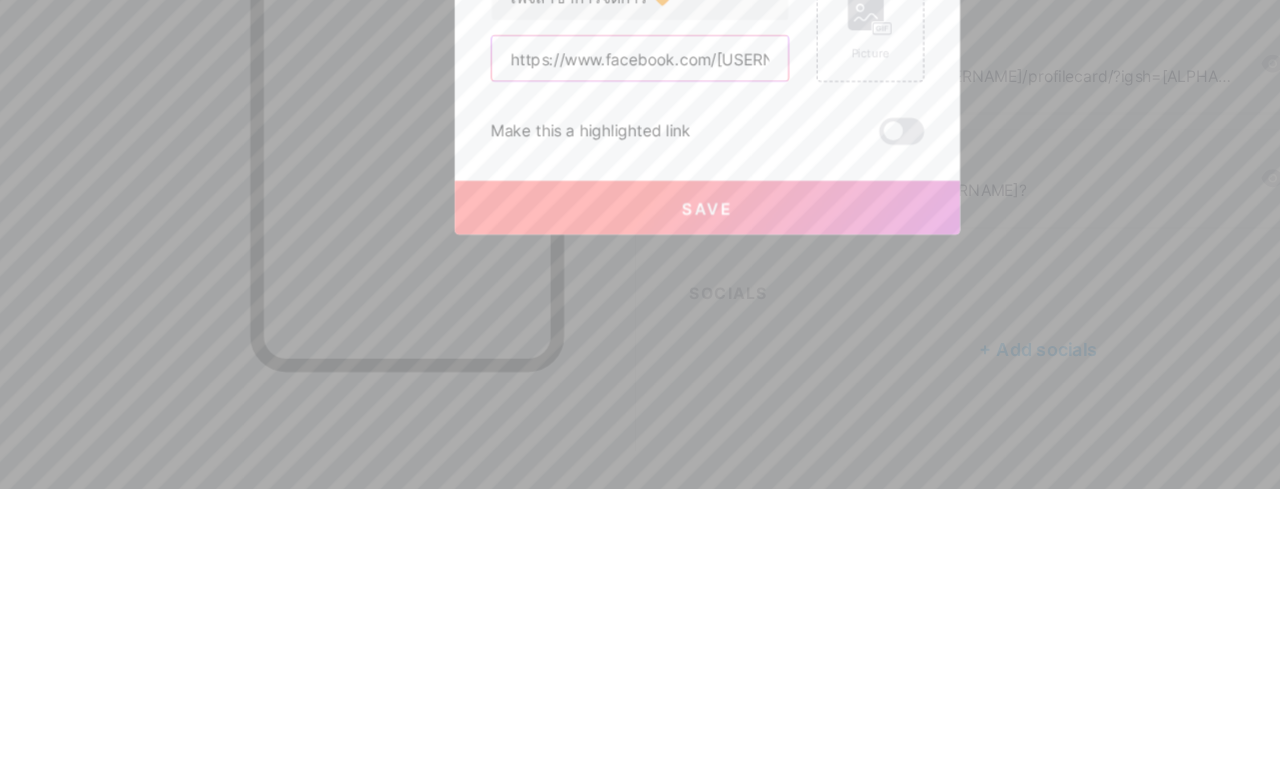 type on "https://www.facebook.com/[USERNAME]?" 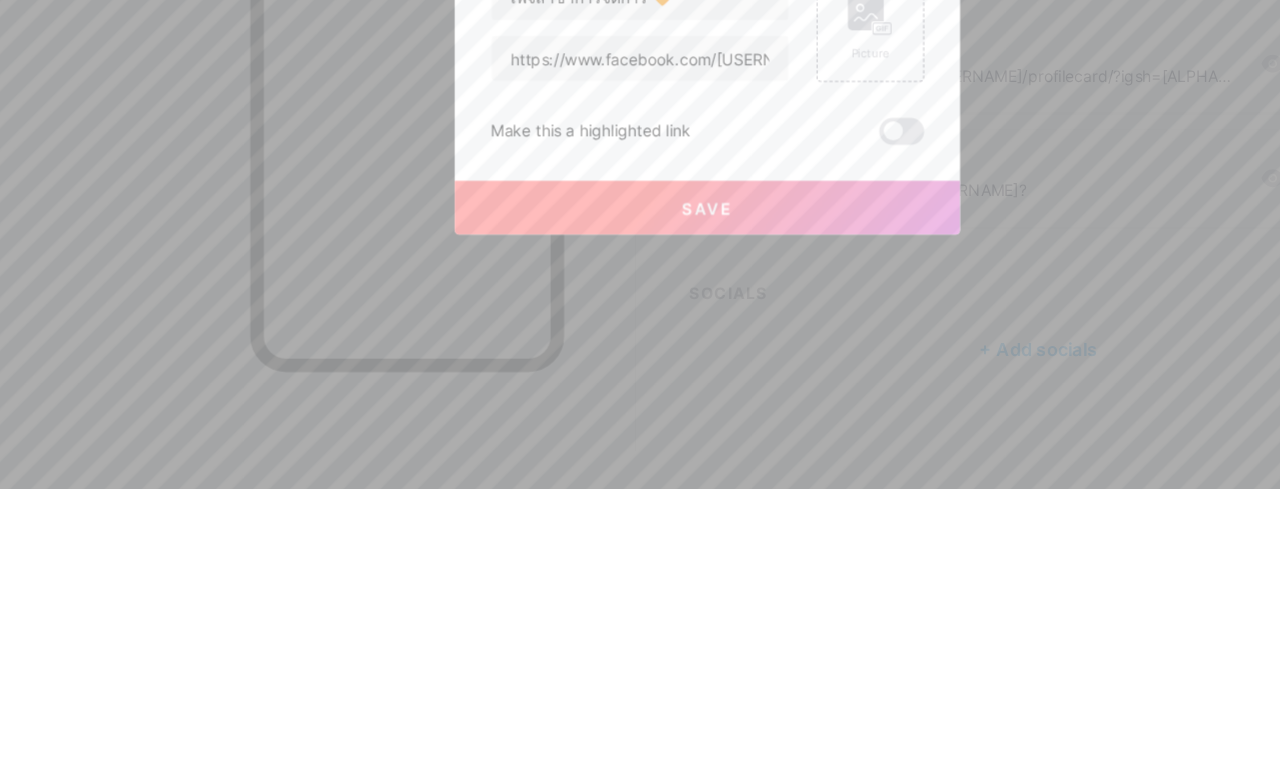 click on "Save" at bounding box center [640, 523] 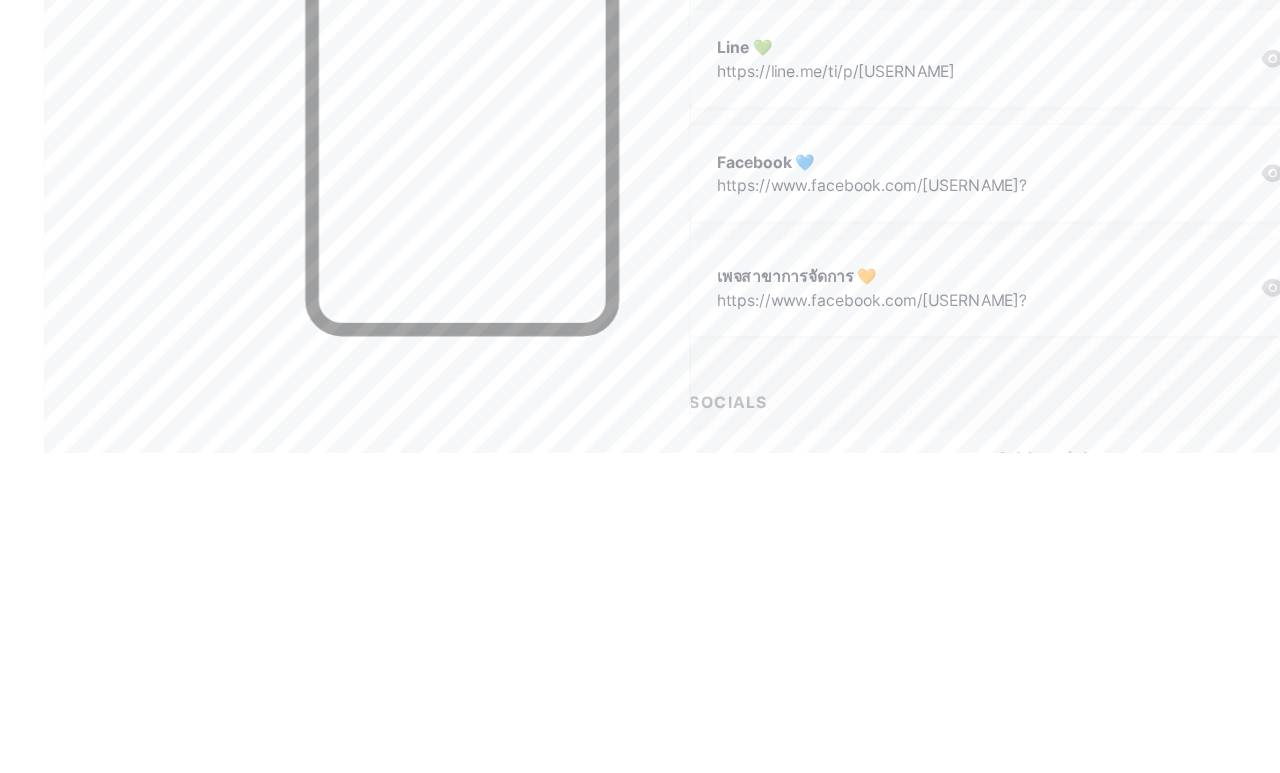 scroll, scrollTop: 0, scrollLeft: 49, axis: horizontal 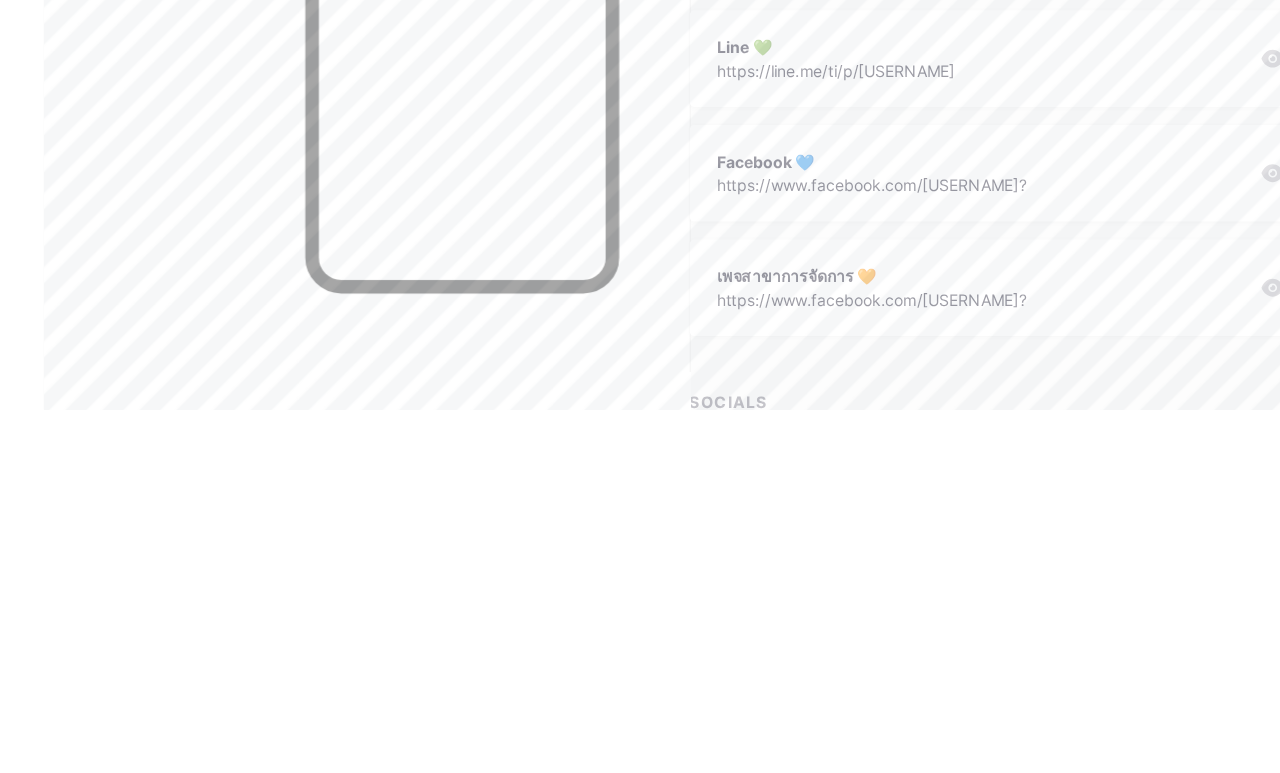 click on "Posts" at bounding box center (662, 134) 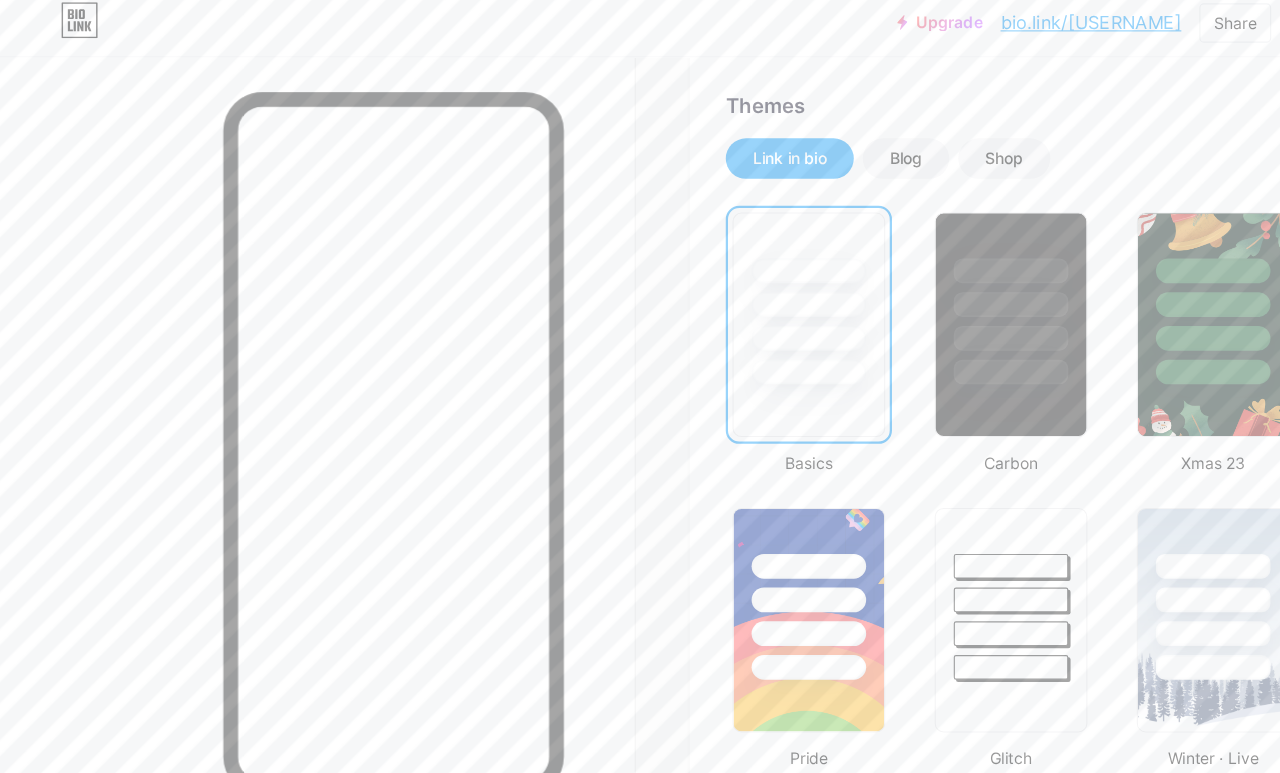 scroll, scrollTop: 399, scrollLeft: 0, axis: vertical 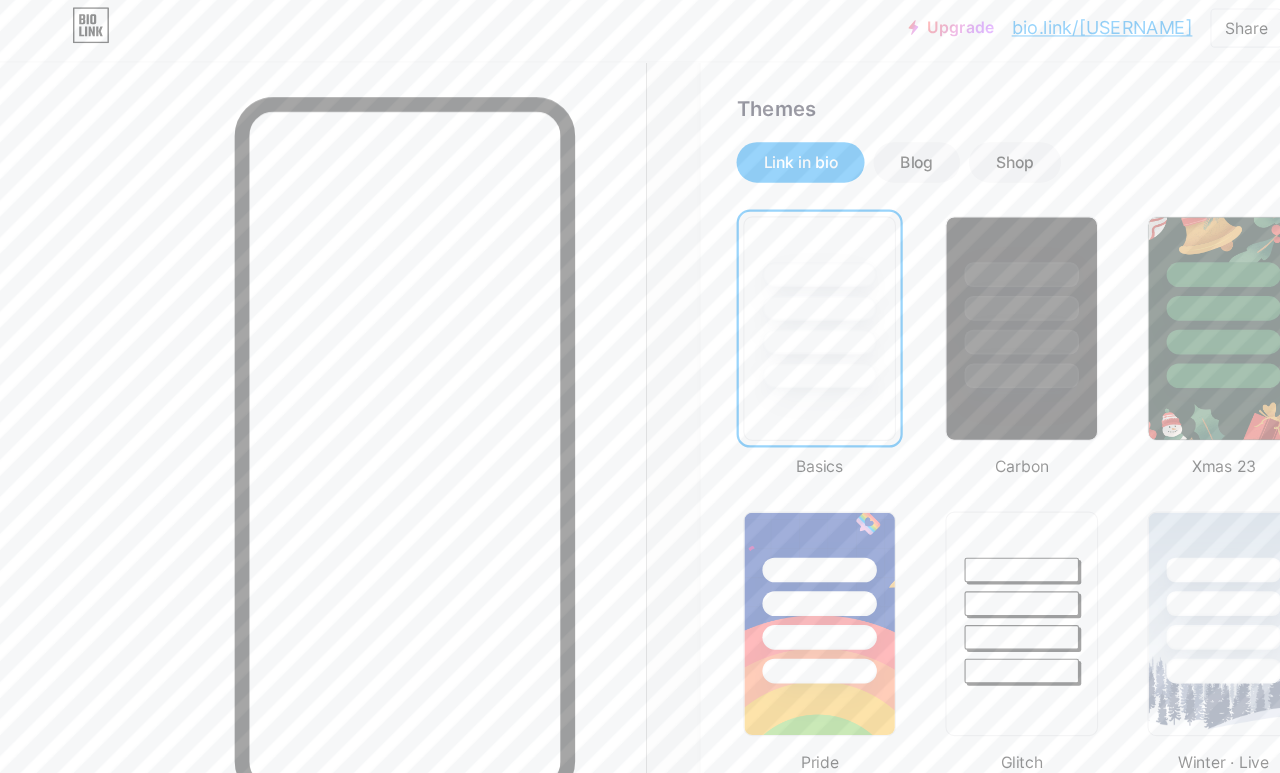 click at bounding box center (910, 298) 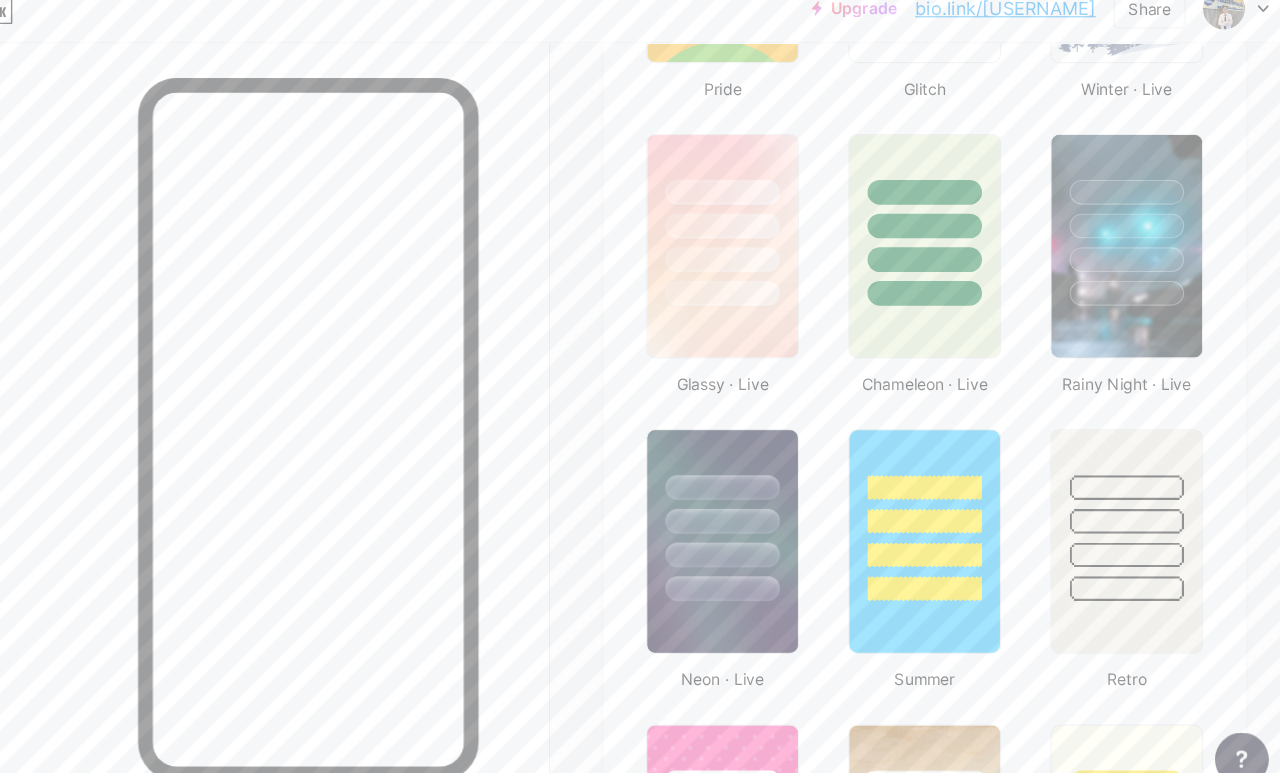 scroll, scrollTop: 988, scrollLeft: 0, axis: vertical 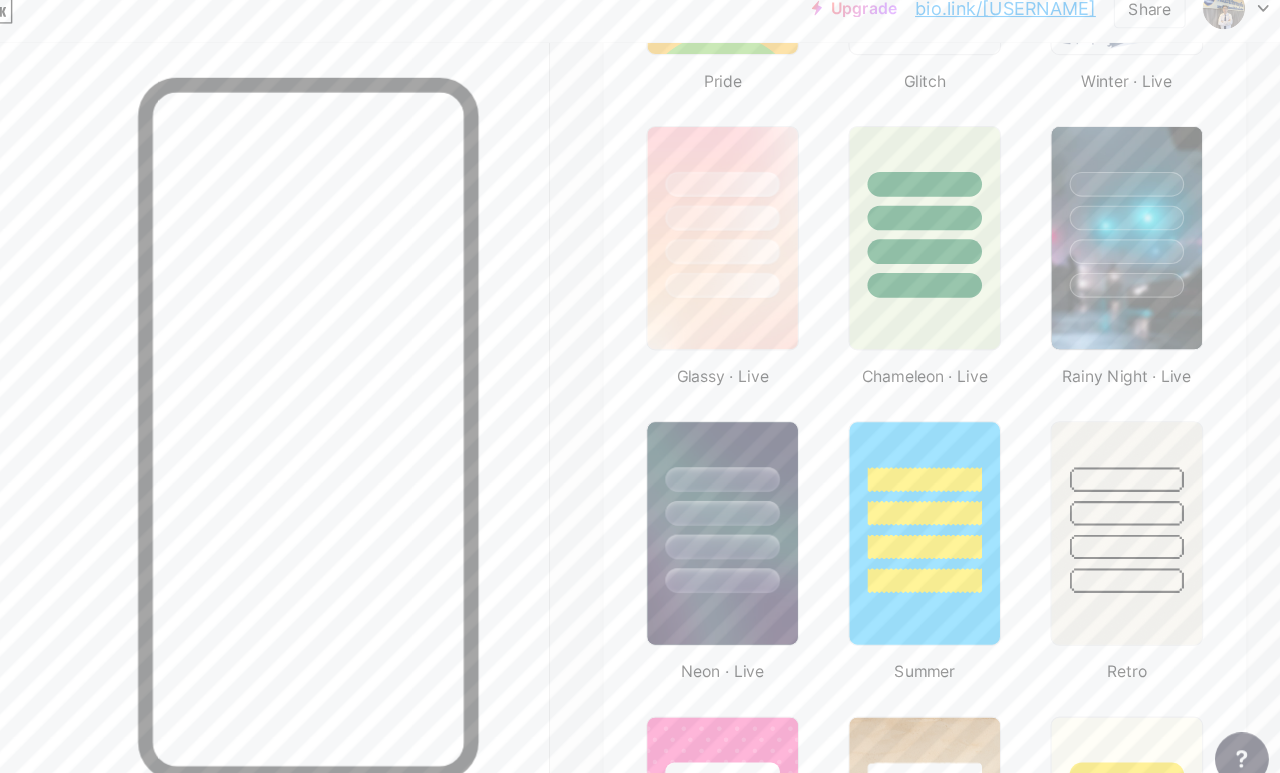 click at bounding box center (1090, 480) 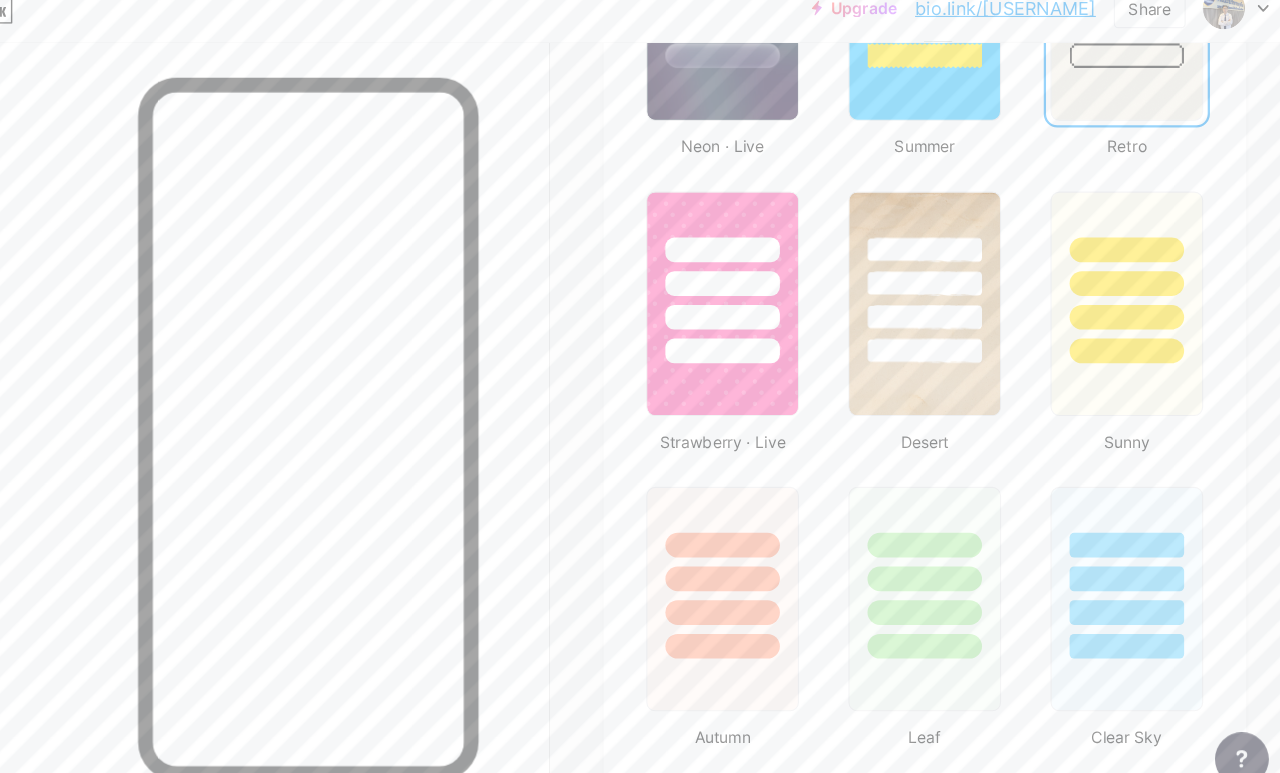 scroll, scrollTop: 1461, scrollLeft: 0, axis: vertical 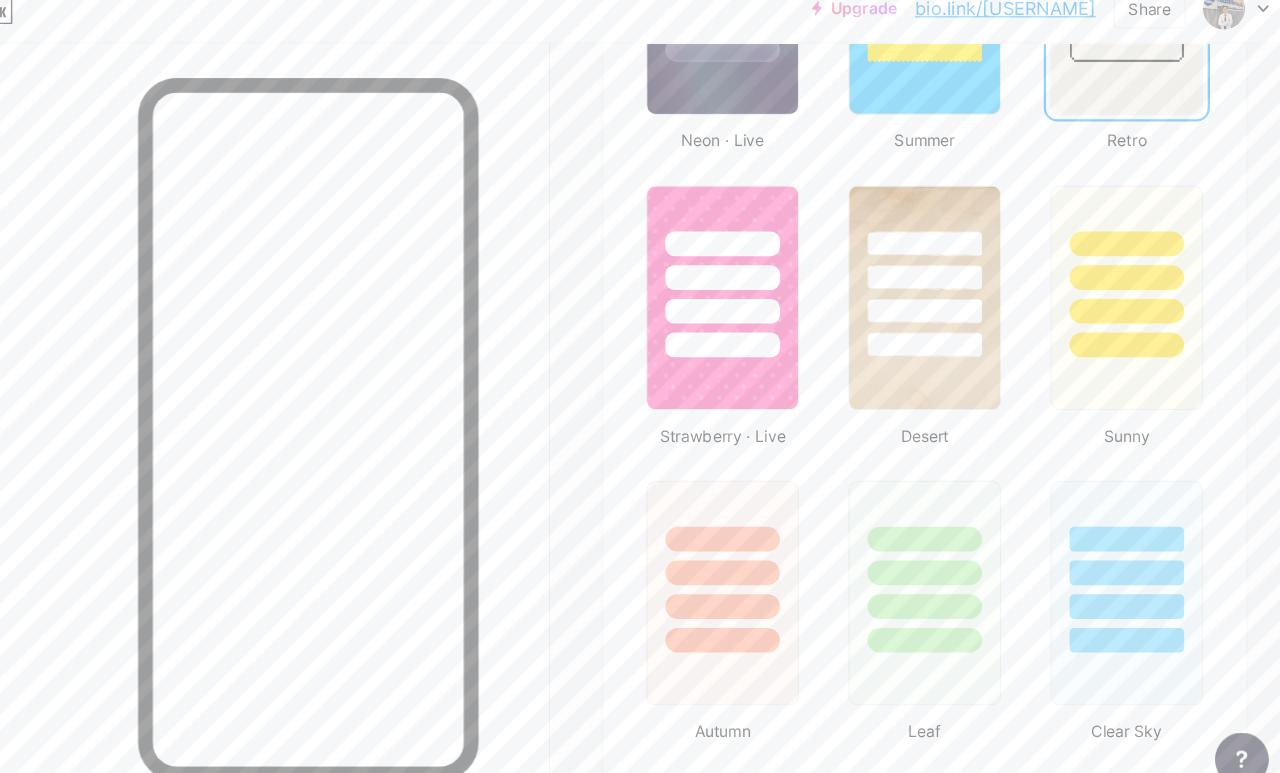 click at bounding box center (1090, 288) 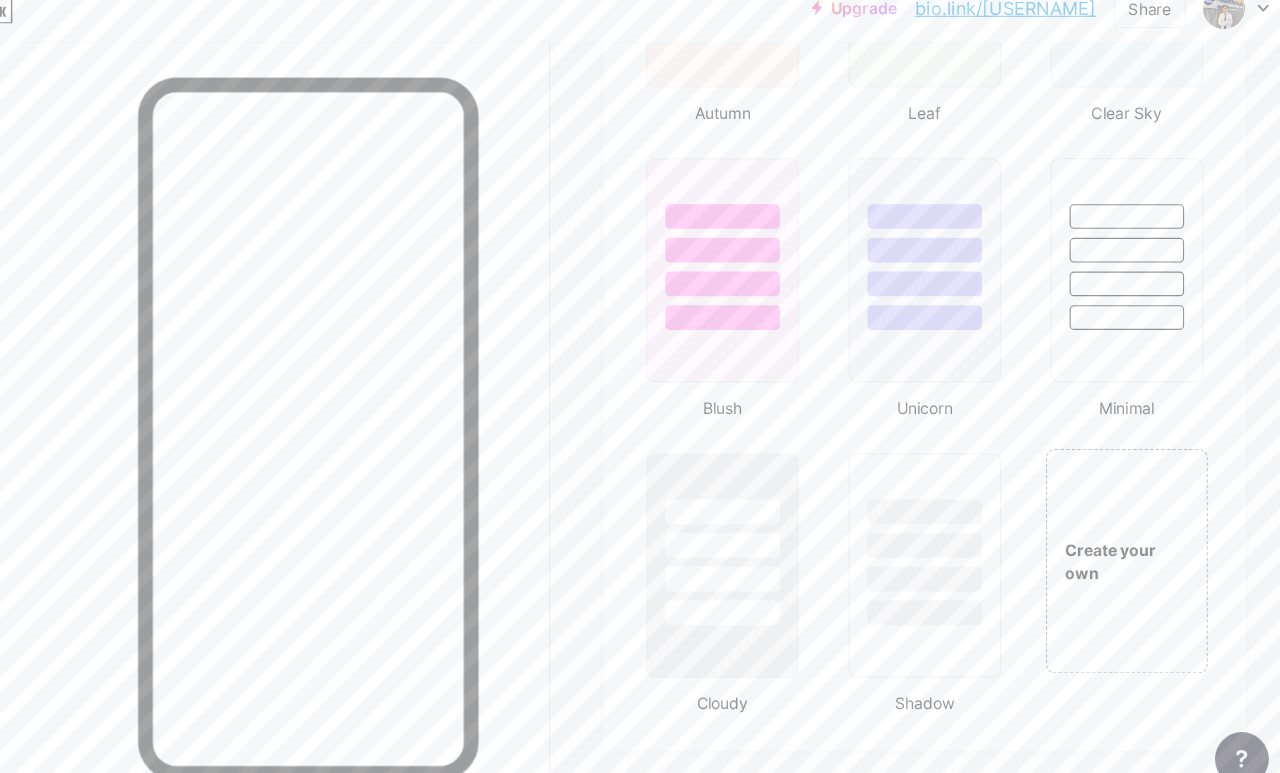 scroll, scrollTop: 2012, scrollLeft: 0, axis: vertical 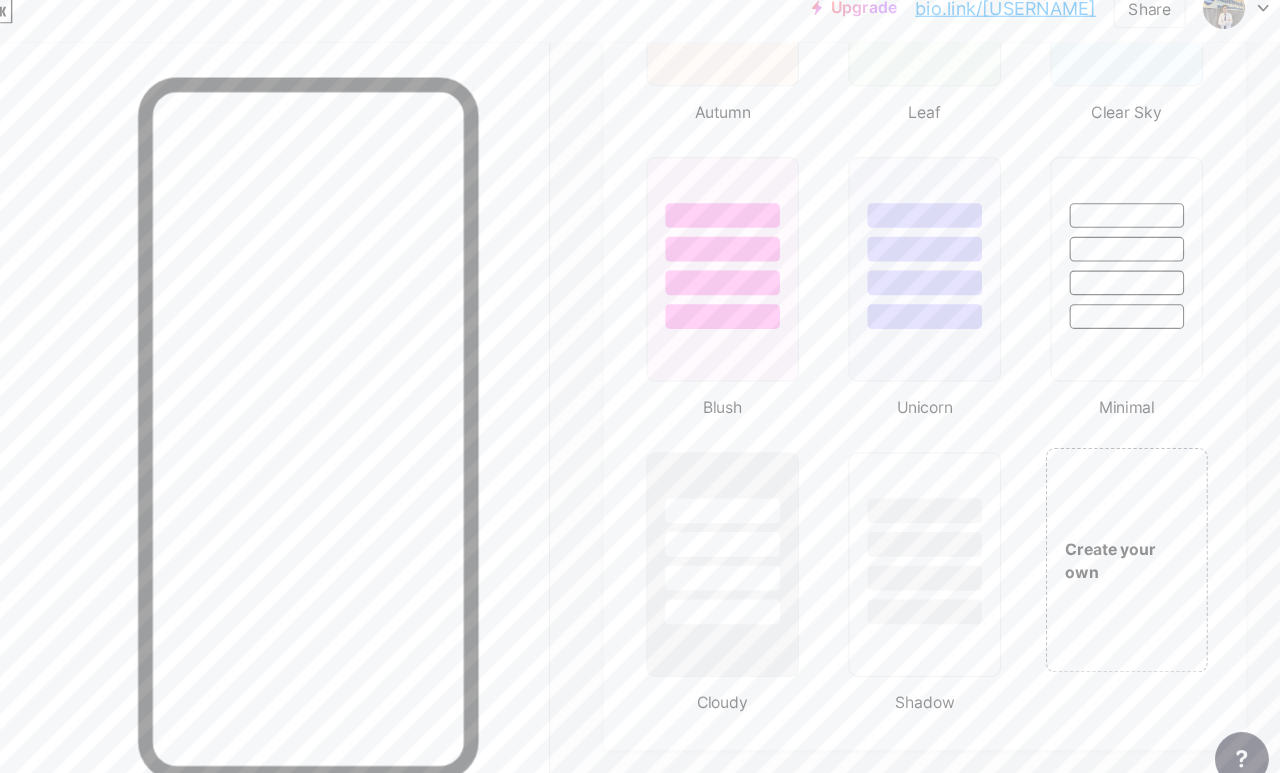 click at bounding box center (910, 263) 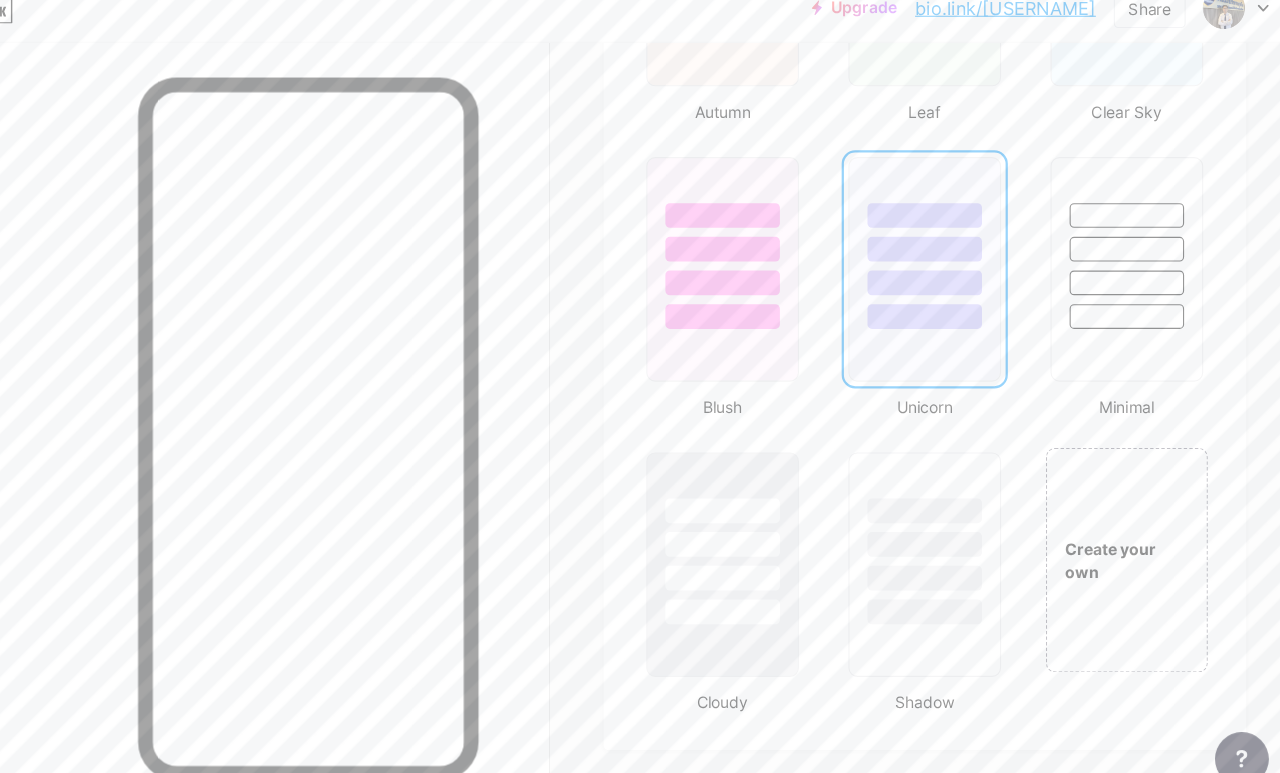 click at bounding box center [910, 478] 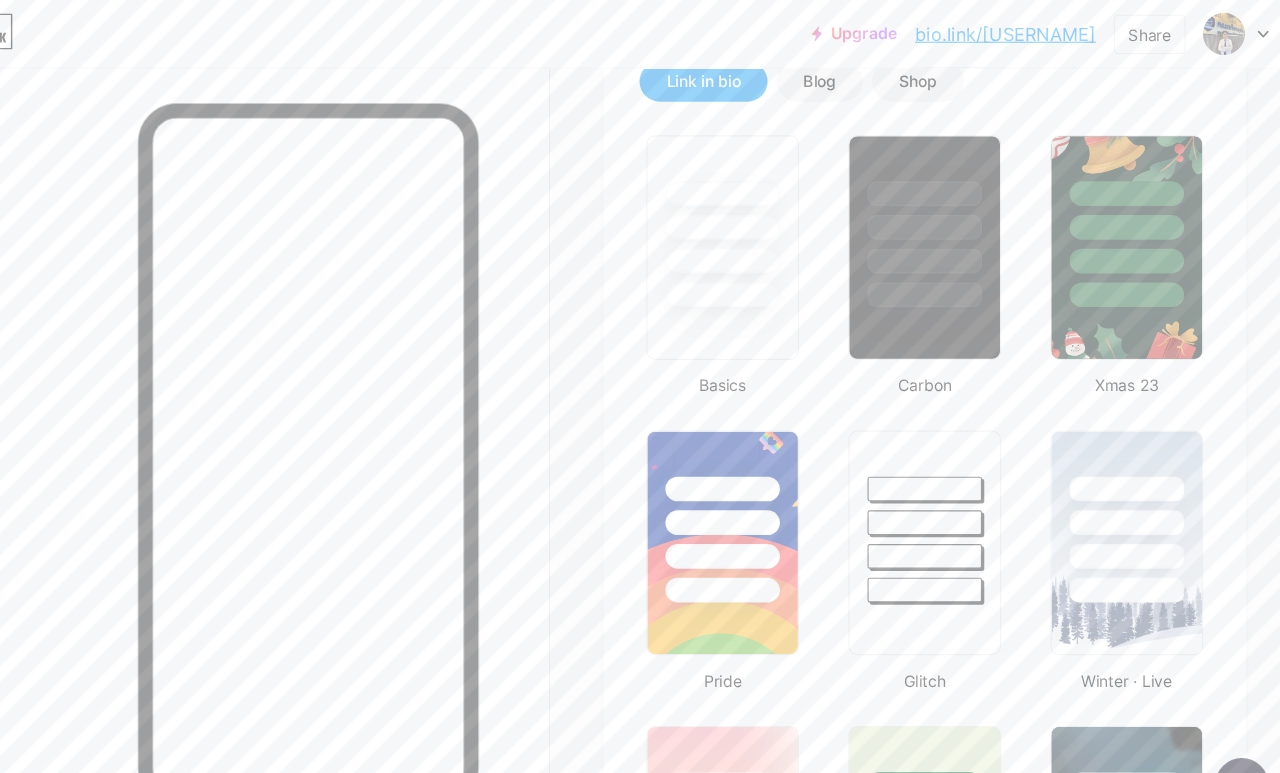 scroll, scrollTop: 477, scrollLeft: 0, axis: vertical 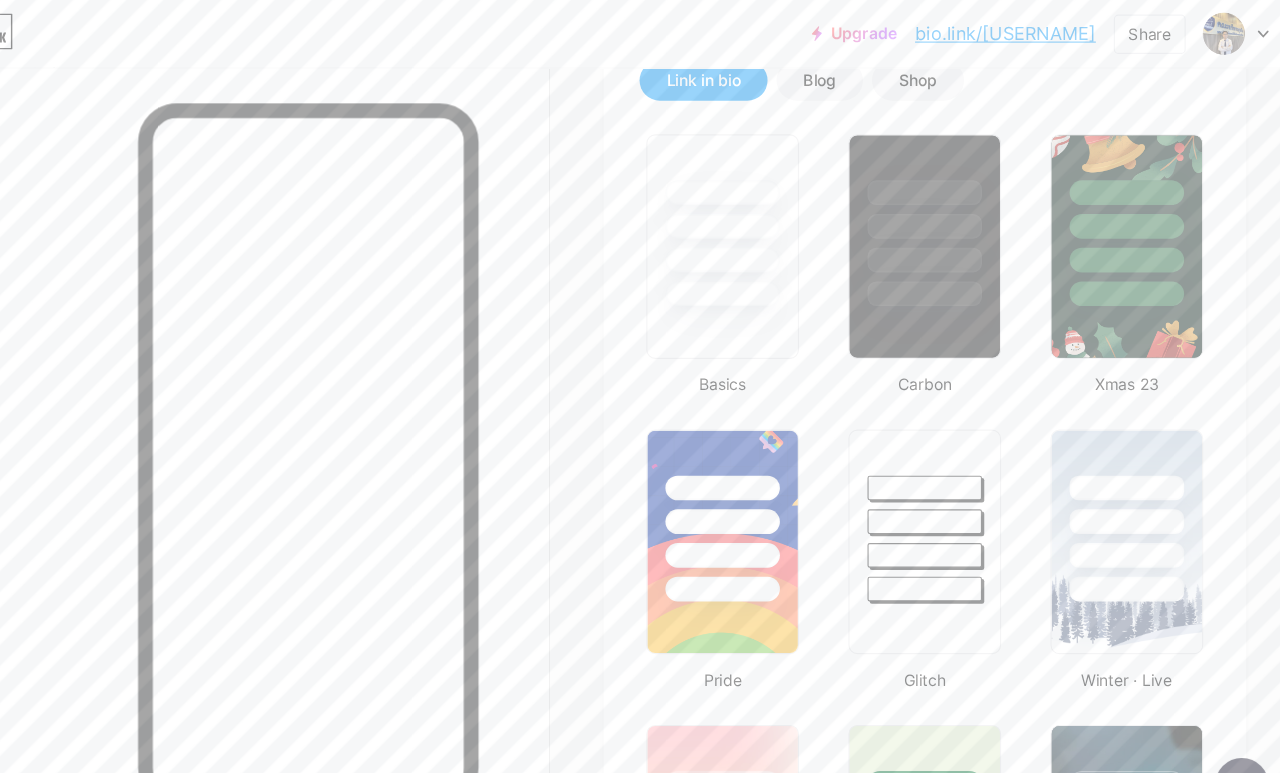 click at bounding box center [910, 435] 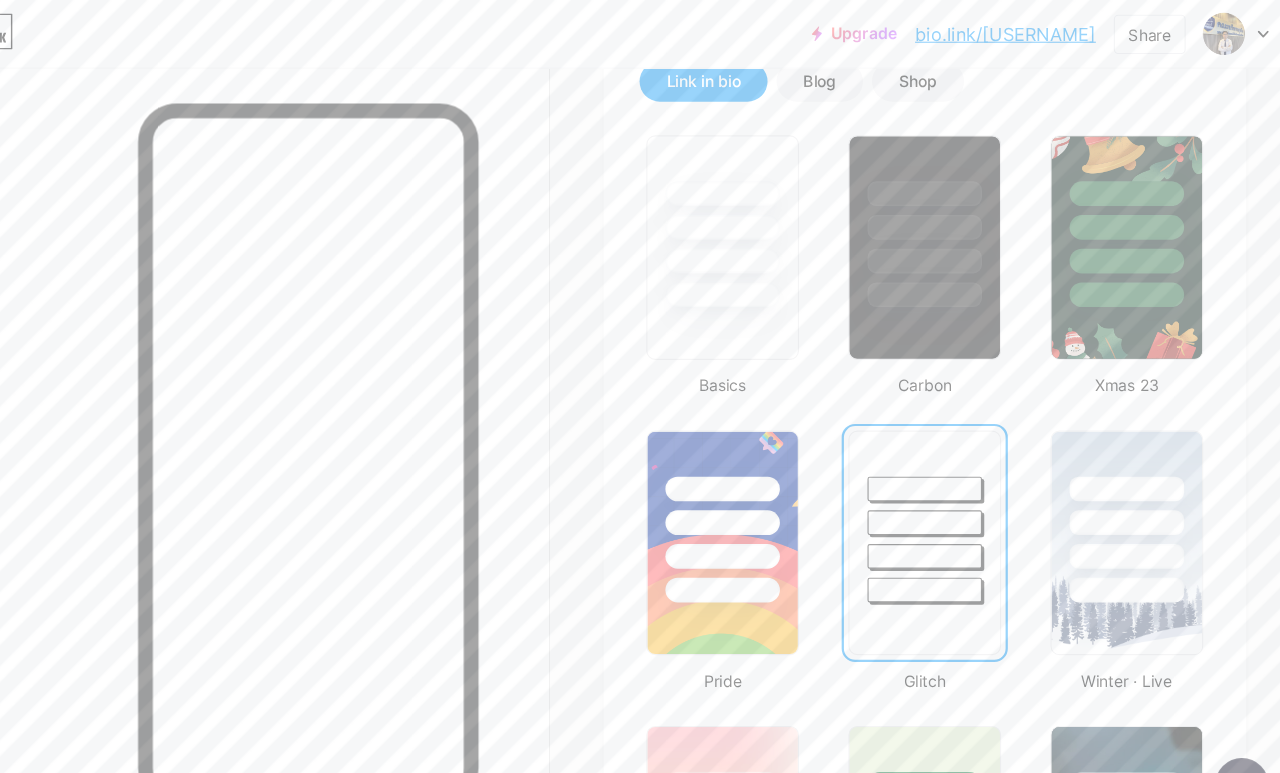 scroll, scrollTop: 474, scrollLeft: 0, axis: vertical 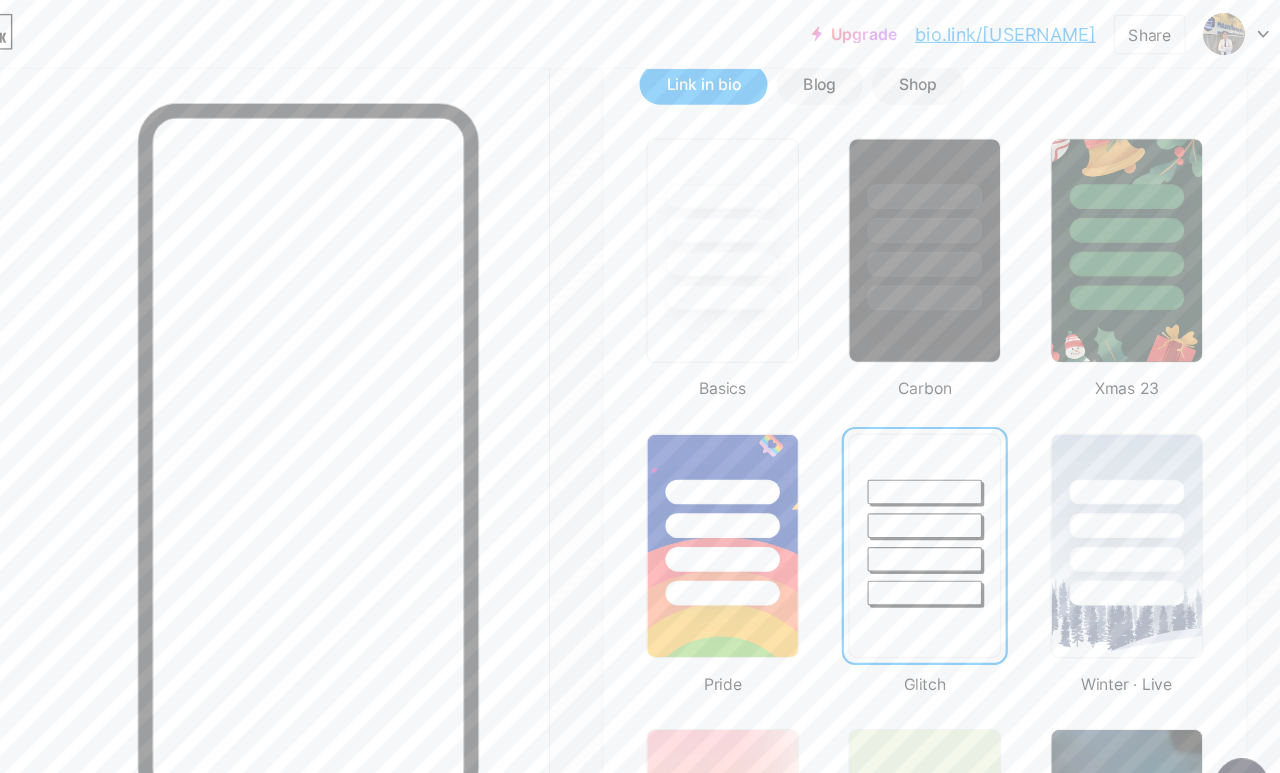 click at bounding box center (1090, 438) 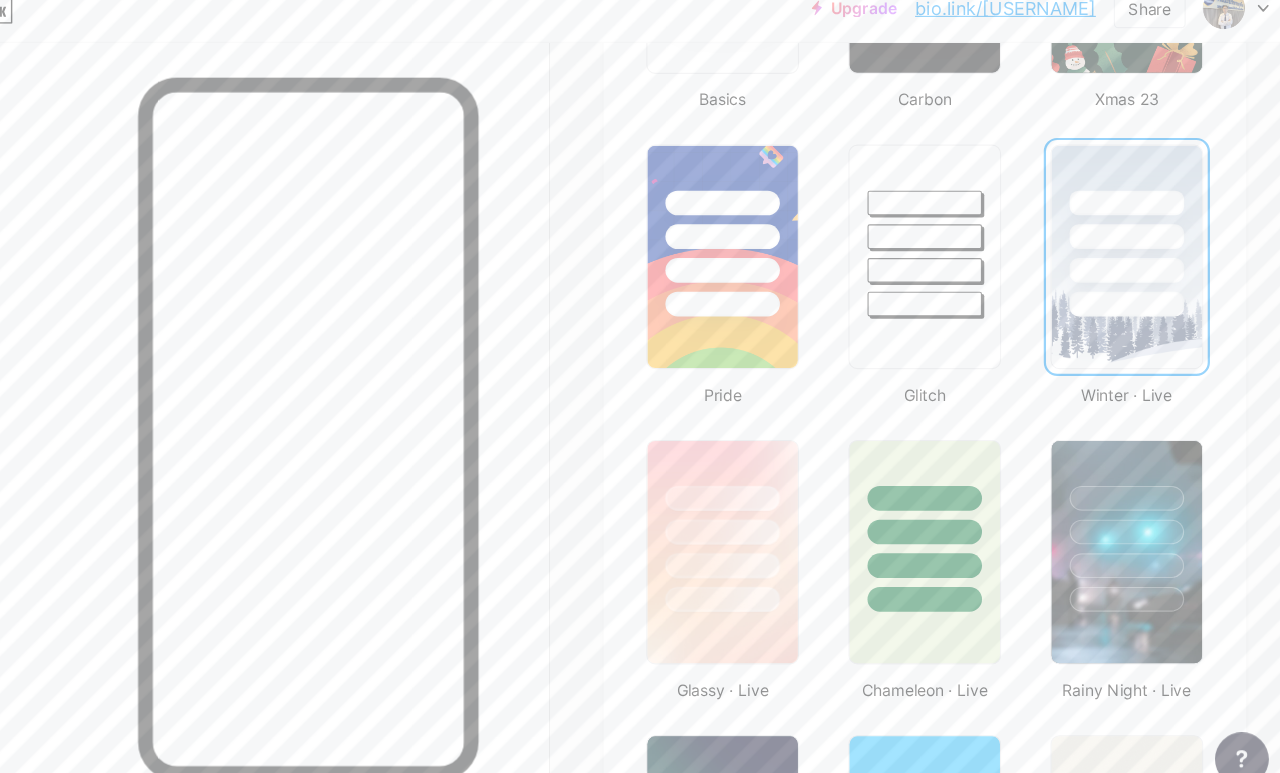 scroll, scrollTop: 708, scrollLeft: 0, axis: vertical 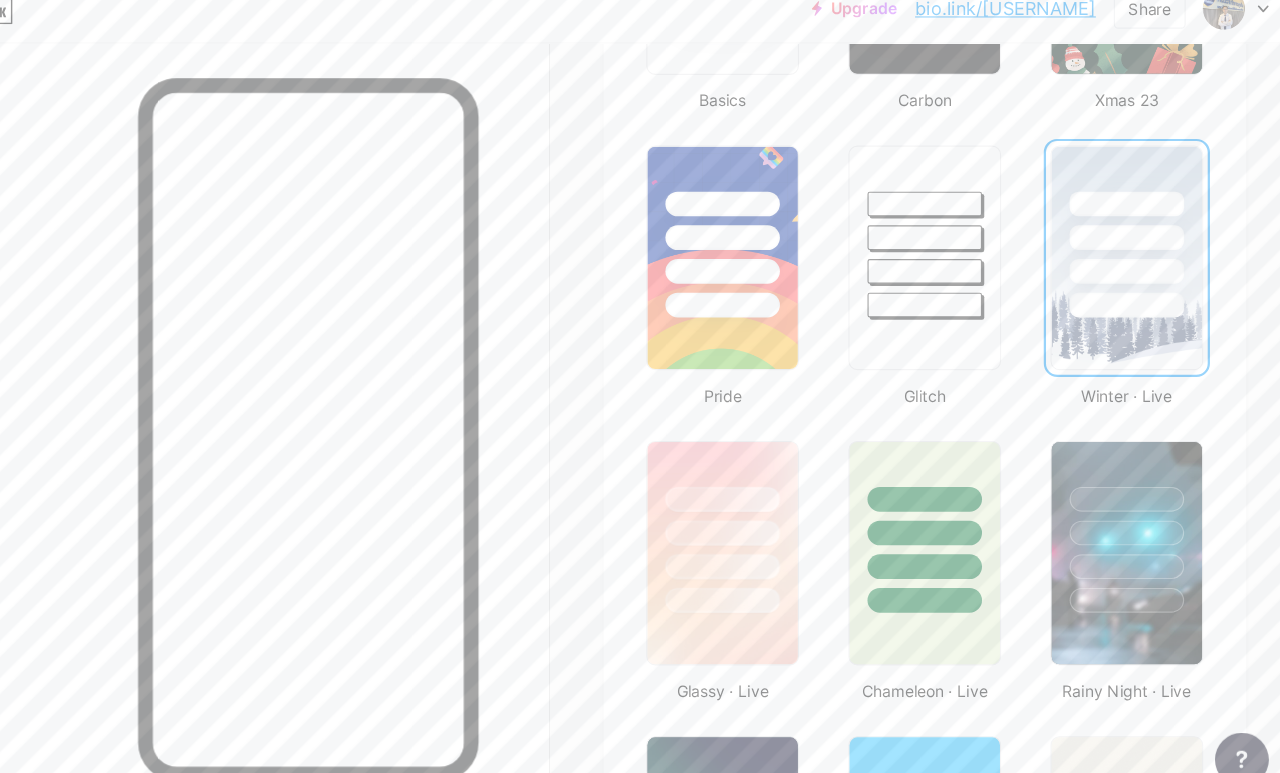 click at bounding box center (910, 492) 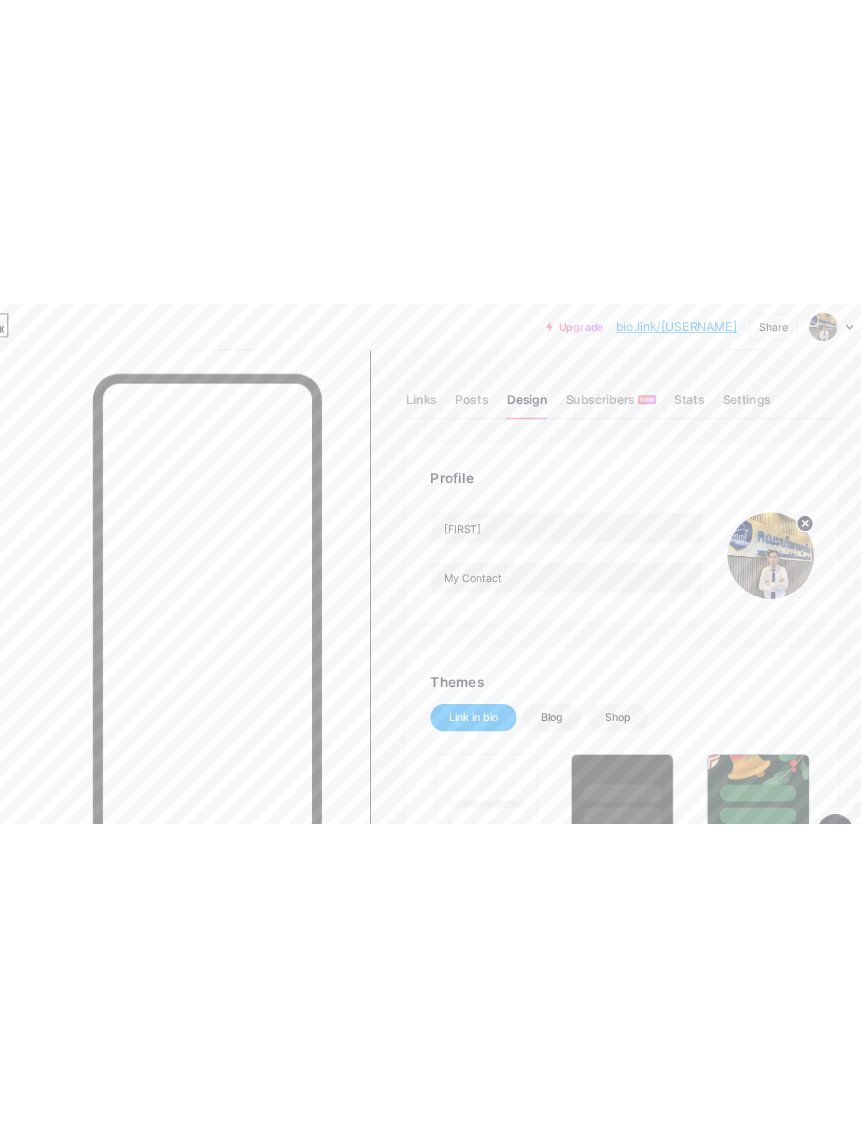 scroll, scrollTop: 0, scrollLeft: 0, axis: both 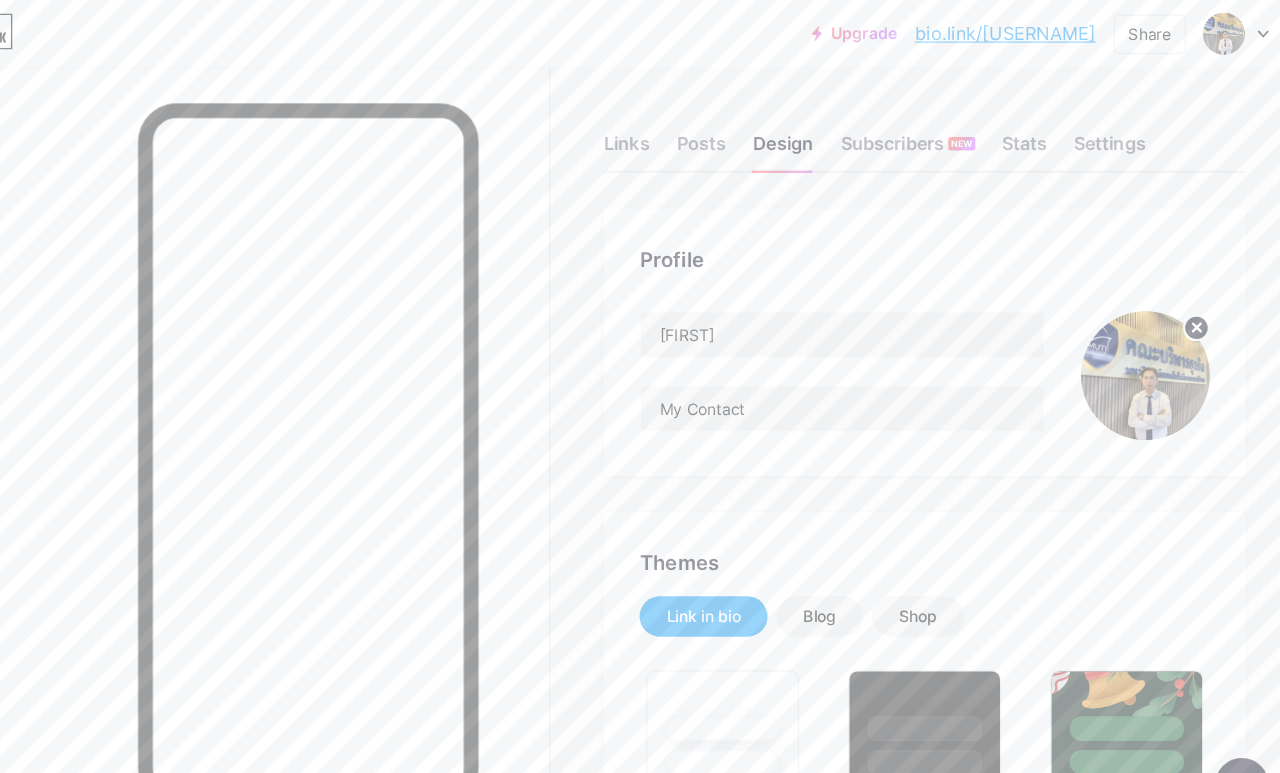 click on "Share" at bounding box center (1110, 30) 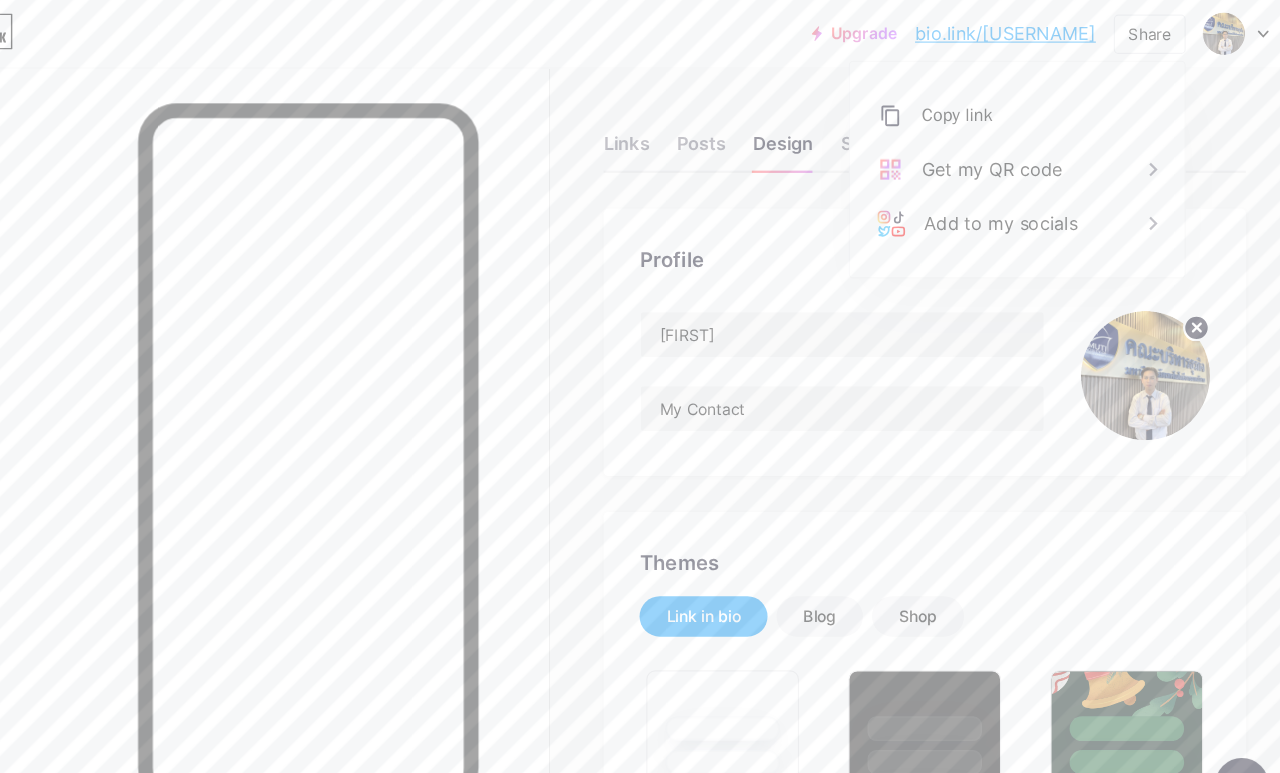 click on "Get my QR code" at bounding box center (992, 151) 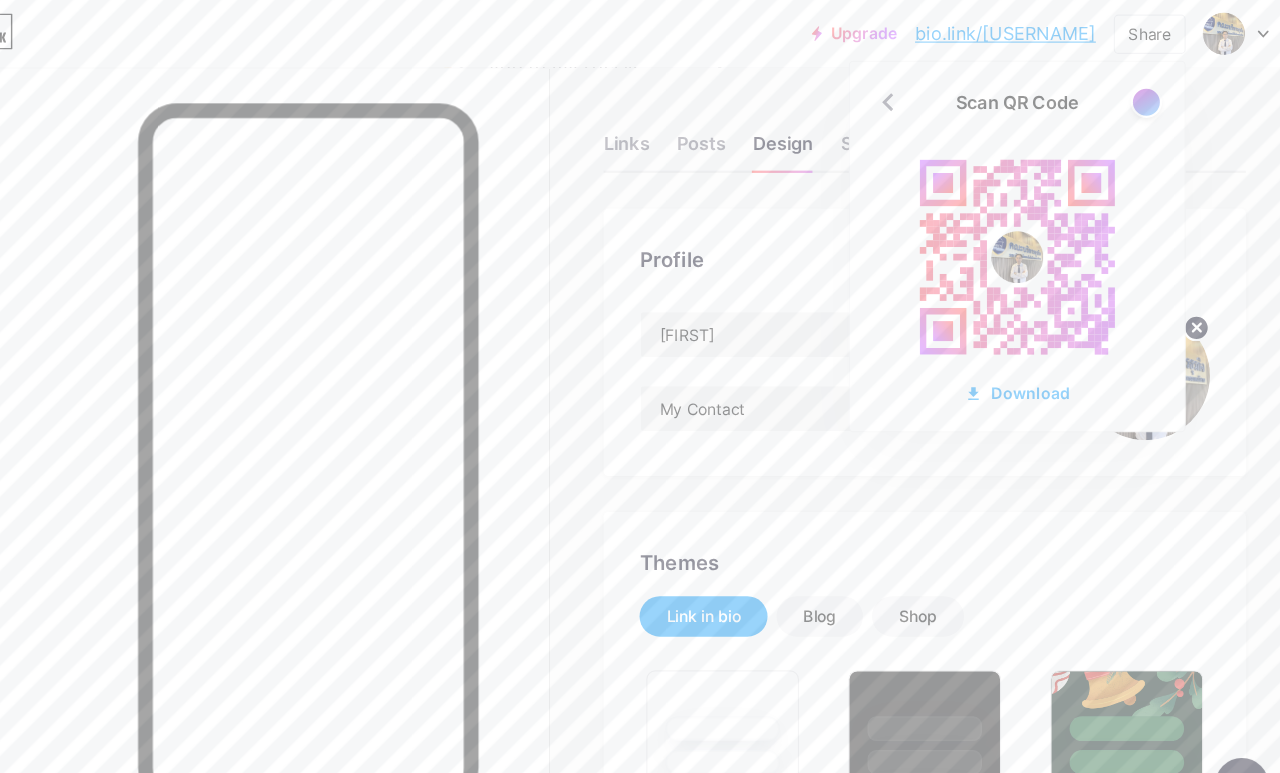 click on "Download" at bounding box center [992, 349] 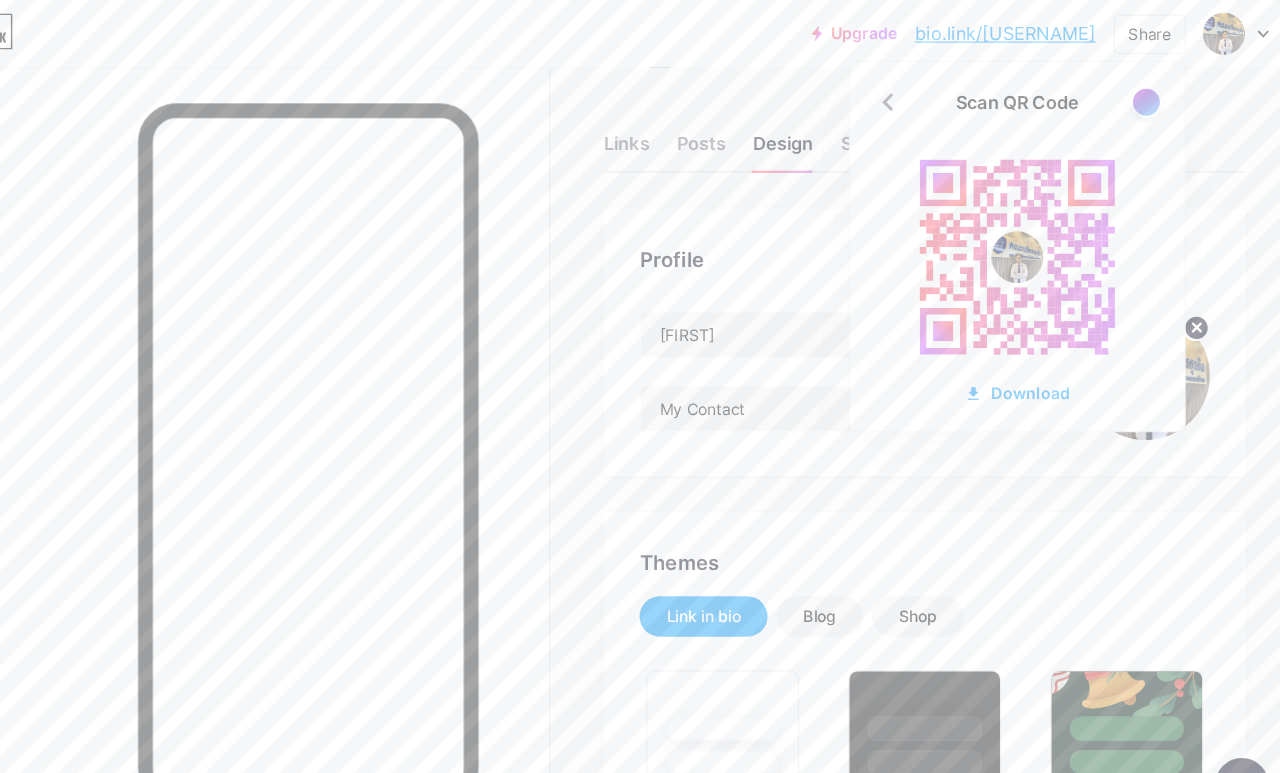 click on "Download" at bounding box center (992, 349) 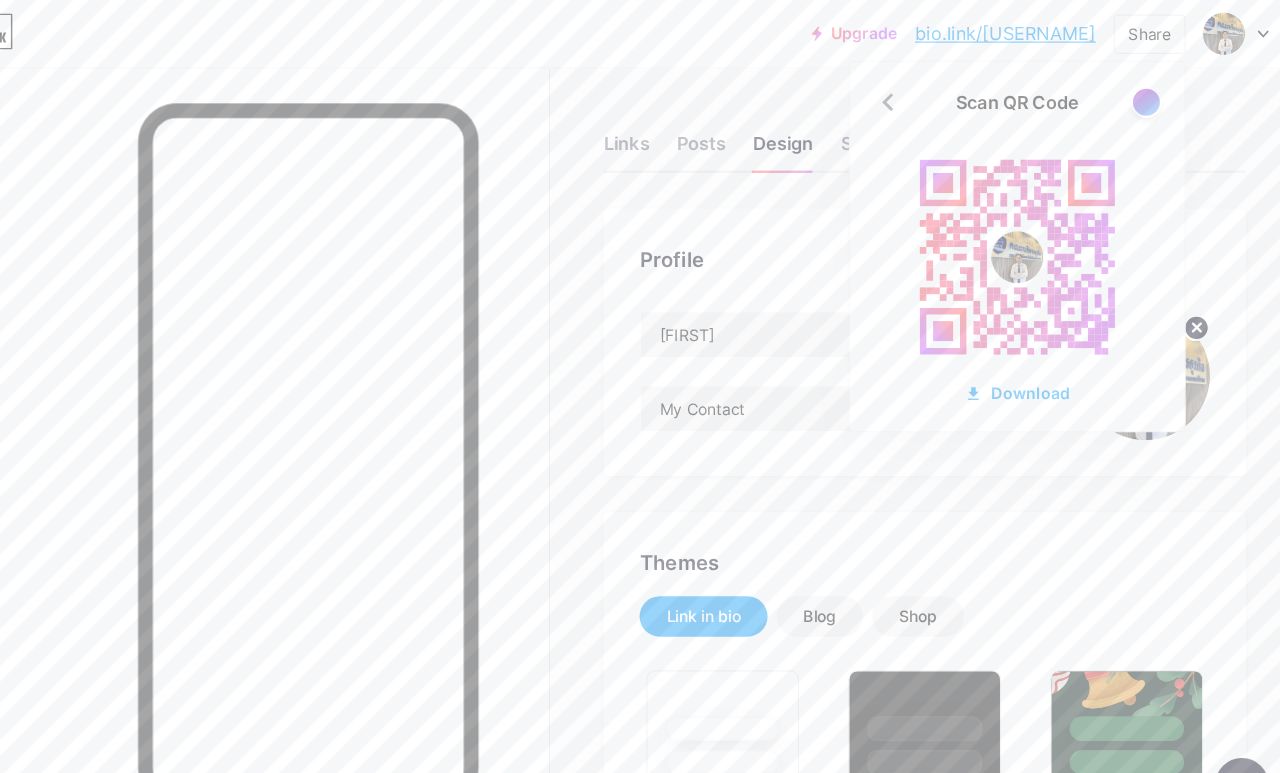 click on "Download" at bounding box center [992, 349] 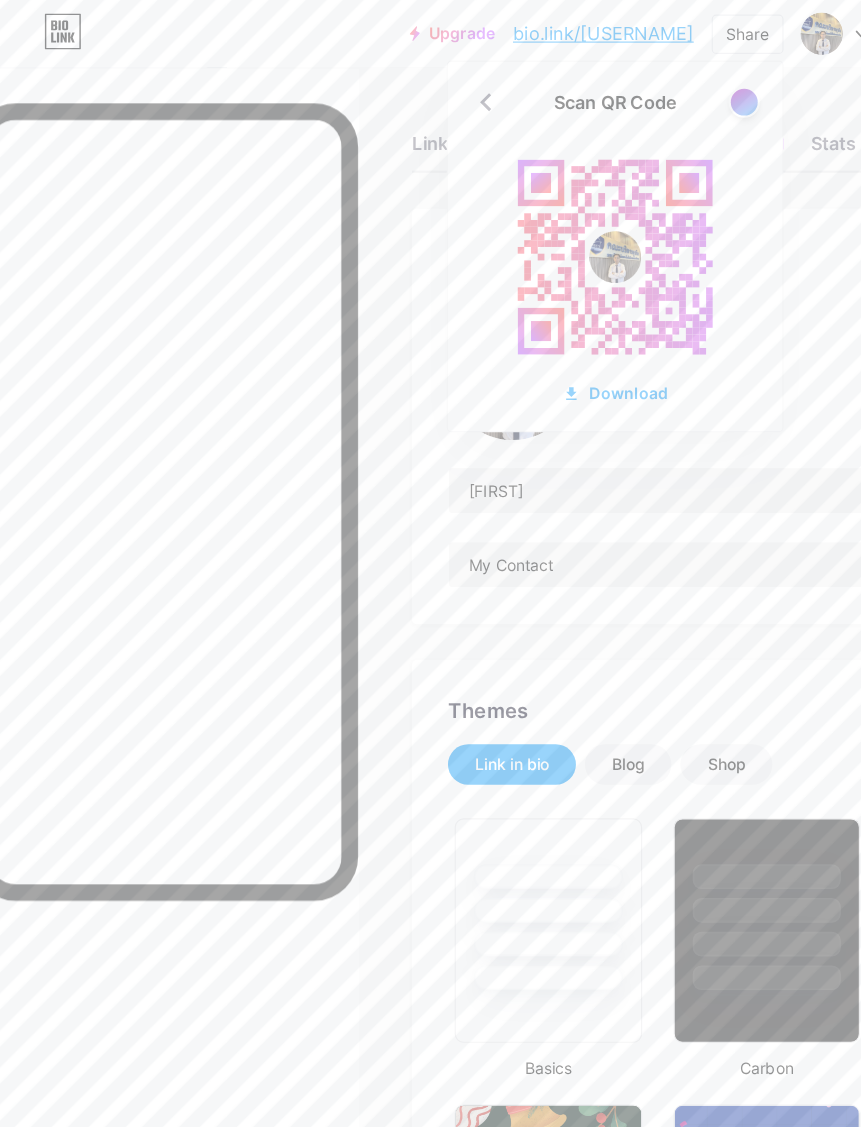 click 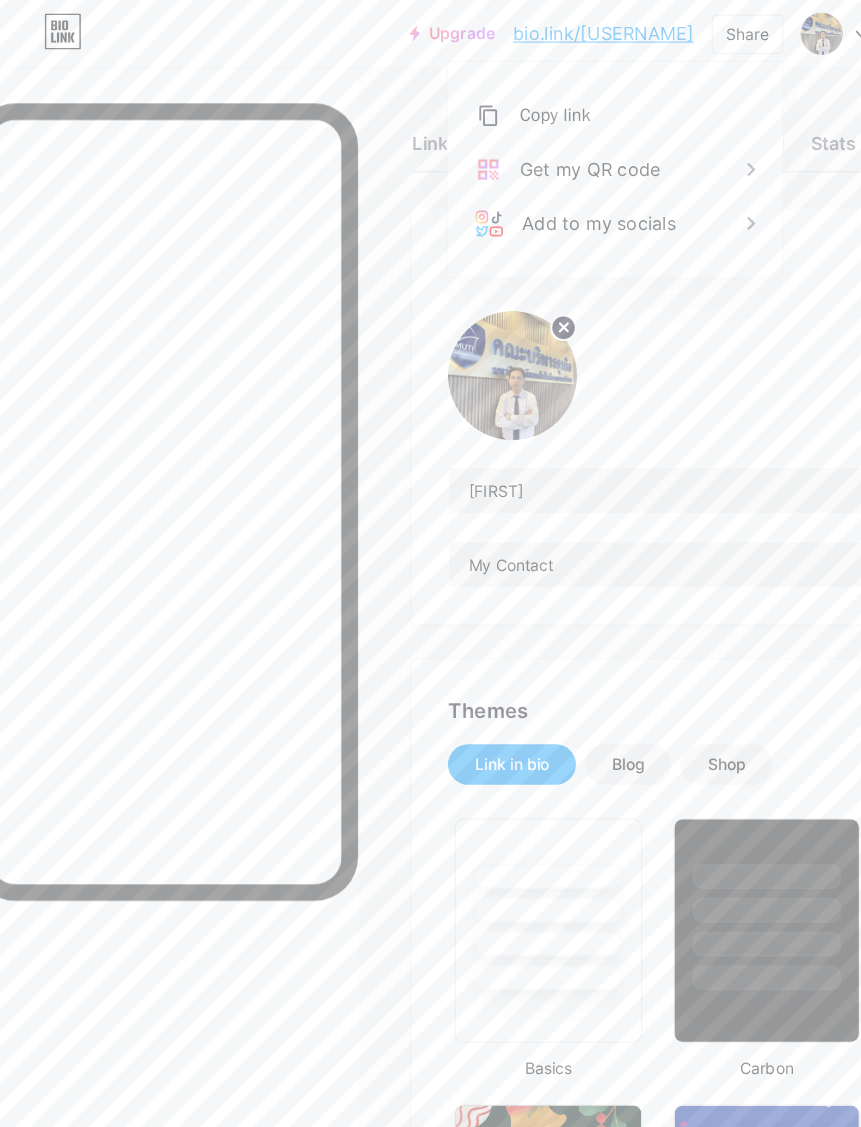 click on "Links
Posts
Design
Subscribers
NEW
Stats
Settings     Profile   [USERNAME]     My Contact                   Themes   Link in bio   Blog   Shop       Basics       Carbon       Xmas 23       Pride       Glitch       Winter · Live       Glassy · Live       Chameleon · Live       Rainy Night · Live       Neon · Live       Summer       Retro       Strawberry · Live       Desert       Sunny       Autumn       Leaf       Clear Sky       Blush       Unicorn       Minimal       Cloudy       Shadow     Create your own           Changes saved       Position to display socials                 Top                     Bottom
Disable Bio Link branding
Will hide the Bio Link branding from homepage     Display Share button
Enables social sharing options on your page including a QR code.   Changes saved           Feature requests             Help center         Contact support" at bounding box center [430, 2285] 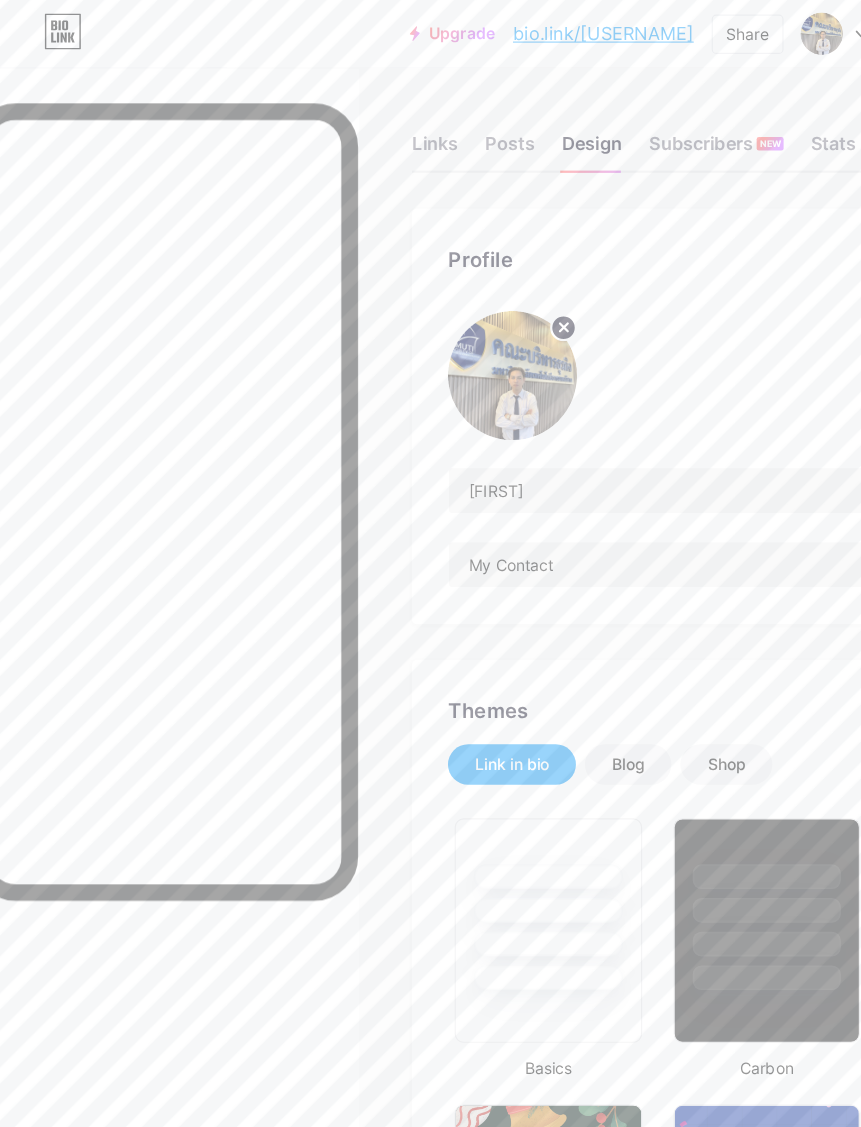 click on "Links" at bounding box center (412, 134) 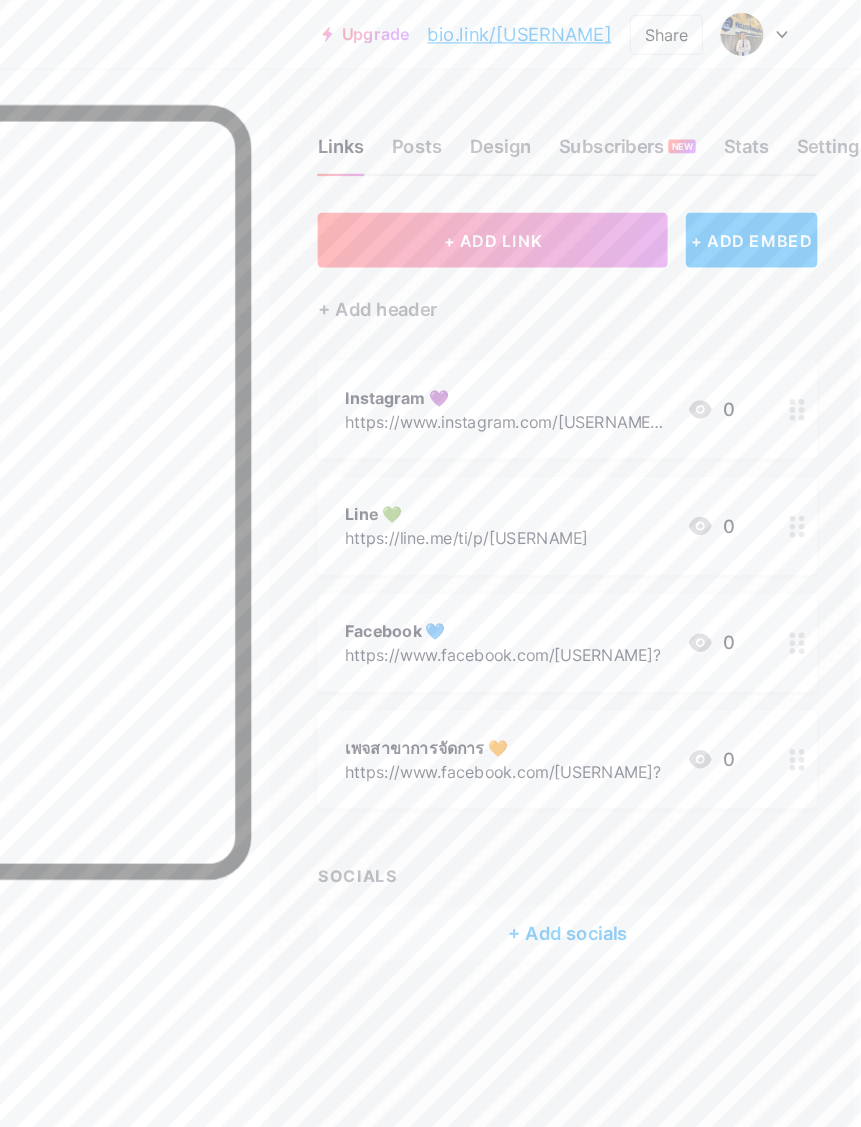 scroll, scrollTop: 0, scrollLeft: 16, axis: horizontal 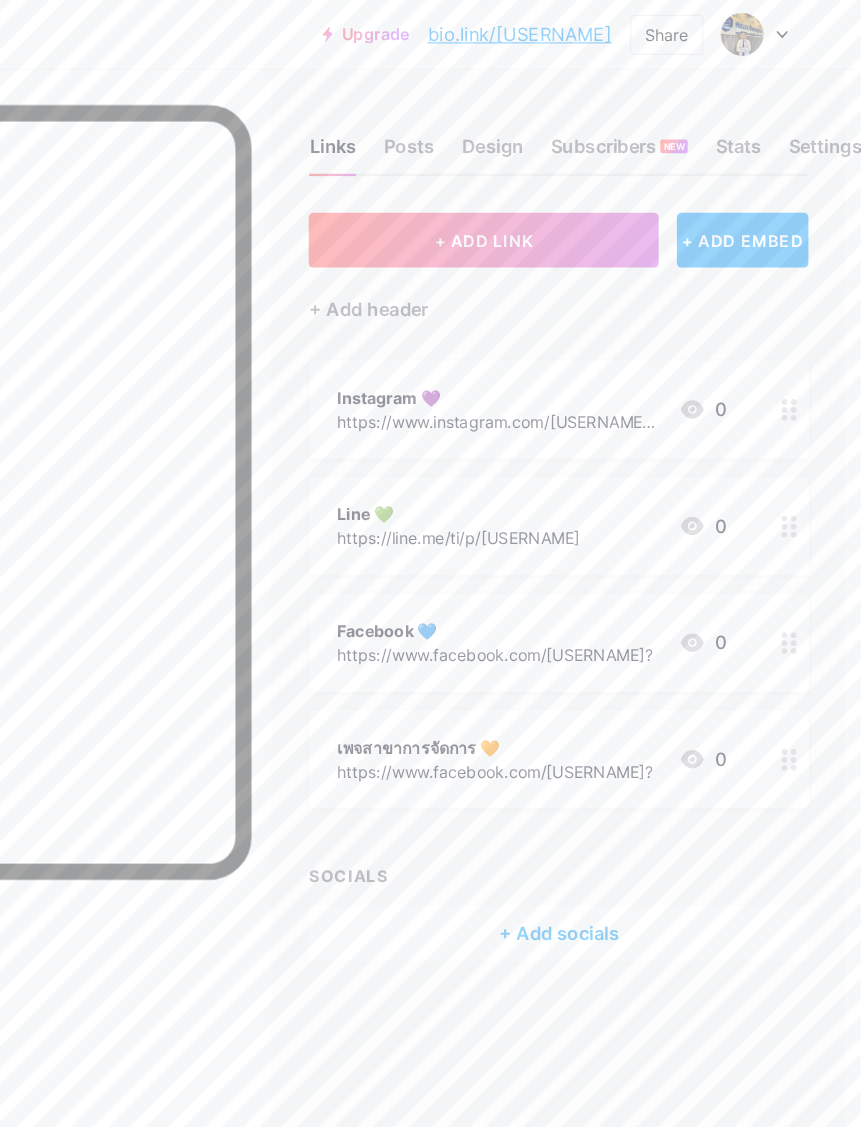 click on "Share" at bounding box center [691, 30] 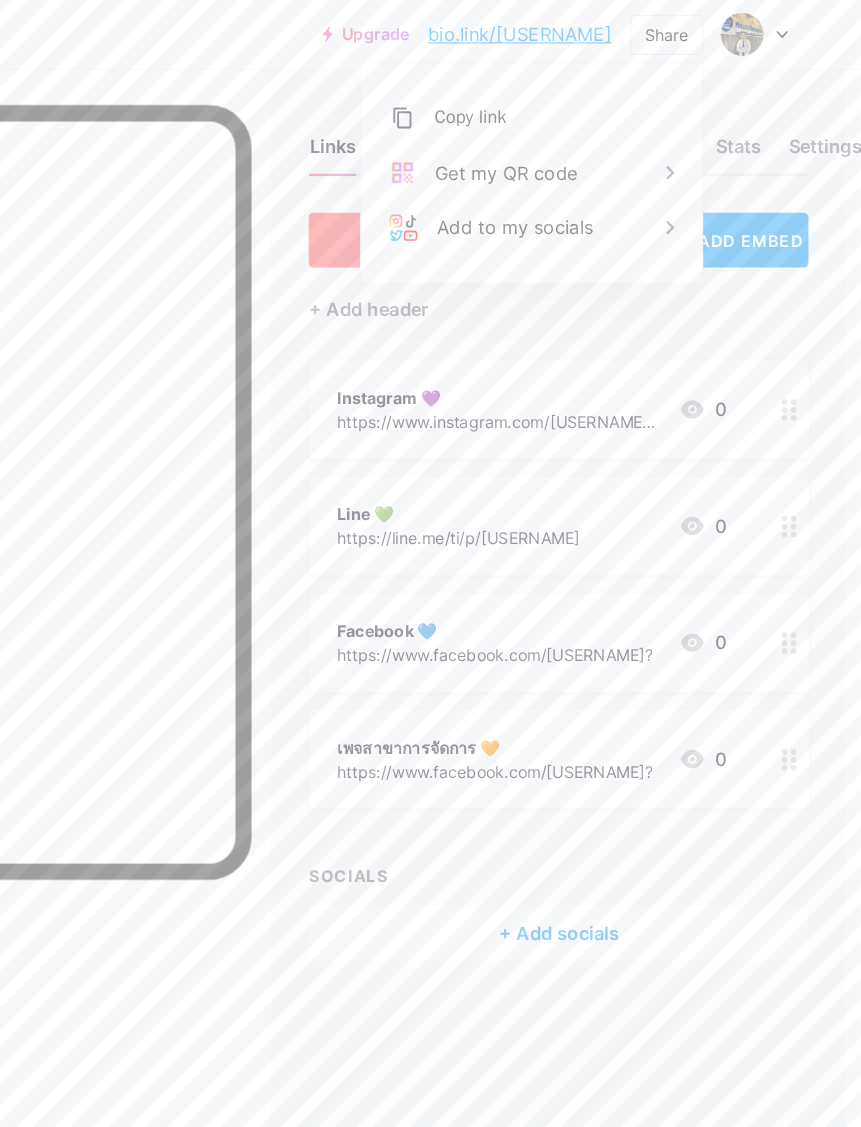 click on "Get my QR code" at bounding box center [573, 151] 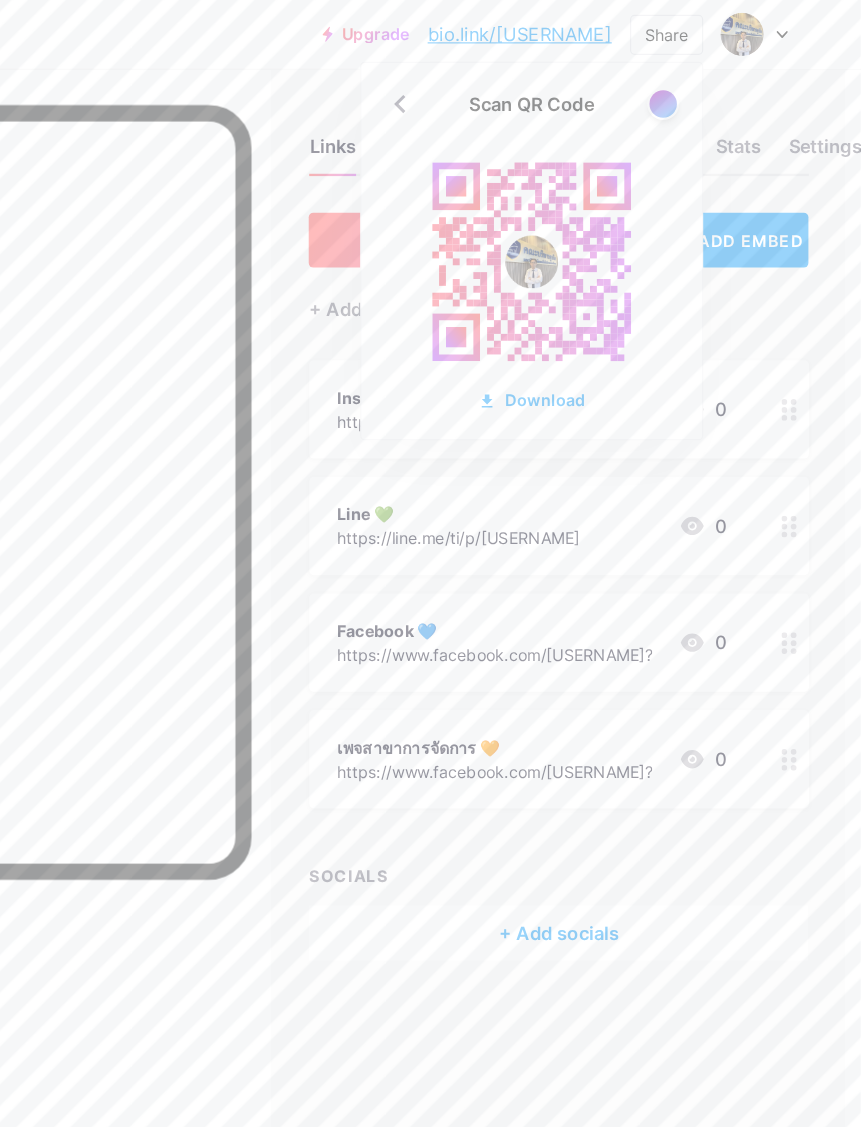 click at bounding box center [688, 91] 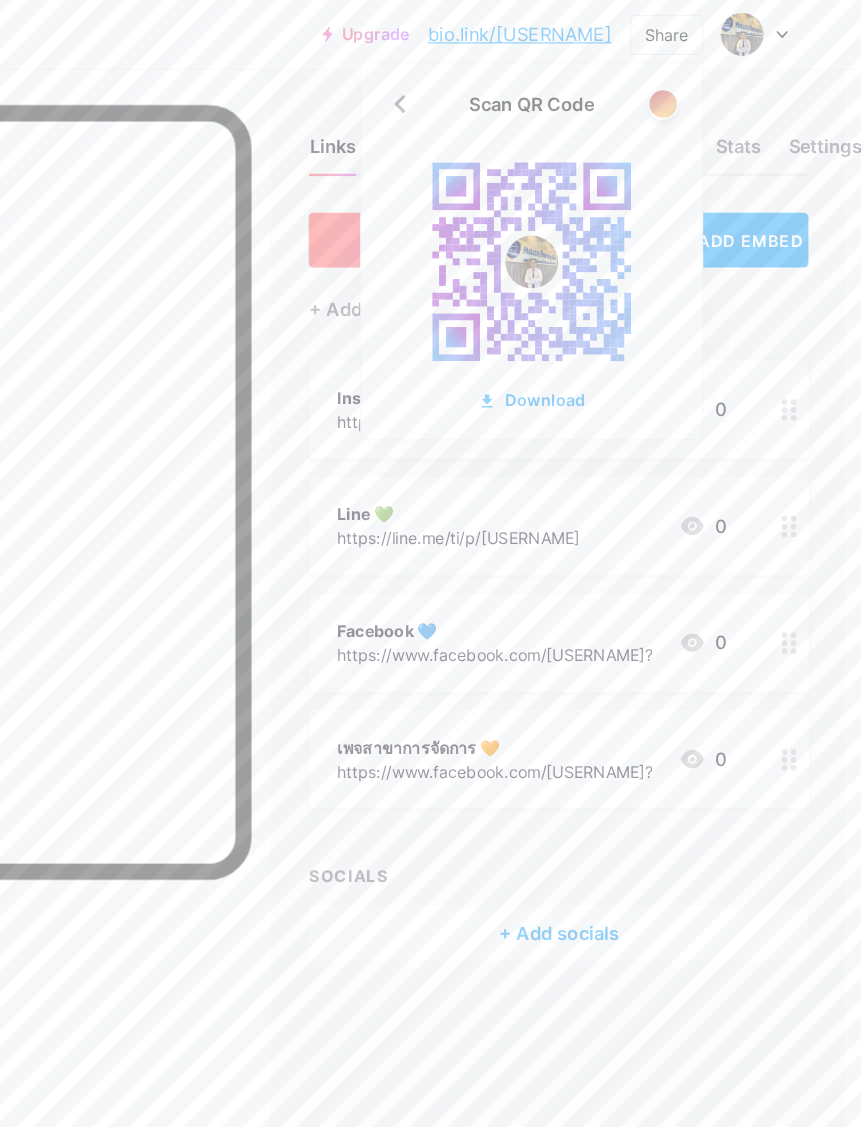 click at bounding box center (688, 91) 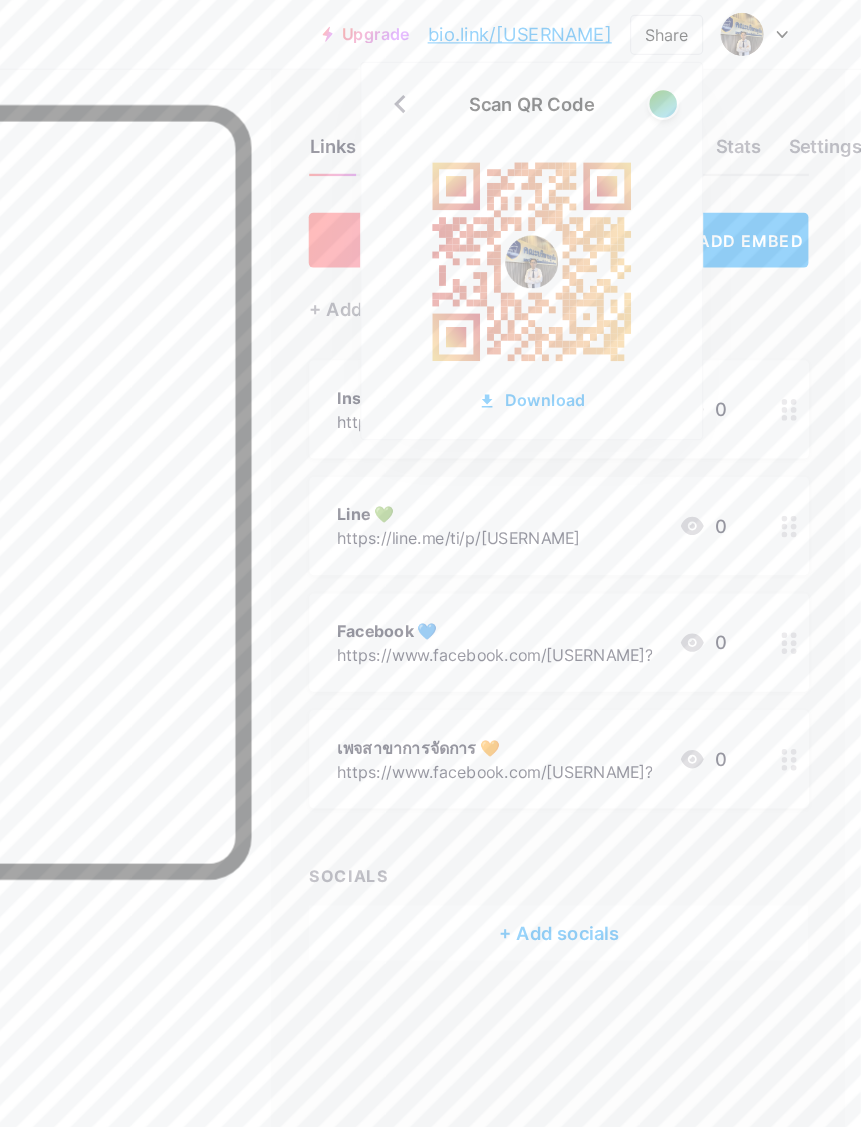 click on "Download" at bounding box center (573, 349) 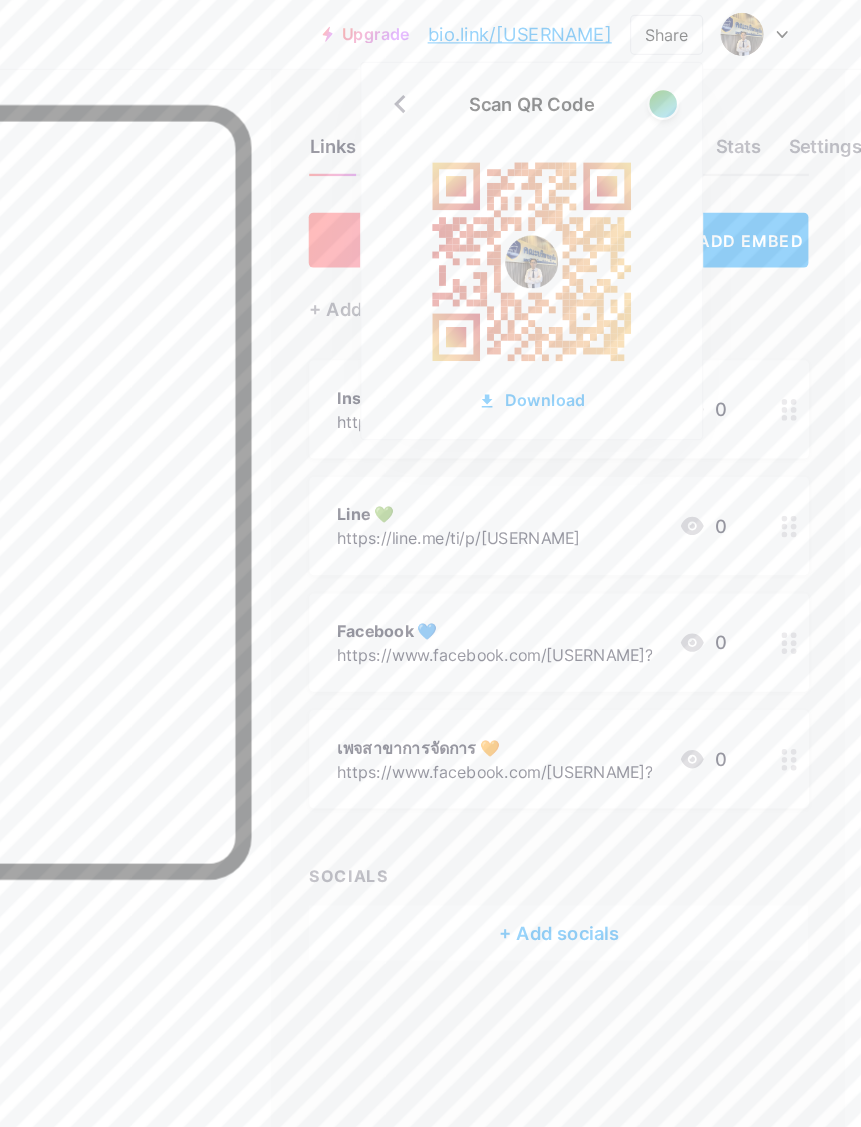 click at bounding box center (688, 91) 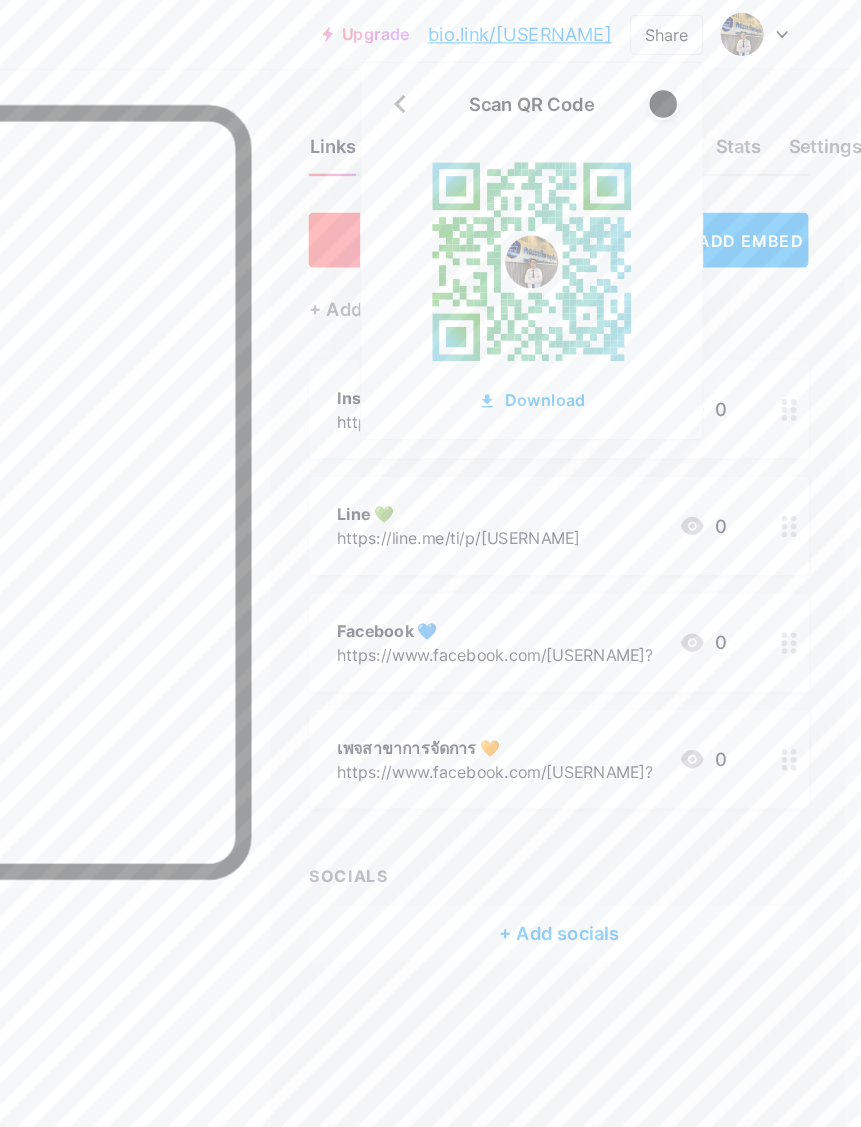 click at bounding box center [688, 91] 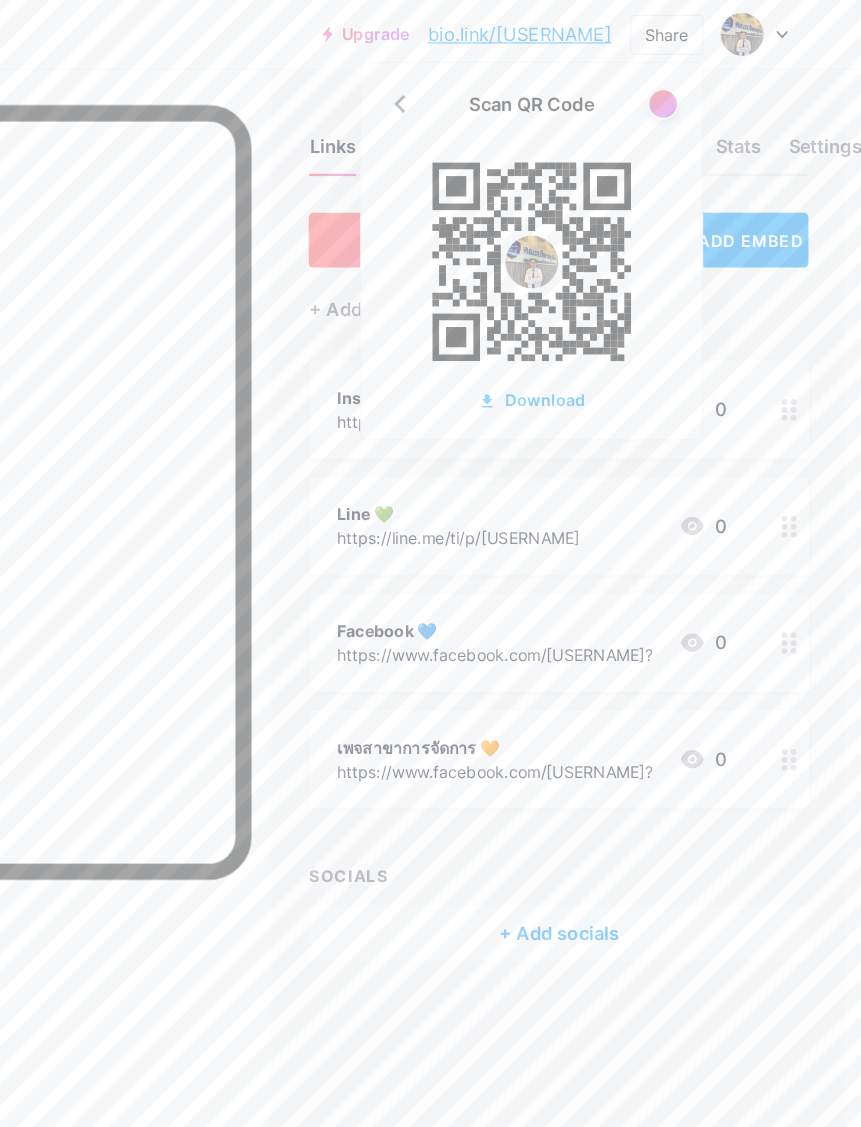 click at bounding box center (688, 91) 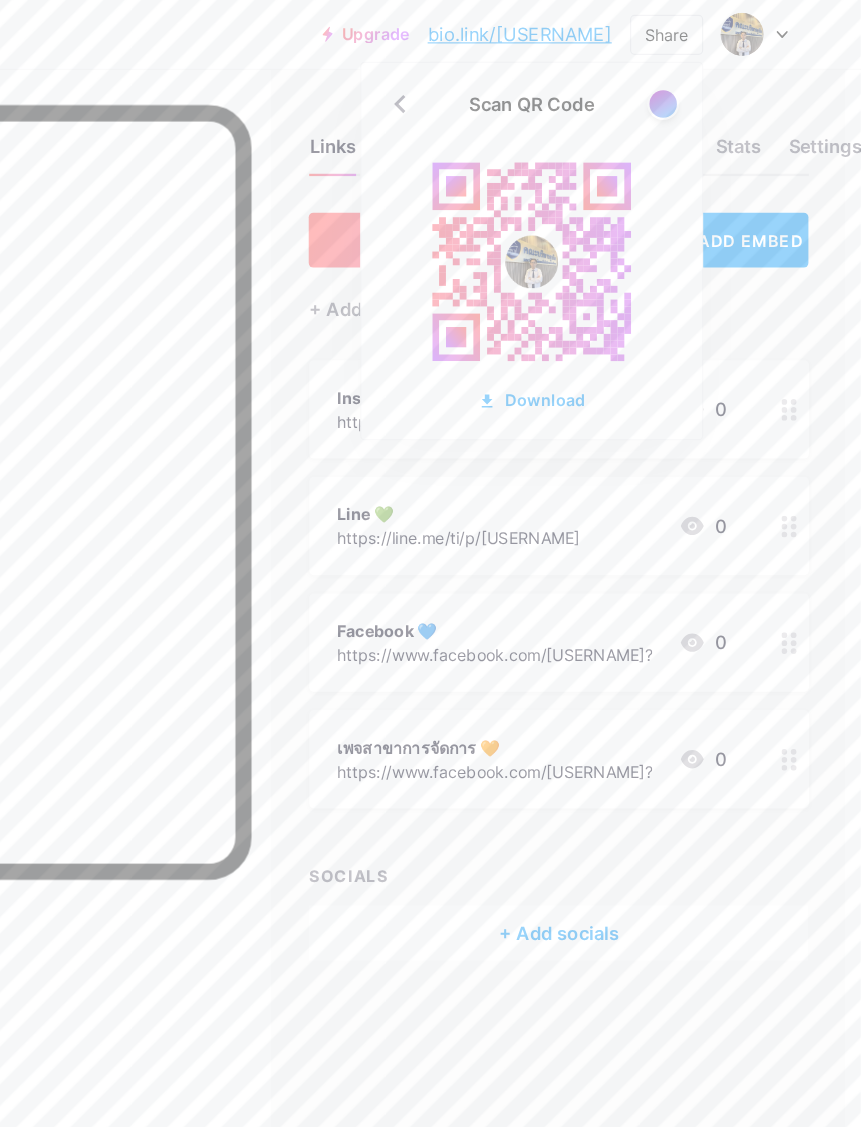click at bounding box center (688, 91) 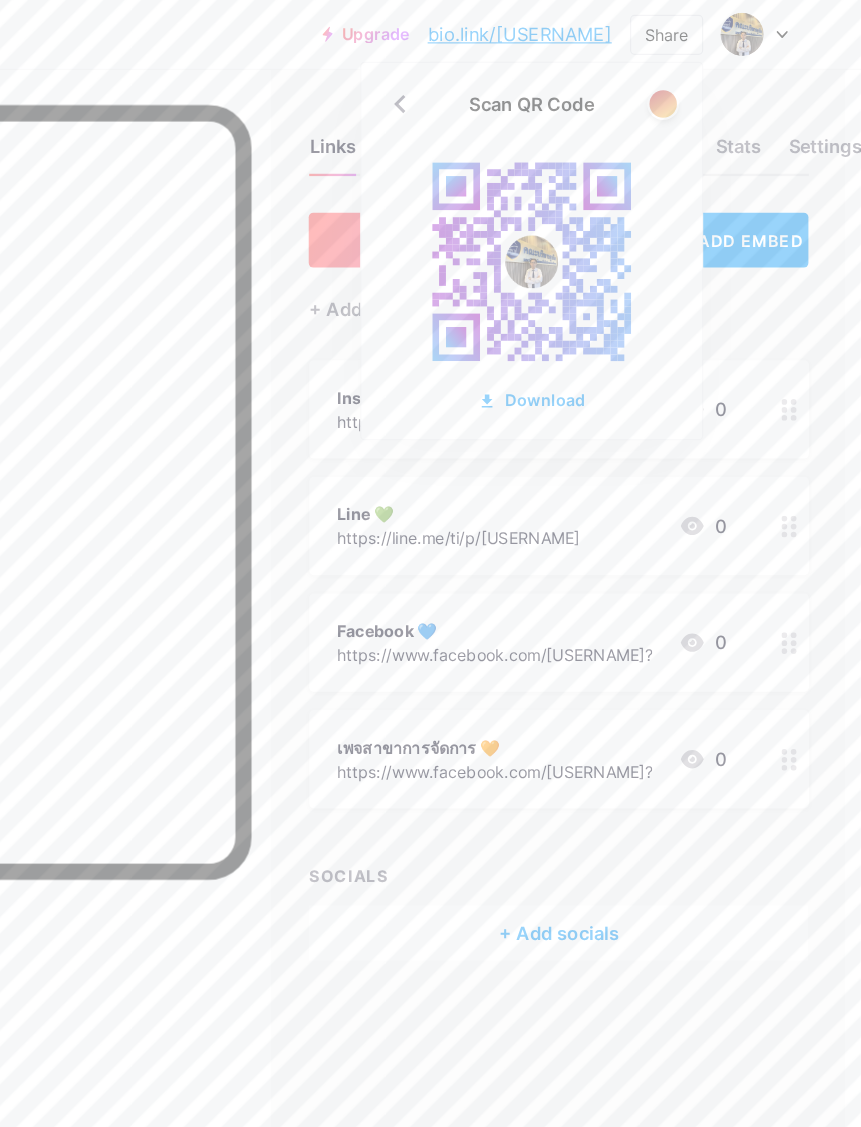 click at bounding box center [688, 91] 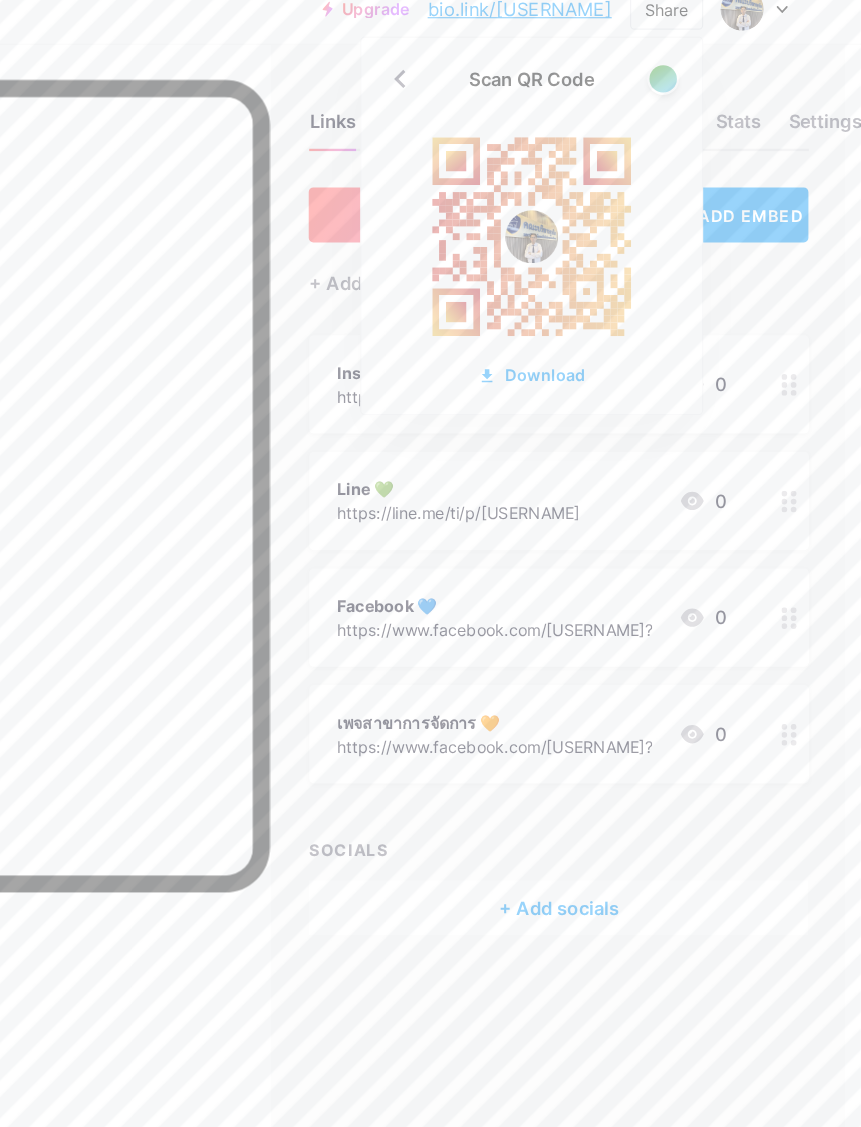 click on "Download" at bounding box center [573, 349] 